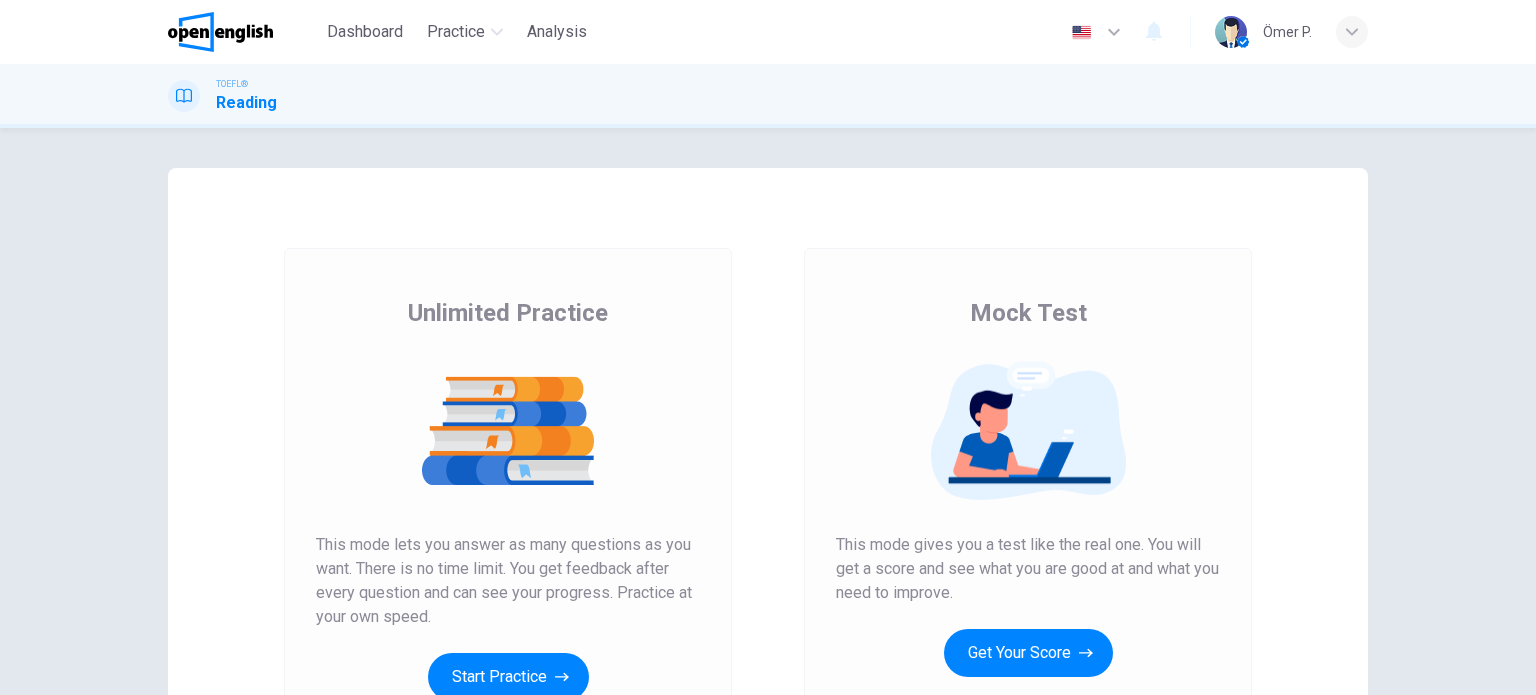 scroll, scrollTop: 0, scrollLeft: 0, axis: both 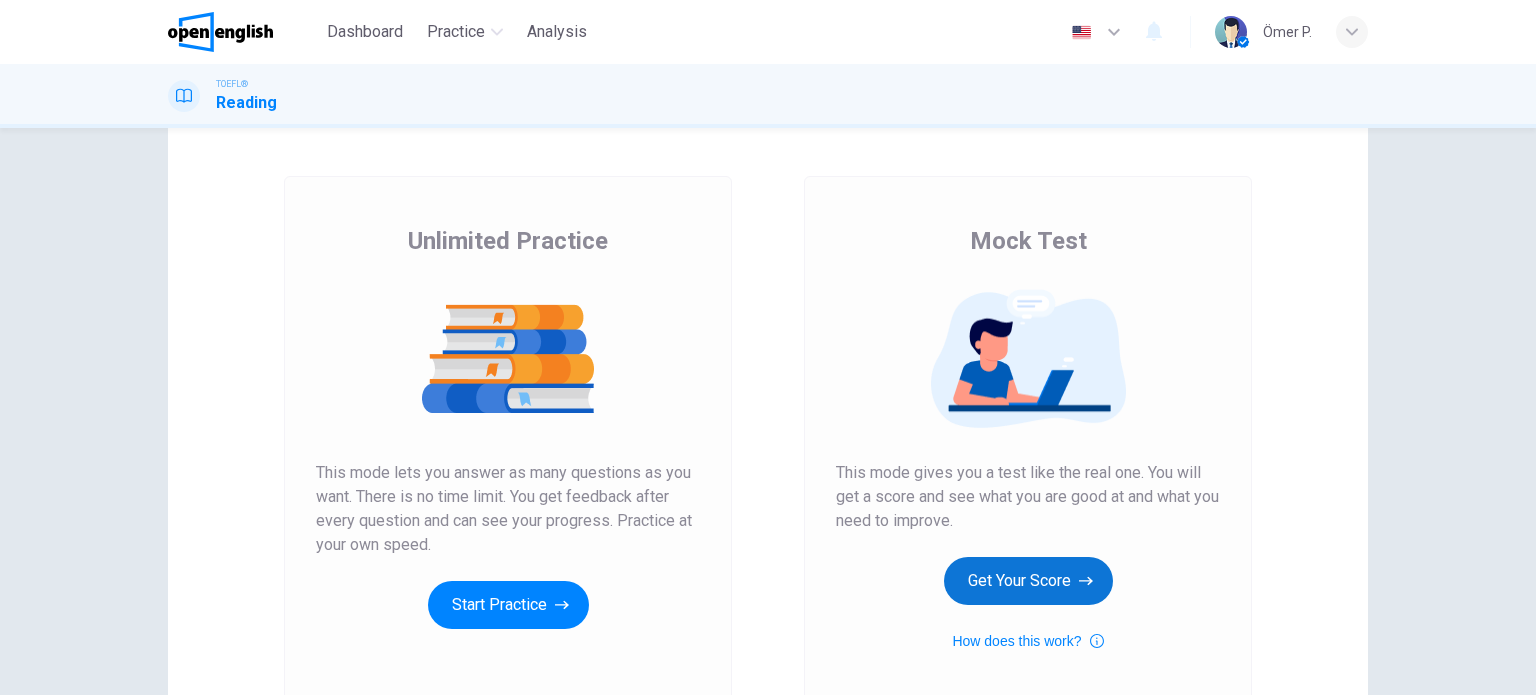 click on "Get Your Score" at bounding box center [1028, 581] 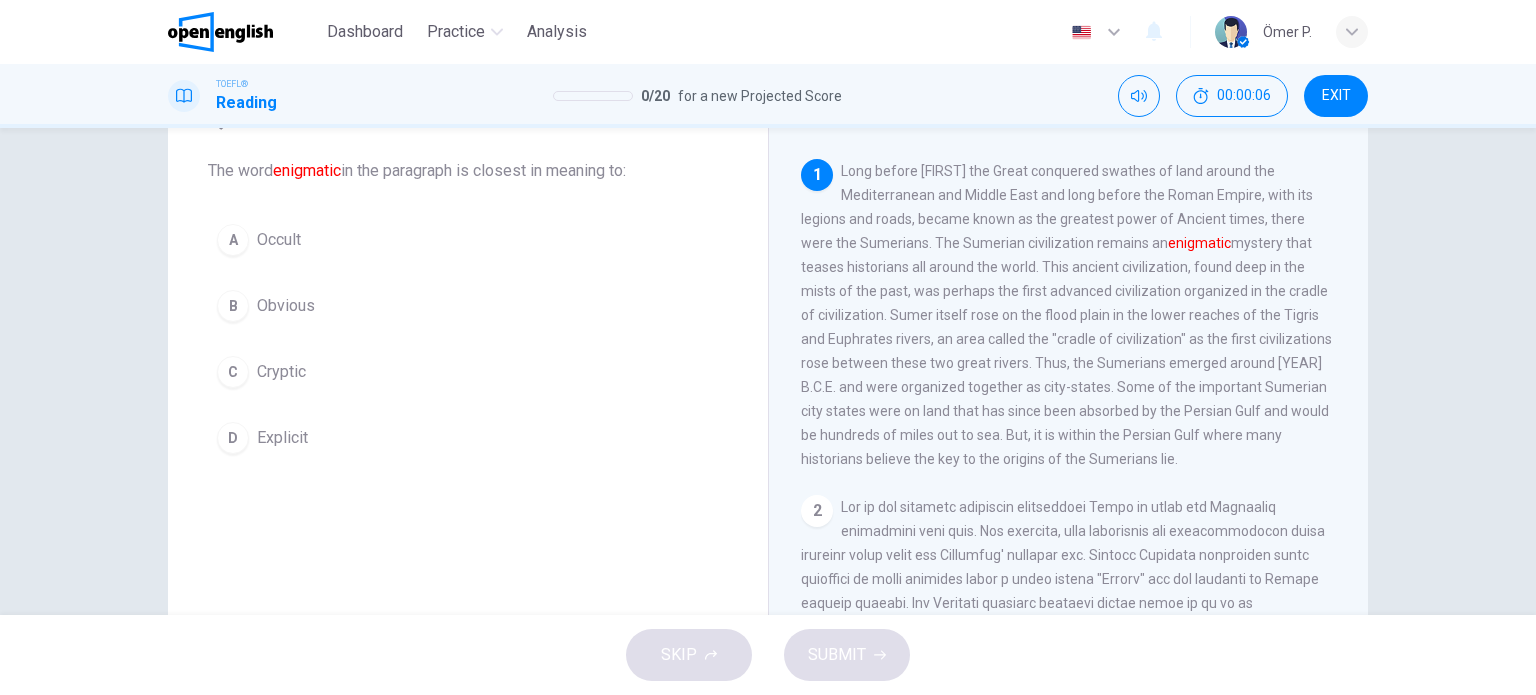 scroll, scrollTop: 100, scrollLeft: 0, axis: vertical 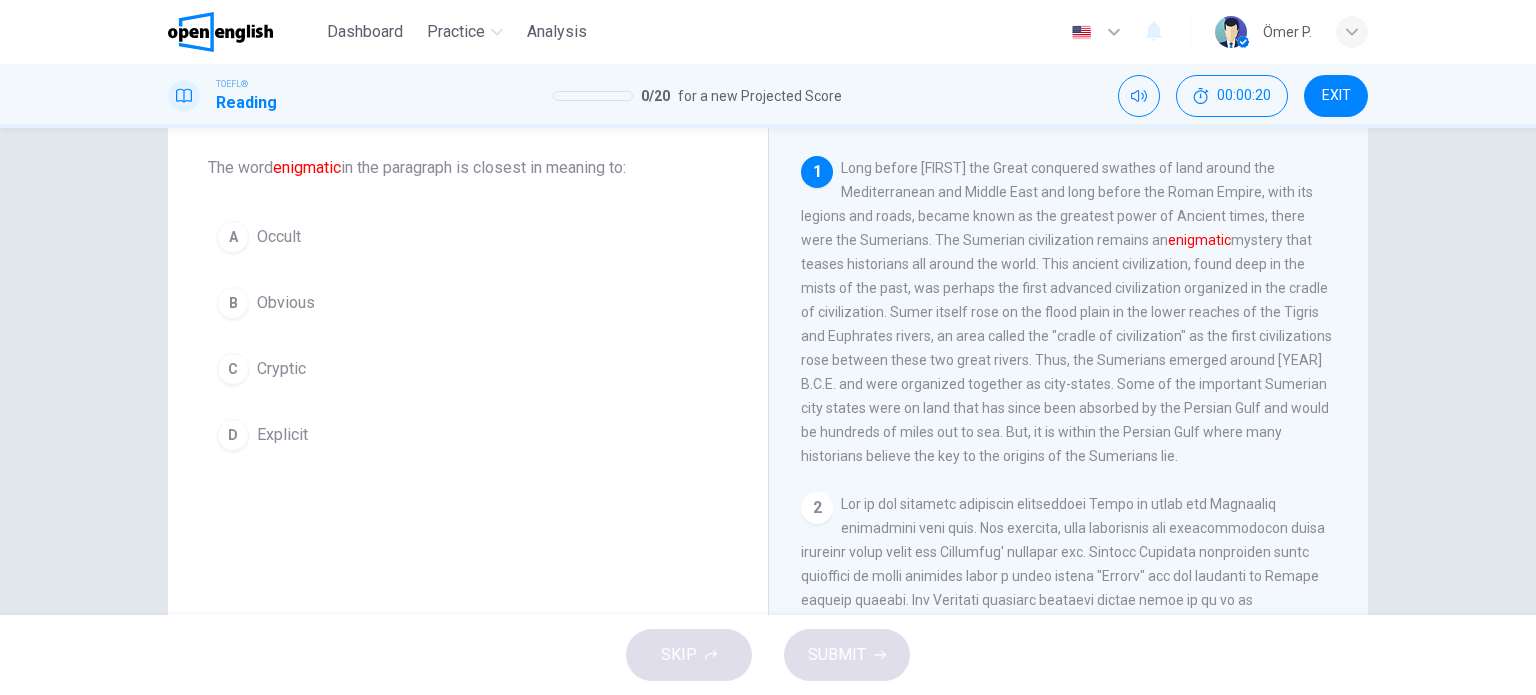 click on "C Cryptic" at bounding box center (468, 369) 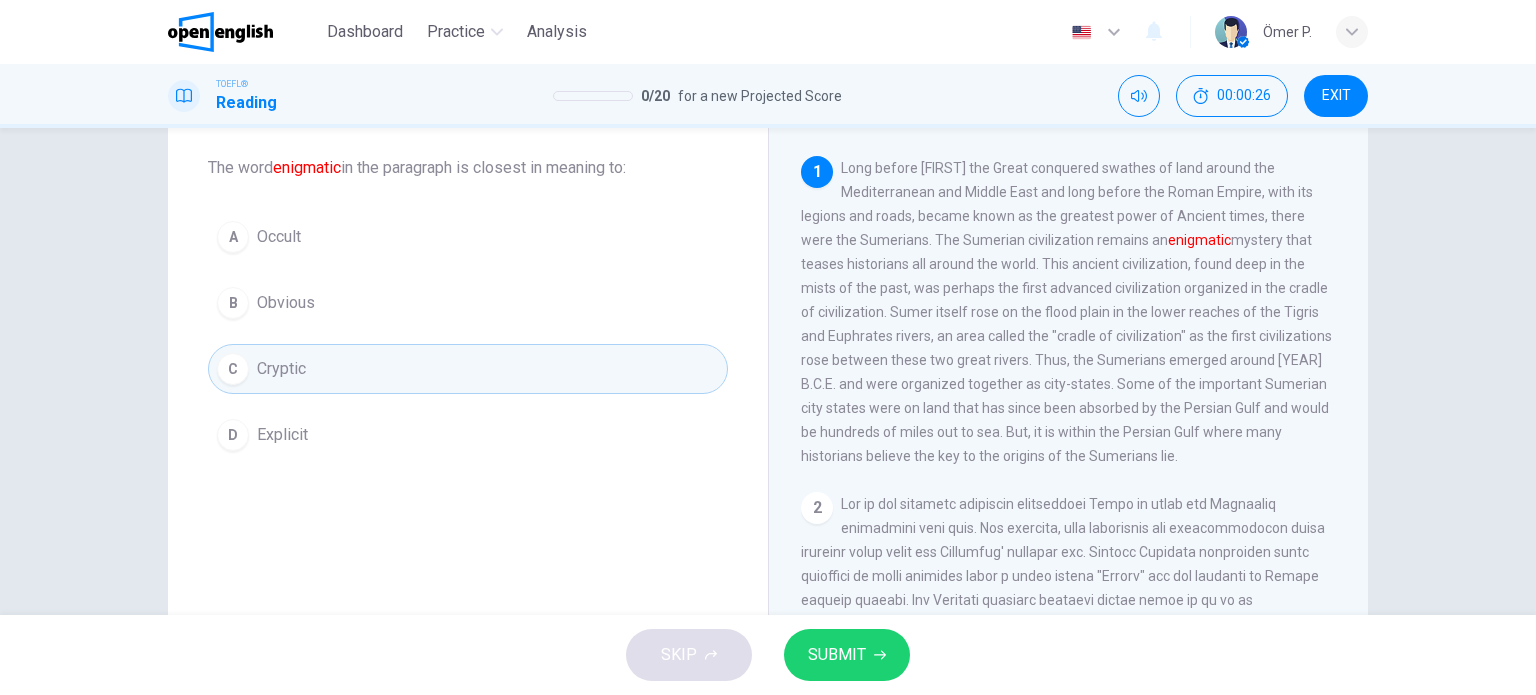 click on "Question 1 The word  enigmatic  in the paragraph is closest in meaning to: A Occult B Obvious C Cryptic D Explicit" at bounding box center (468, 280) 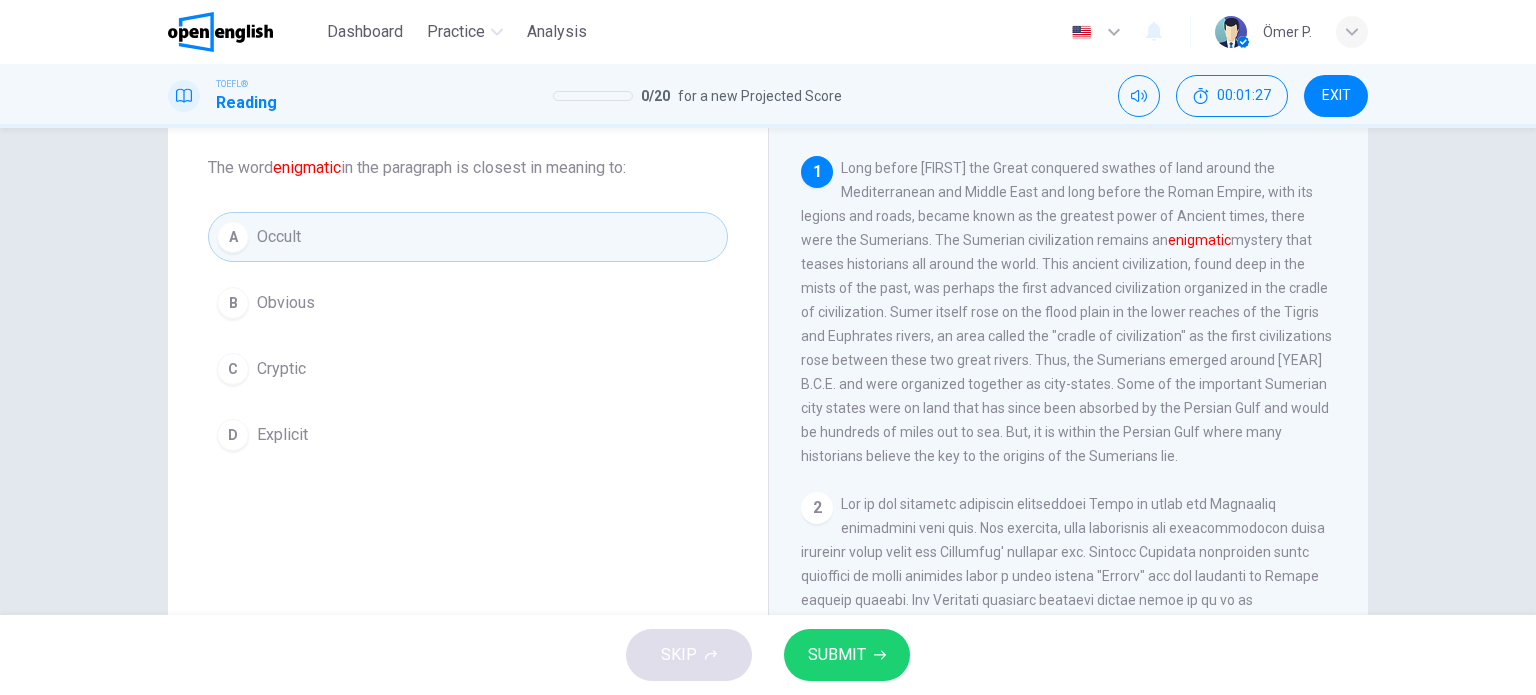 click on "C Cryptic" at bounding box center (468, 369) 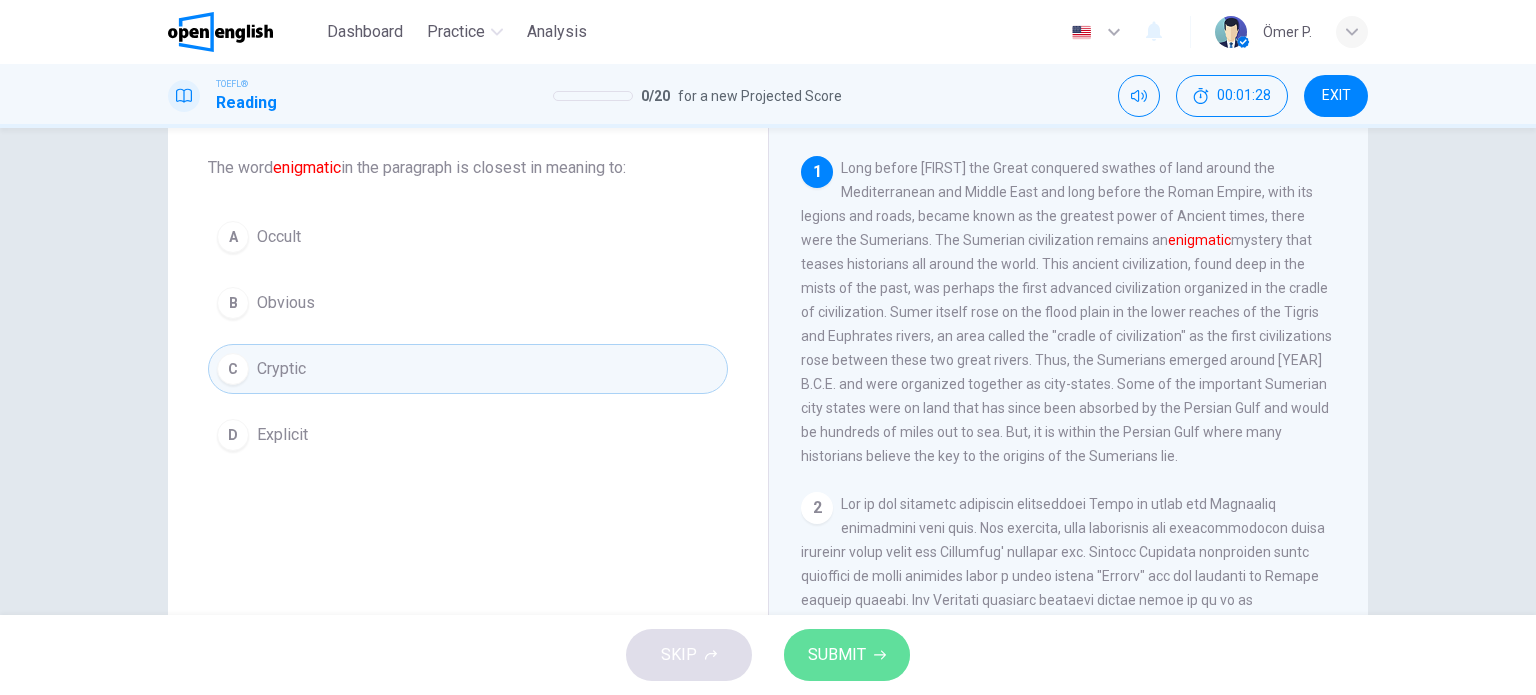 click on "SUBMIT" at bounding box center [837, 655] 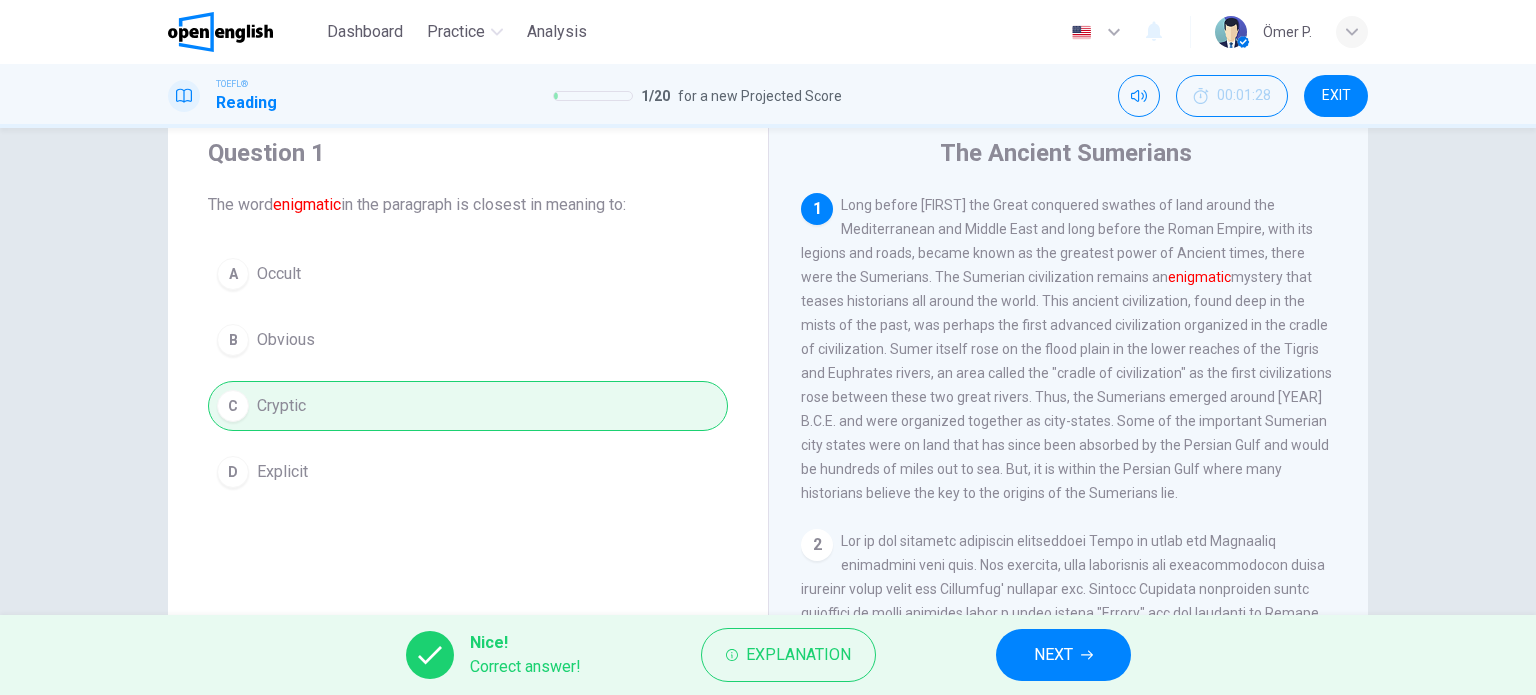 scroll, scrollTop: 0, scrollLeft: 0, axis: both 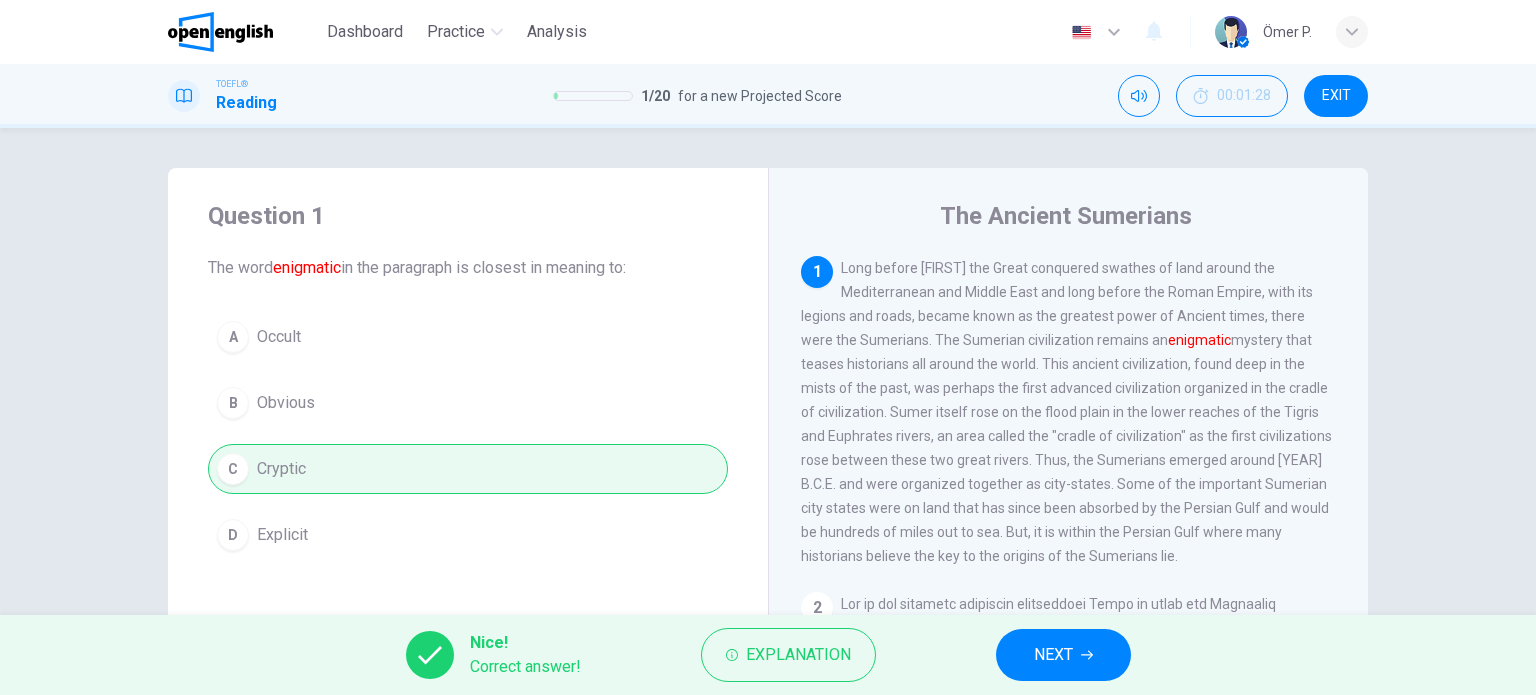 click on "NEXT" at bounding box center [1063, 655] 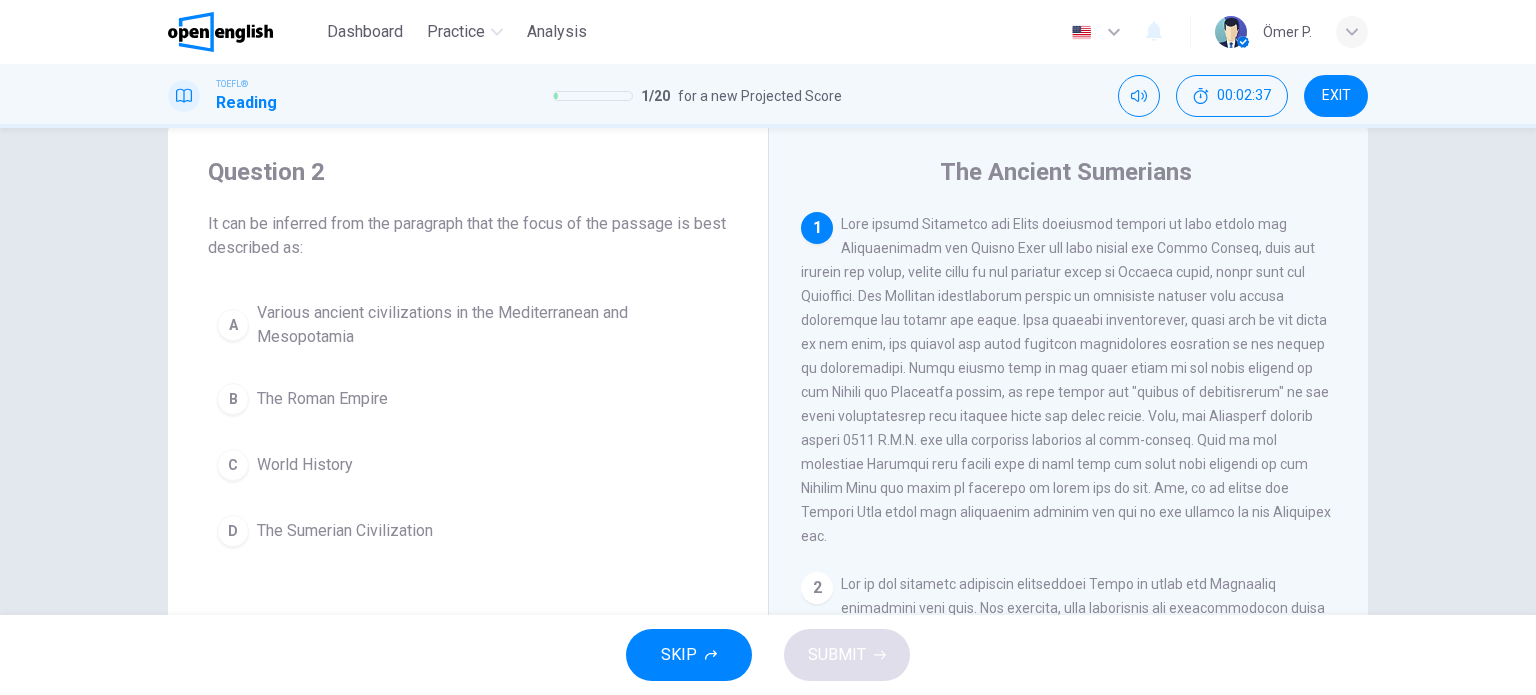scroll, scrollTop: 100, scrollLeft: 0, axis: vertical 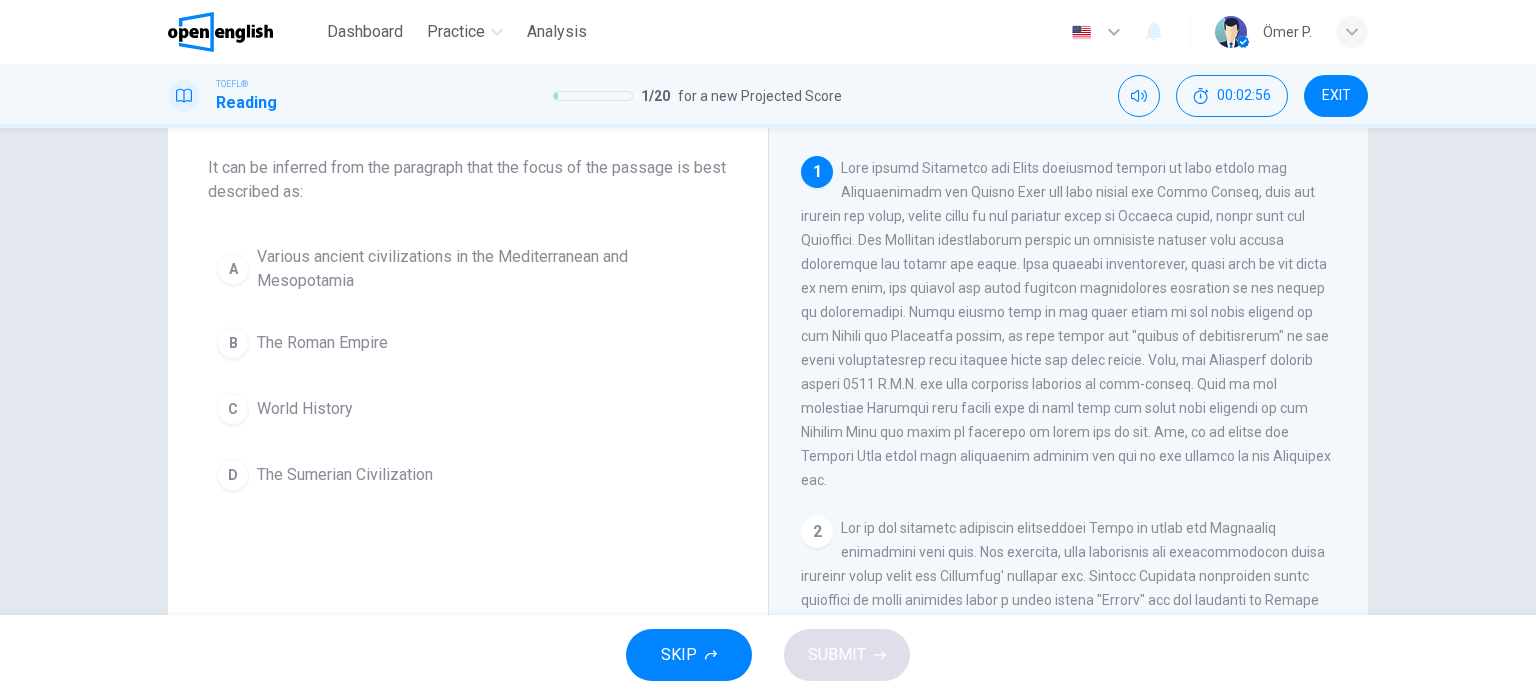 click on "Various ancient civilizations in the Mediterranean and Mesopotamia" at bounding box center [488, 269] 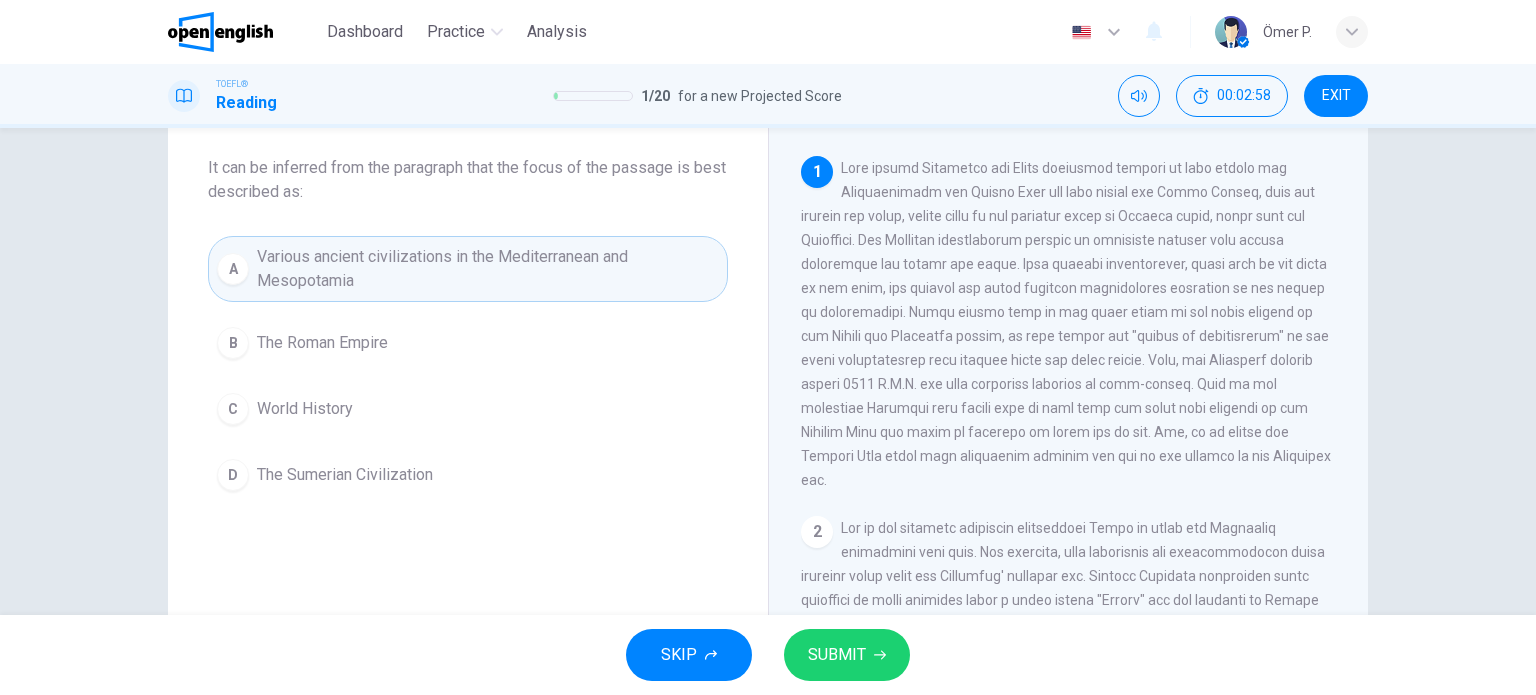 click on "SUBMIT" at bounding box center (847, 655) 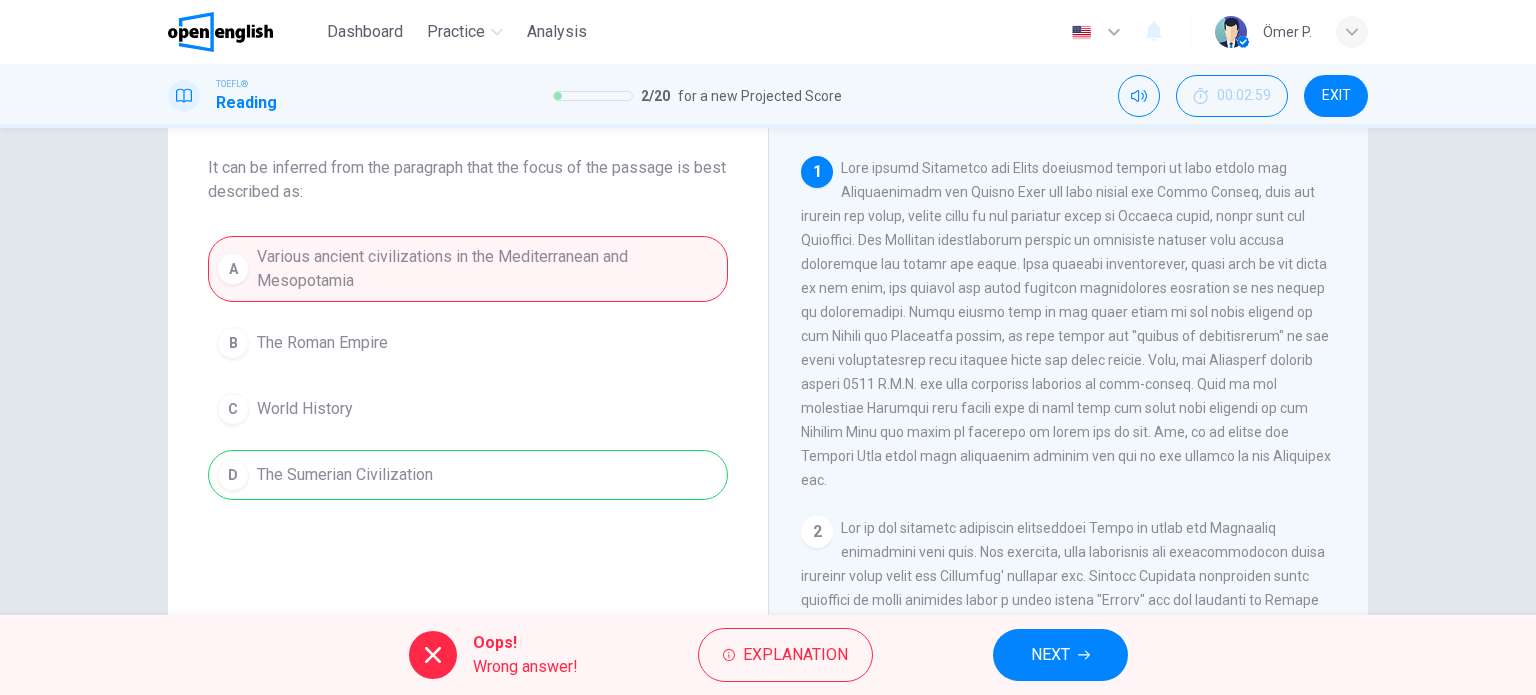 click on "NEXT" at bounding box center [1060, 655] 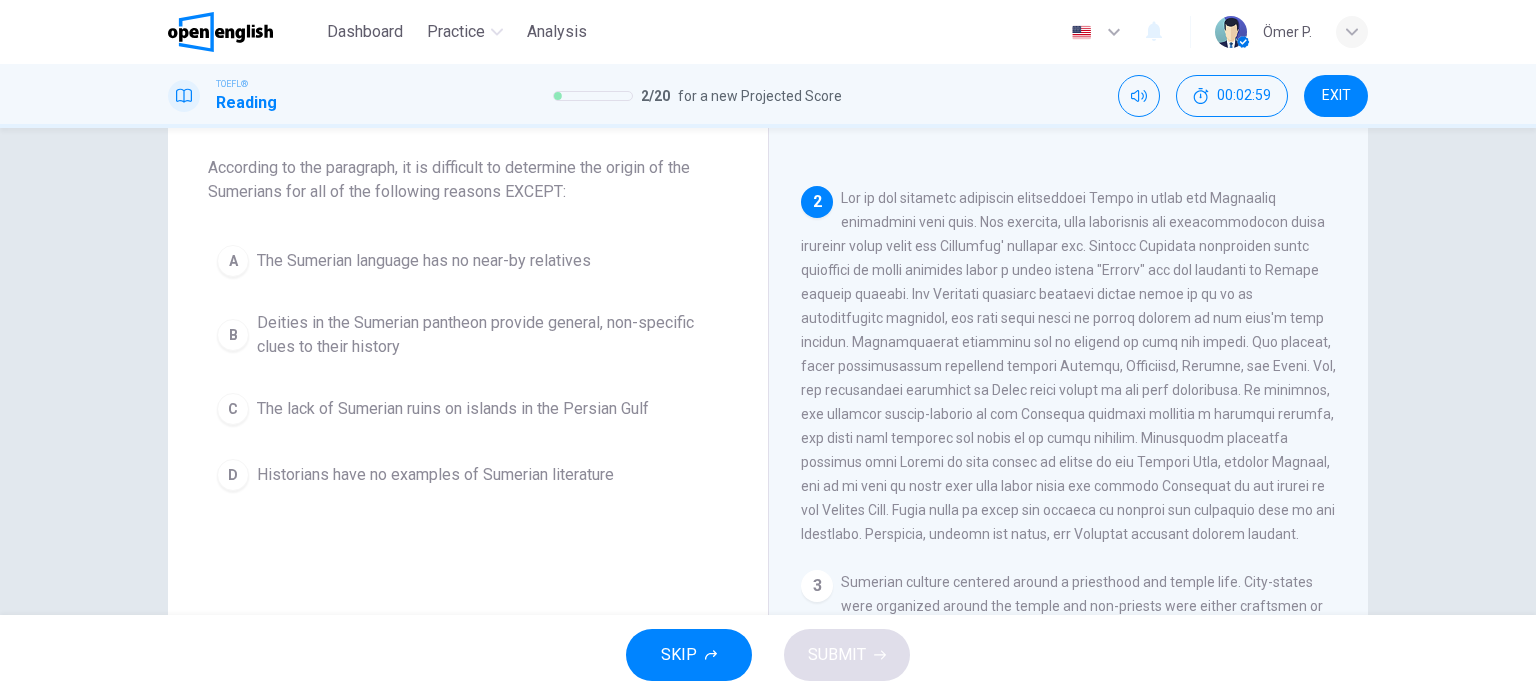 scroll, scrollTop: 343, scrollLeft: 0, axis: vertical 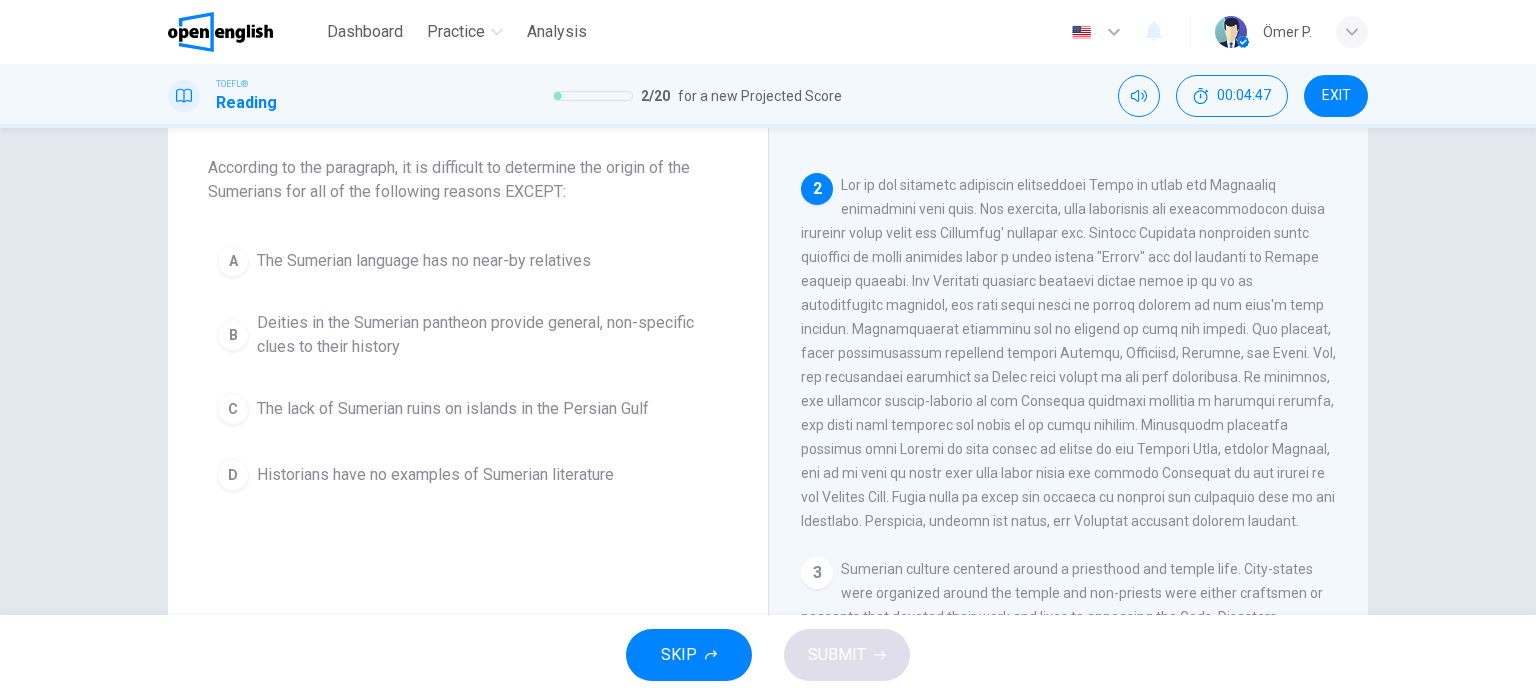 click on "Historians have no examples of Sumerian literature" at bounding box center (435, 475) 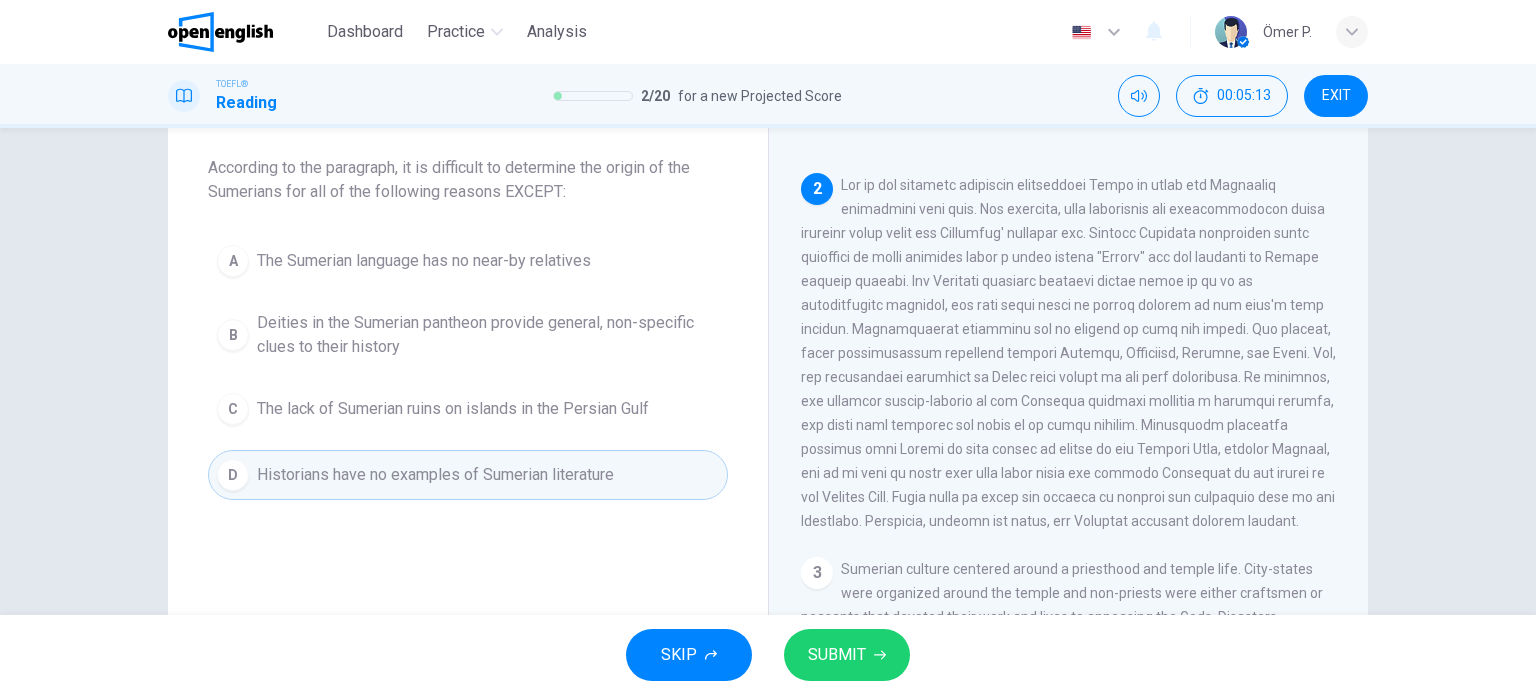 click on "SUBMIT" at bounding box center (847, 655) 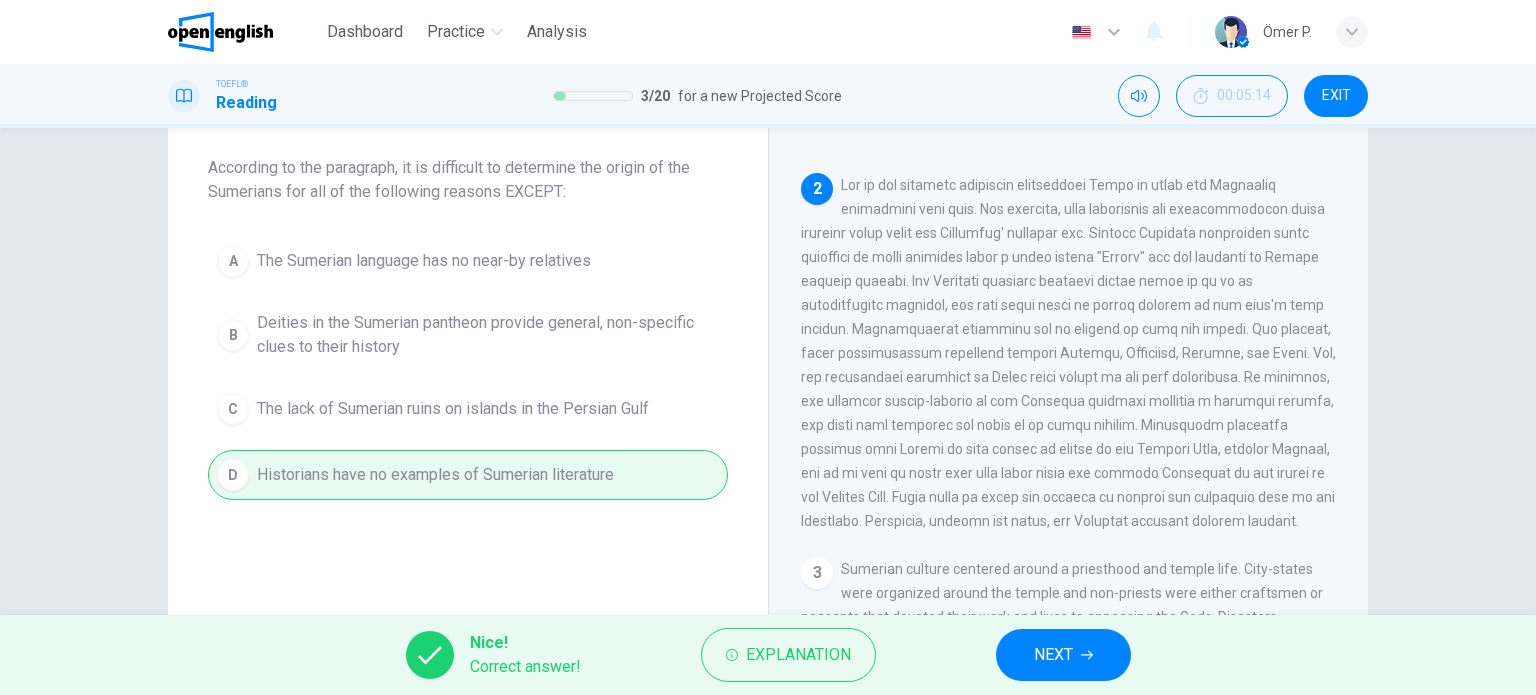 click on "NEXT" at bounding box center [1063, 655] 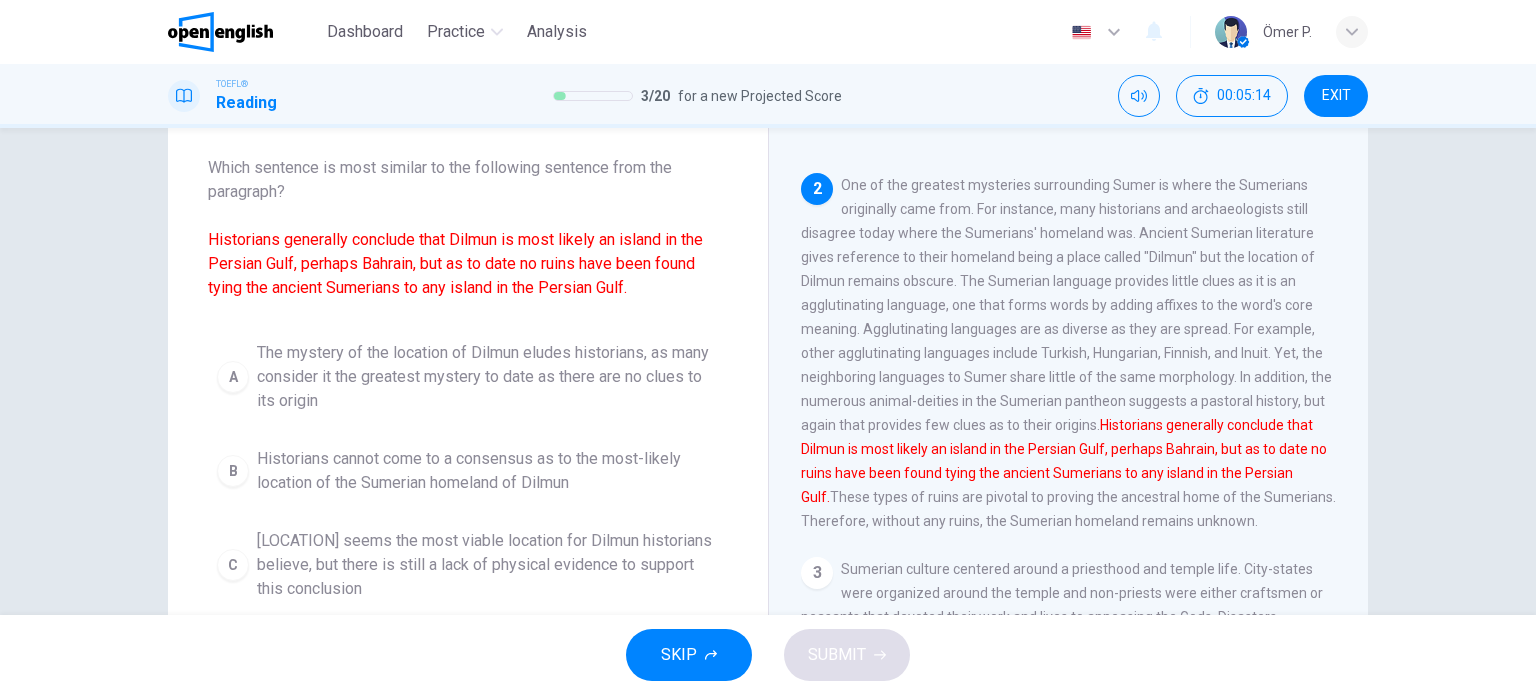 scroll, scrollTop: 346, scrollLeft: 0, axis: vertical 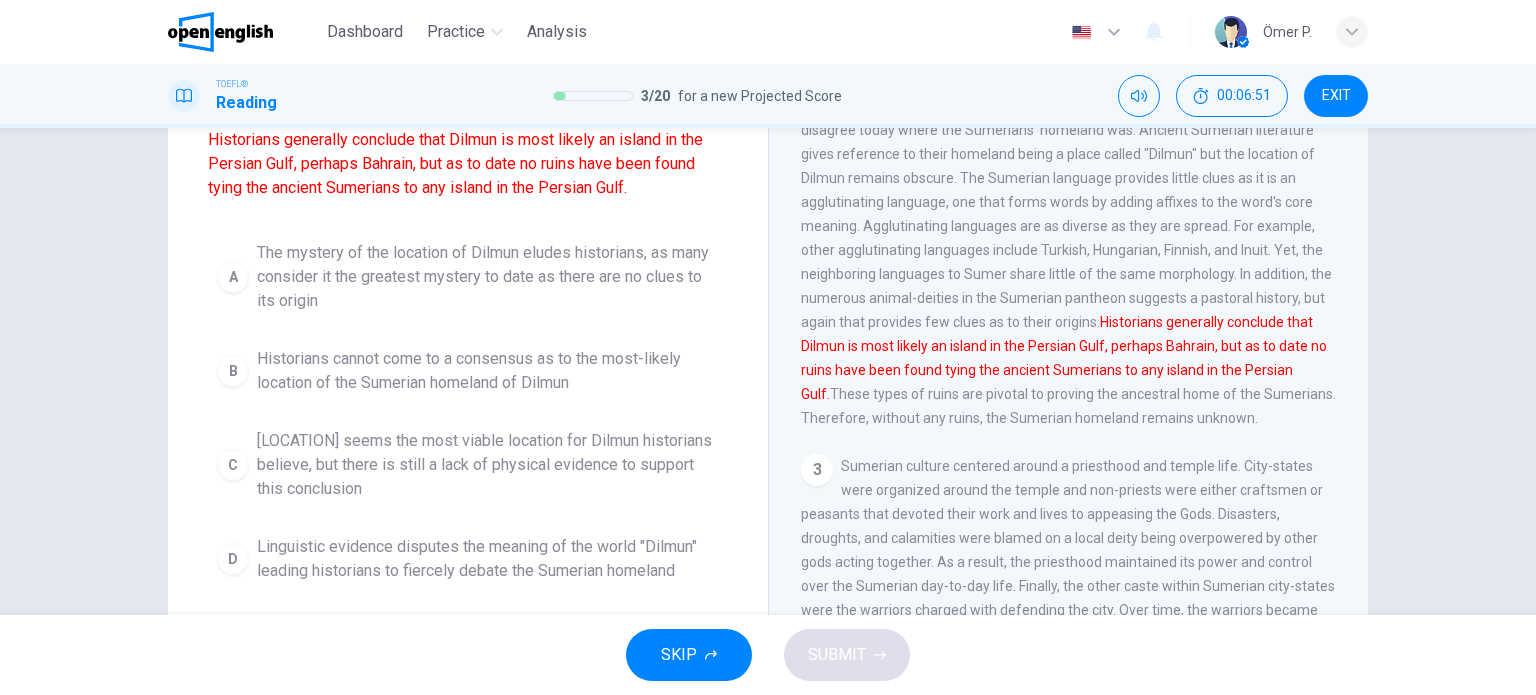 click on "The mystery of the location of Dilmun eludes historians, as many consider it the greatest mystery to date as there are no clues to its origin" at bounding box center [488, 277] 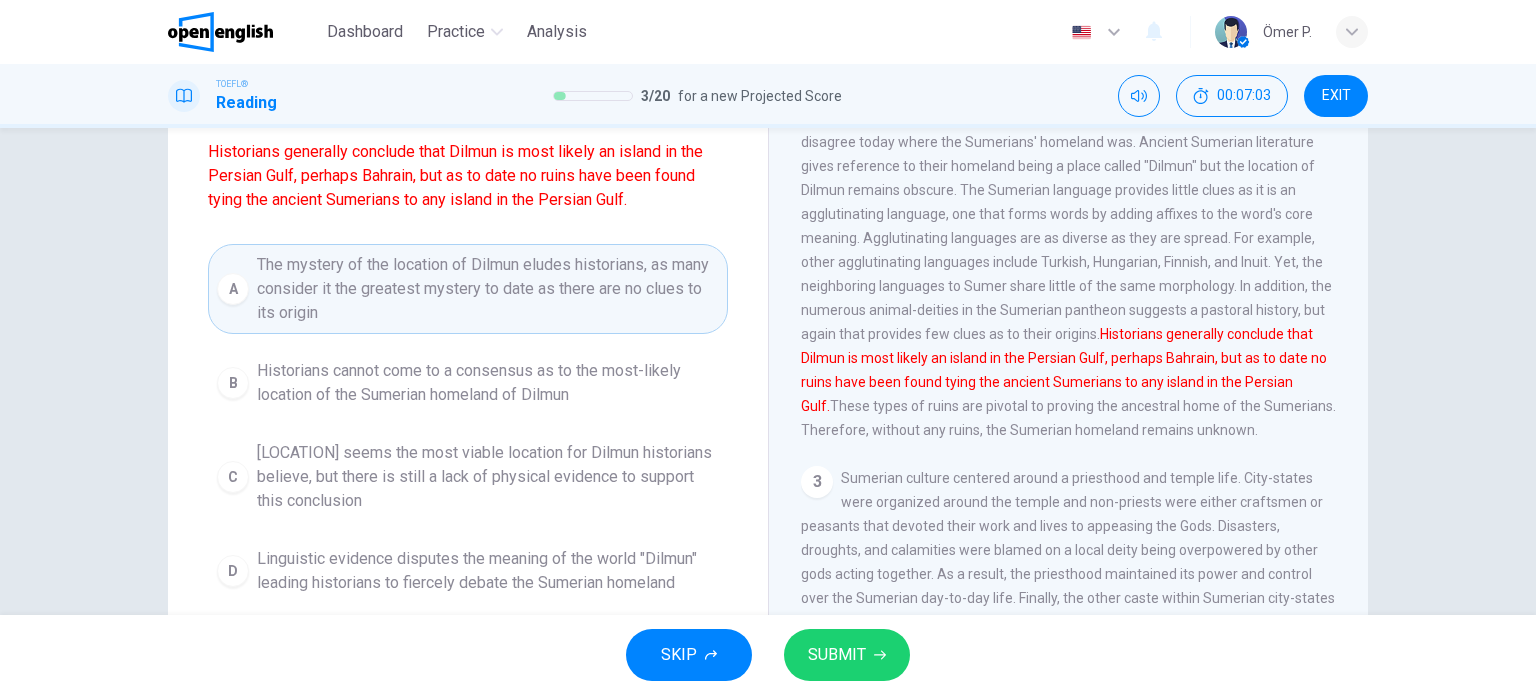 scroll, scrollTop: 188, scrollLeft: 0, axis: vertical 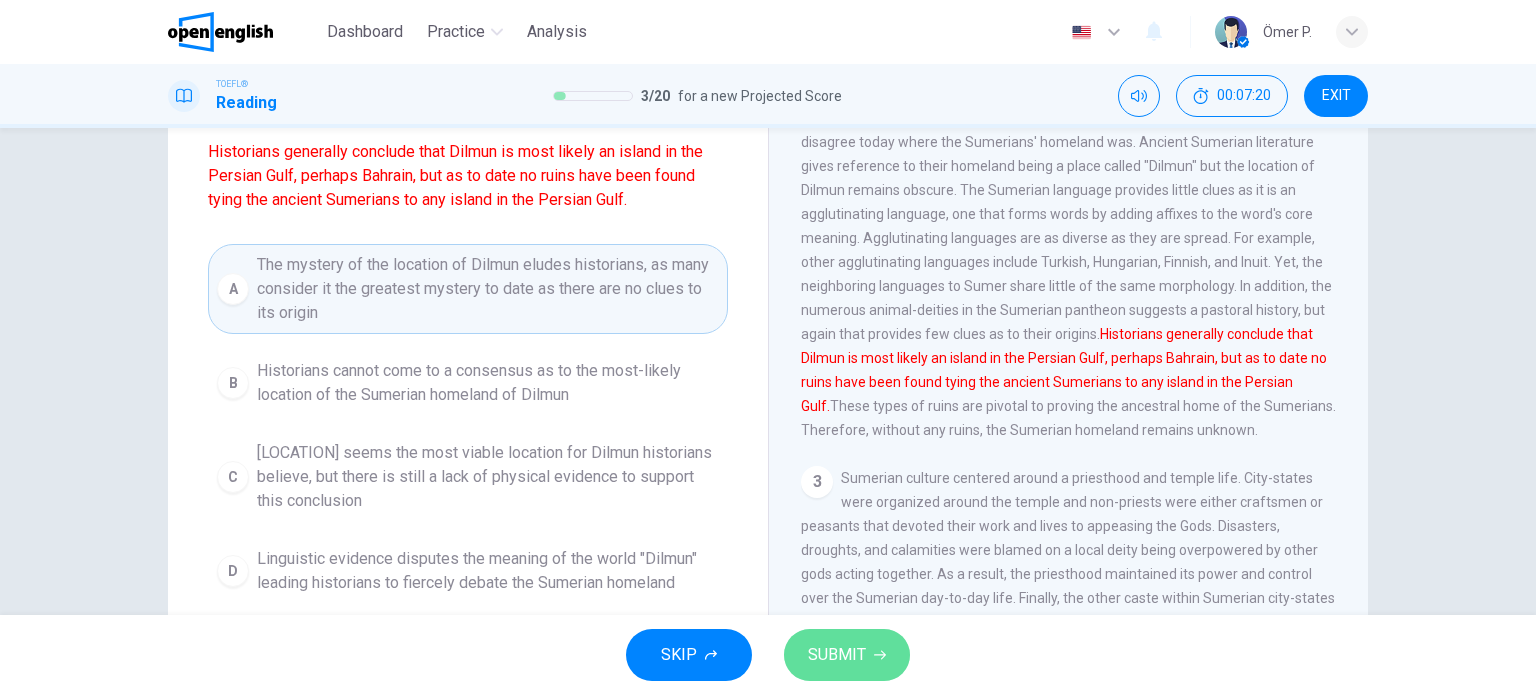 click on "SUBMIT" at bounding box center [847, 655] 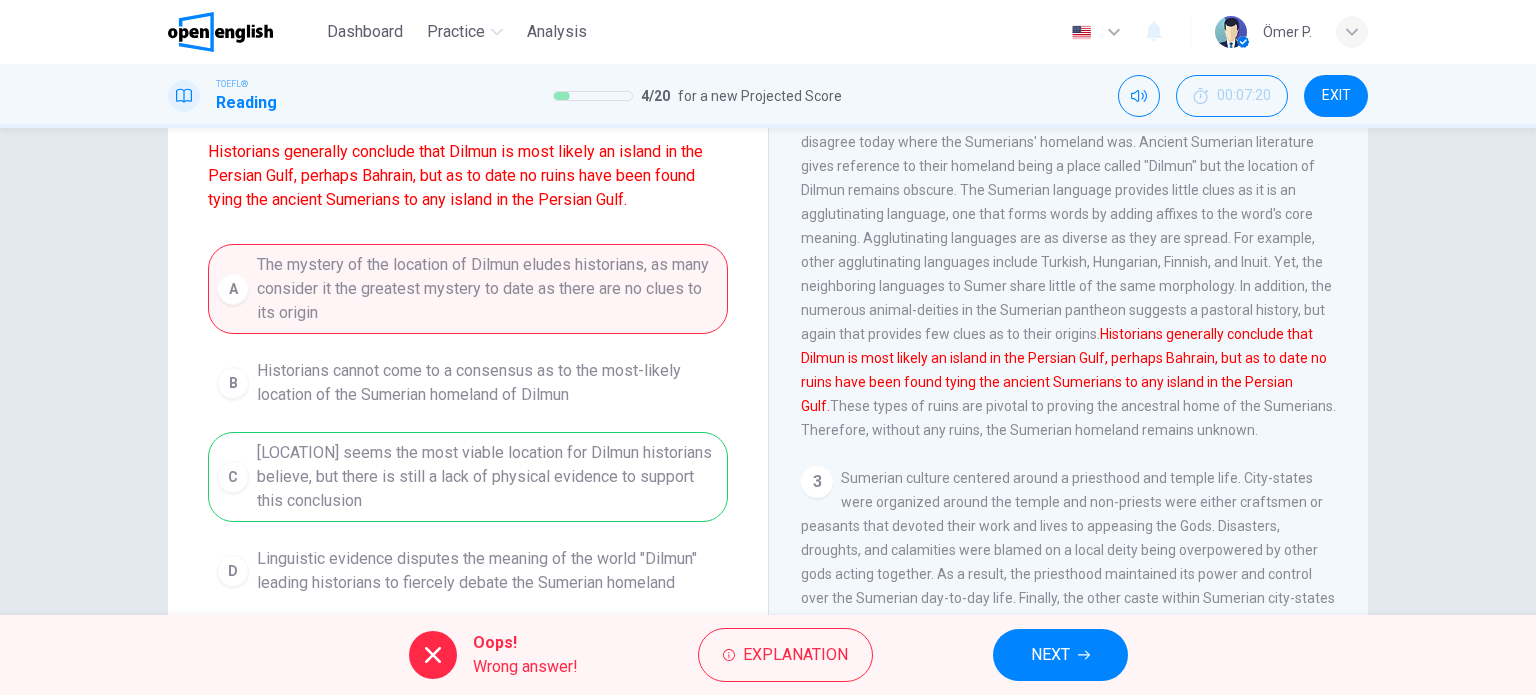 click on "NEXT" at bounding box center [1060, 655] 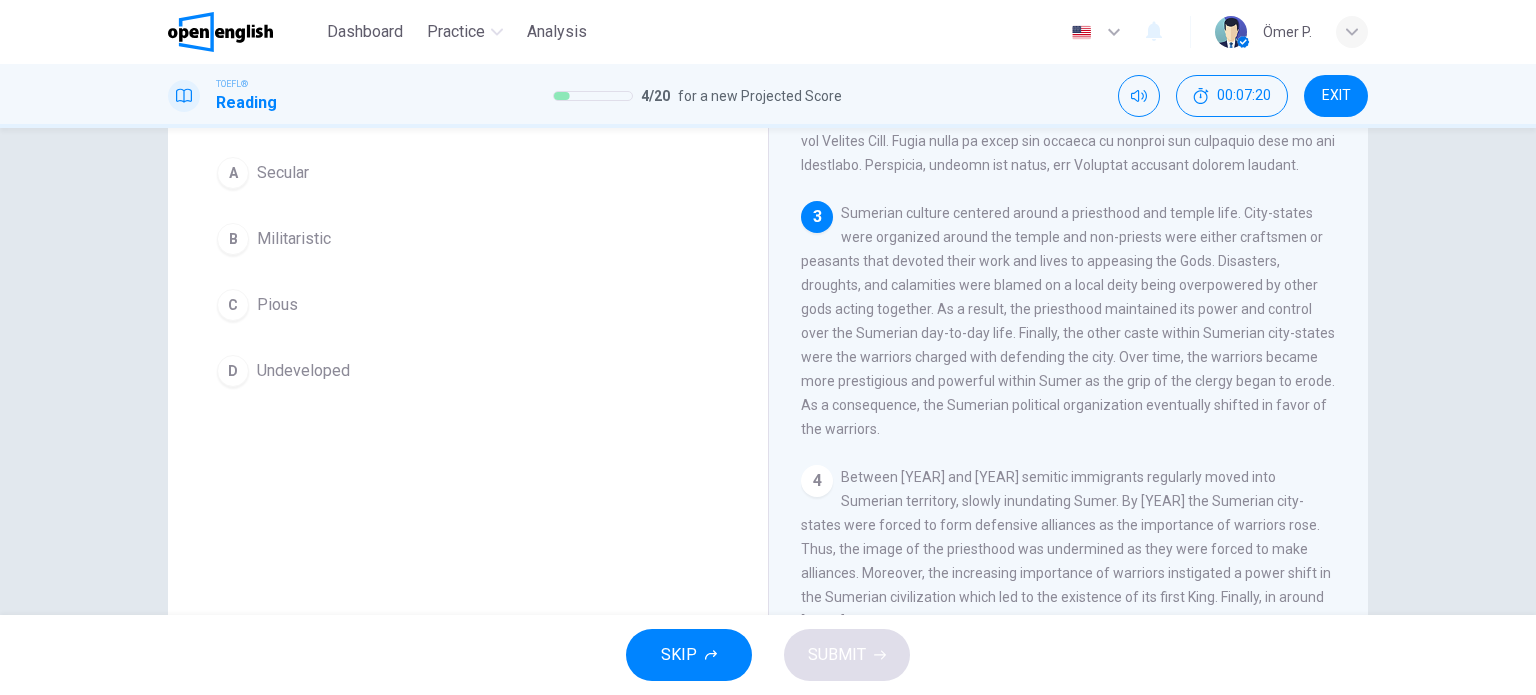scroll, scrollTop: 615, scrollLeft: 0, axis: vertical 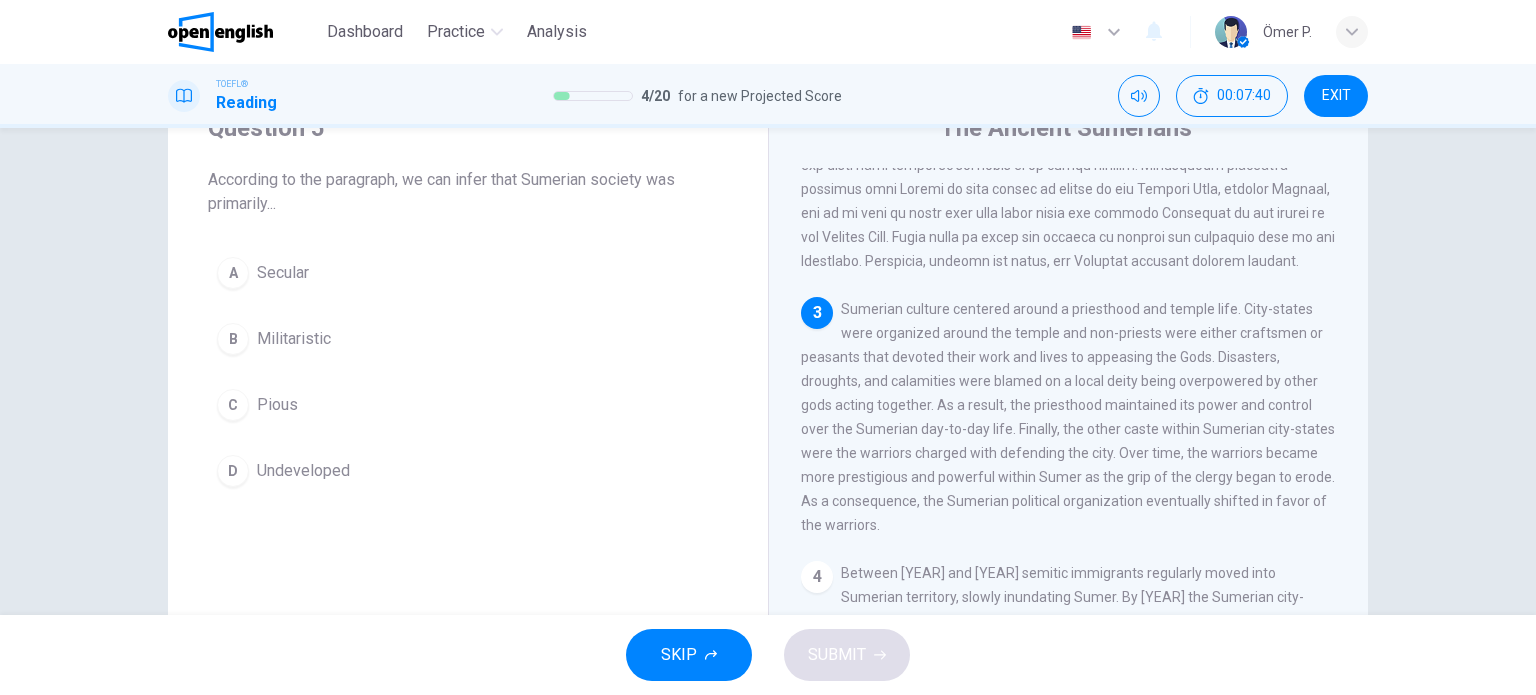 click on "C Pious" at bounding box center (468, 405) 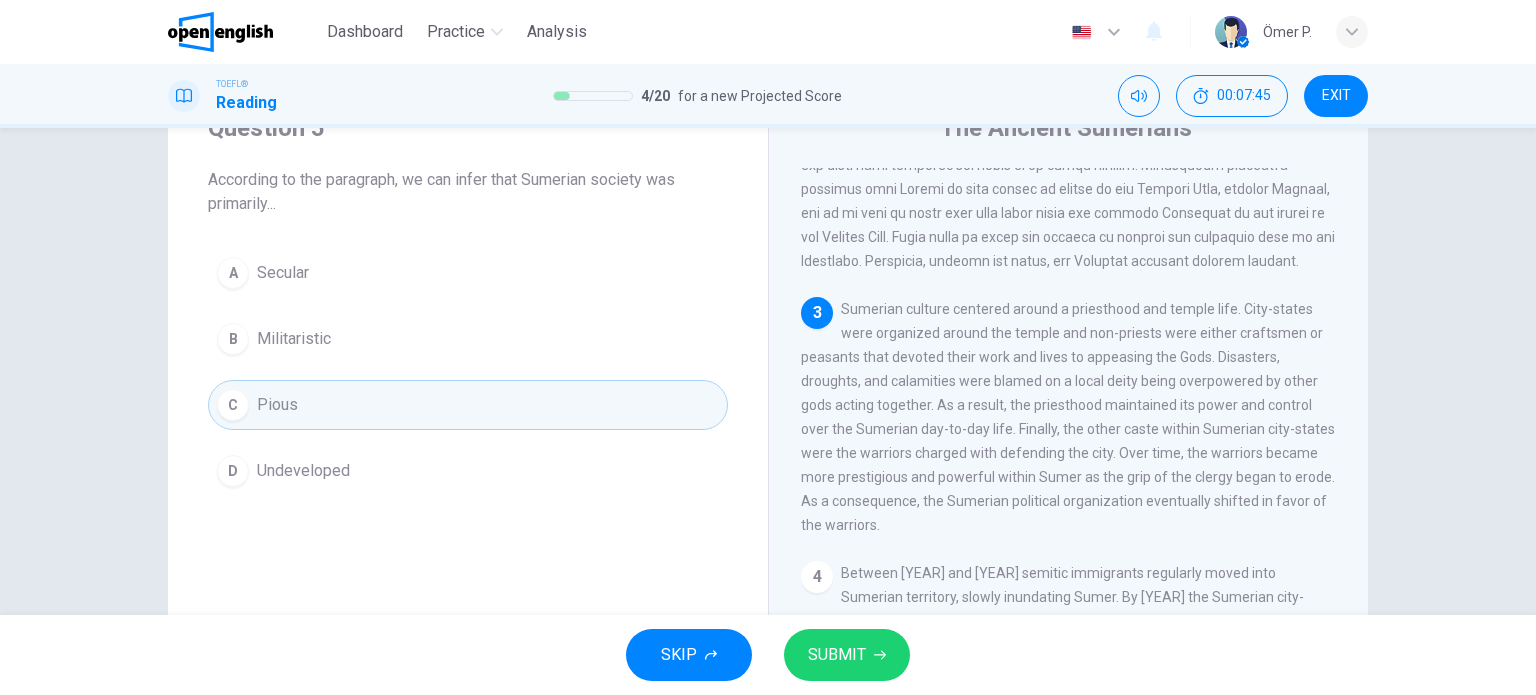 click on "SUBMIT" at bounding box center [847, 655] 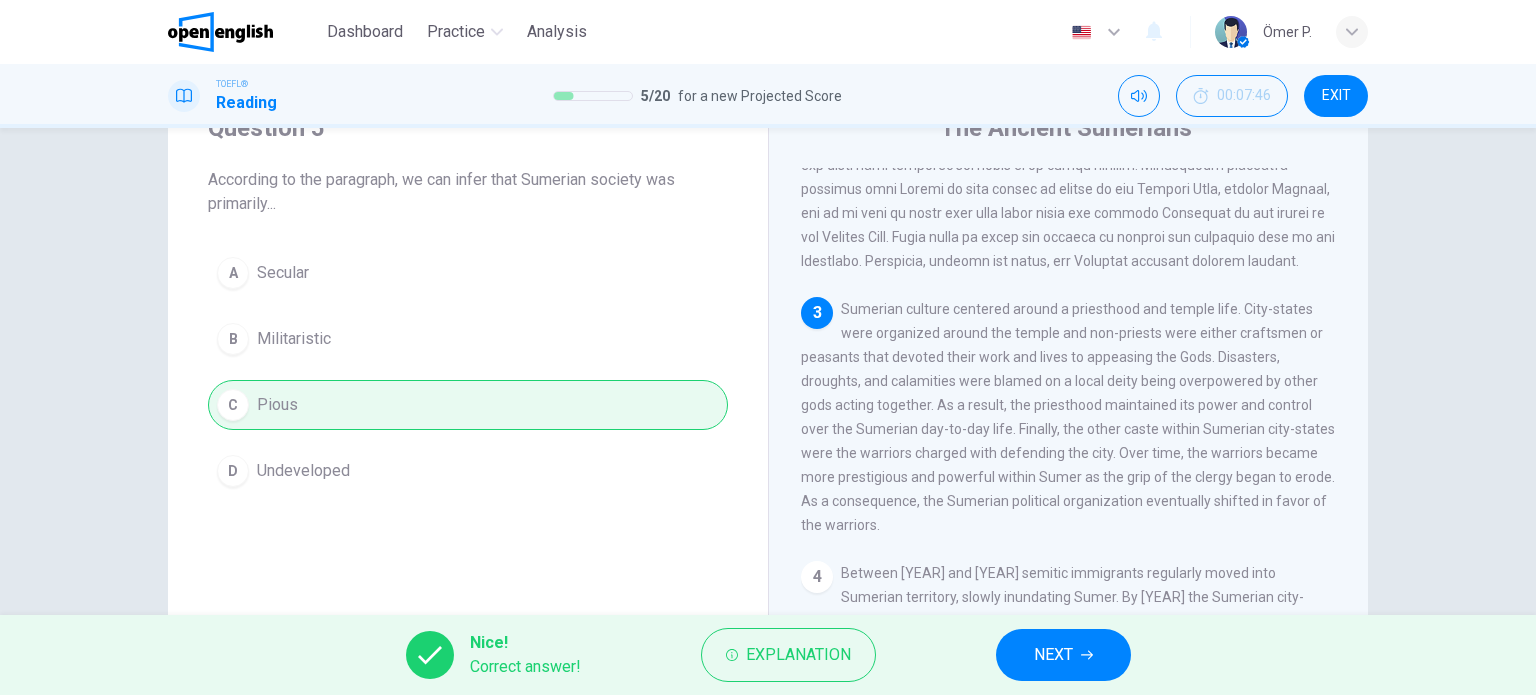 click on "NEXT" at bounding box center [1063, 655] 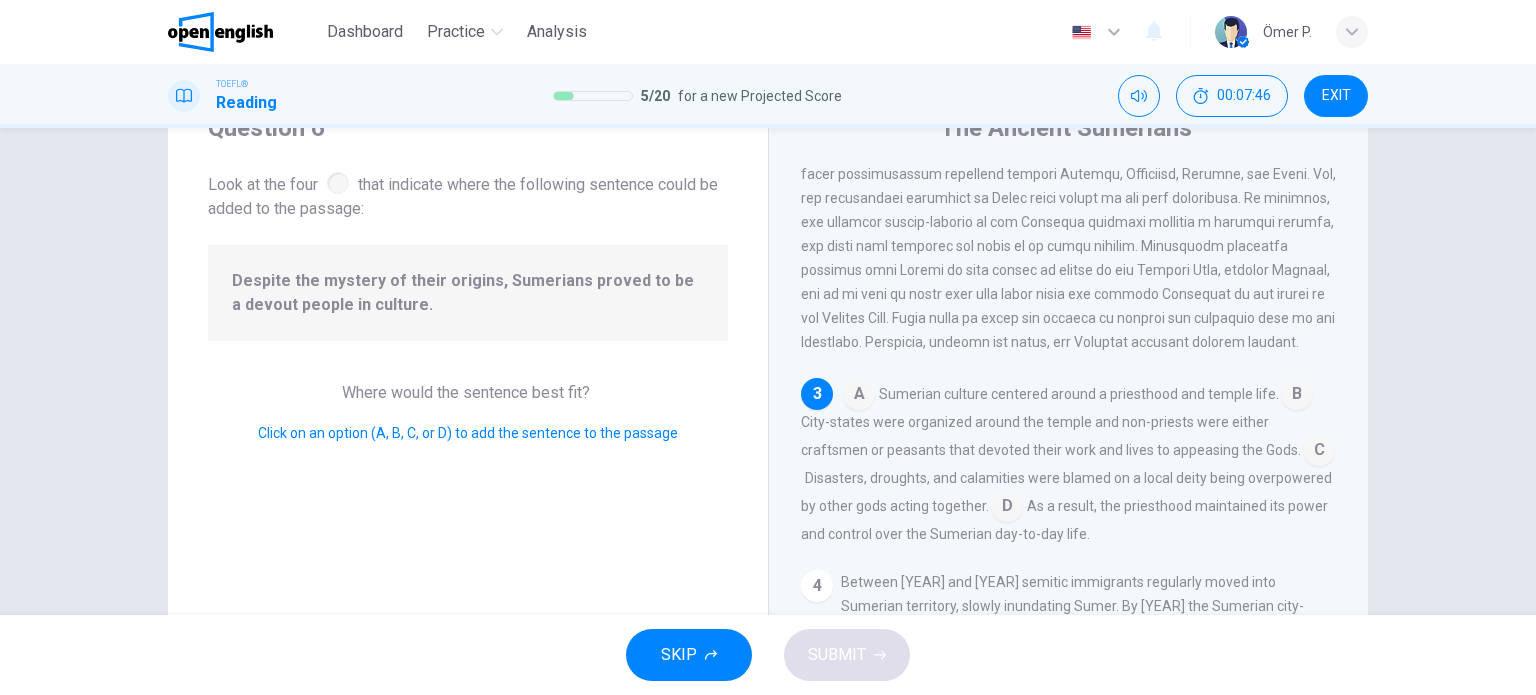 scroll, scrollTop: 535, scrollLeft: 0, axis: vertical 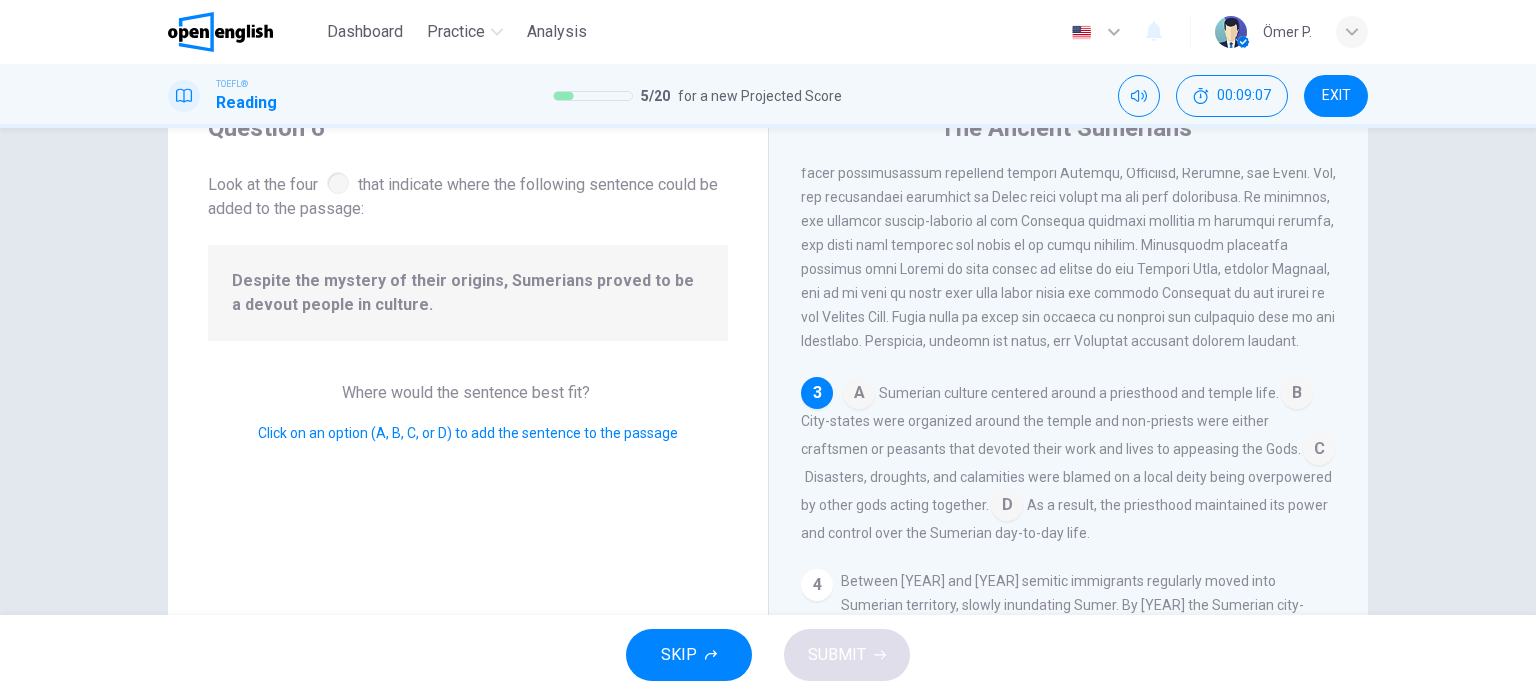 click at bounding box center [859, 395] 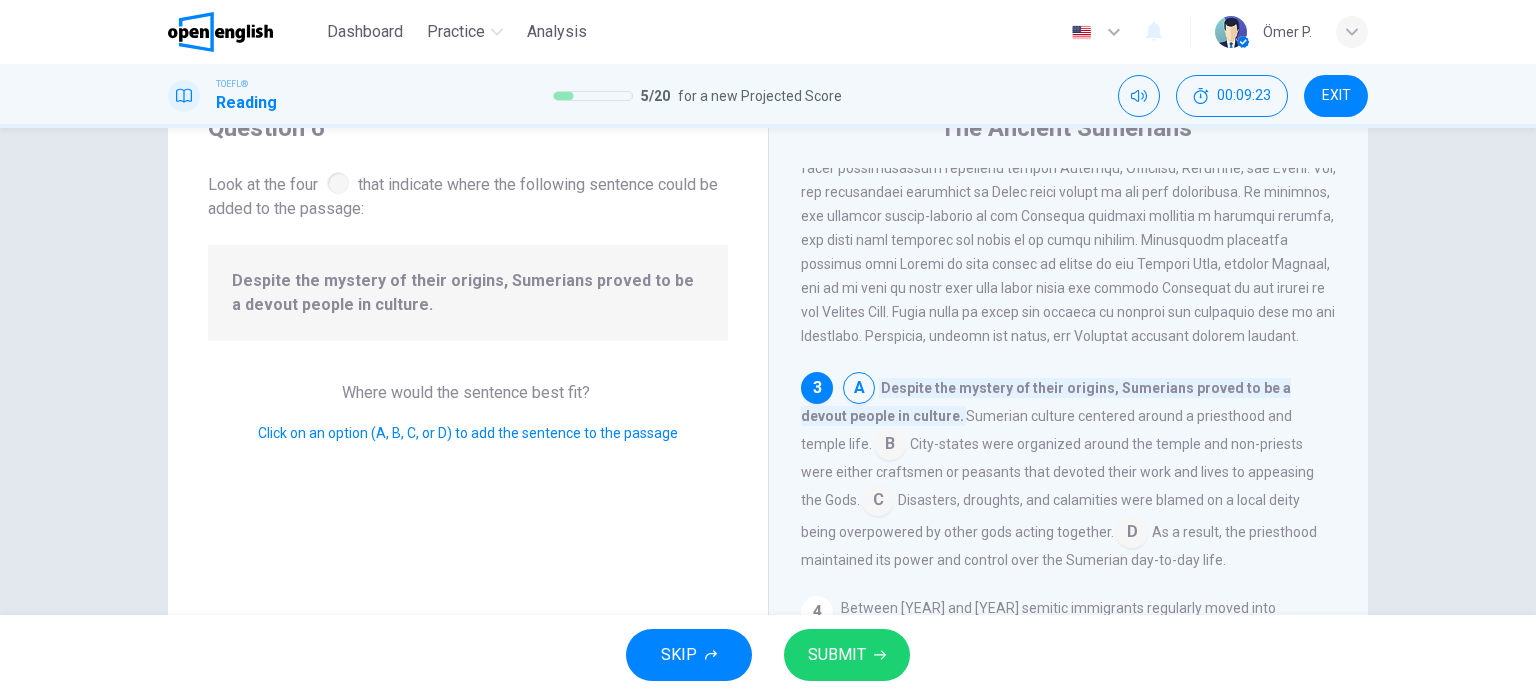 scroll, scrollTop: 535, scrollLeft: 0, axis: vertical 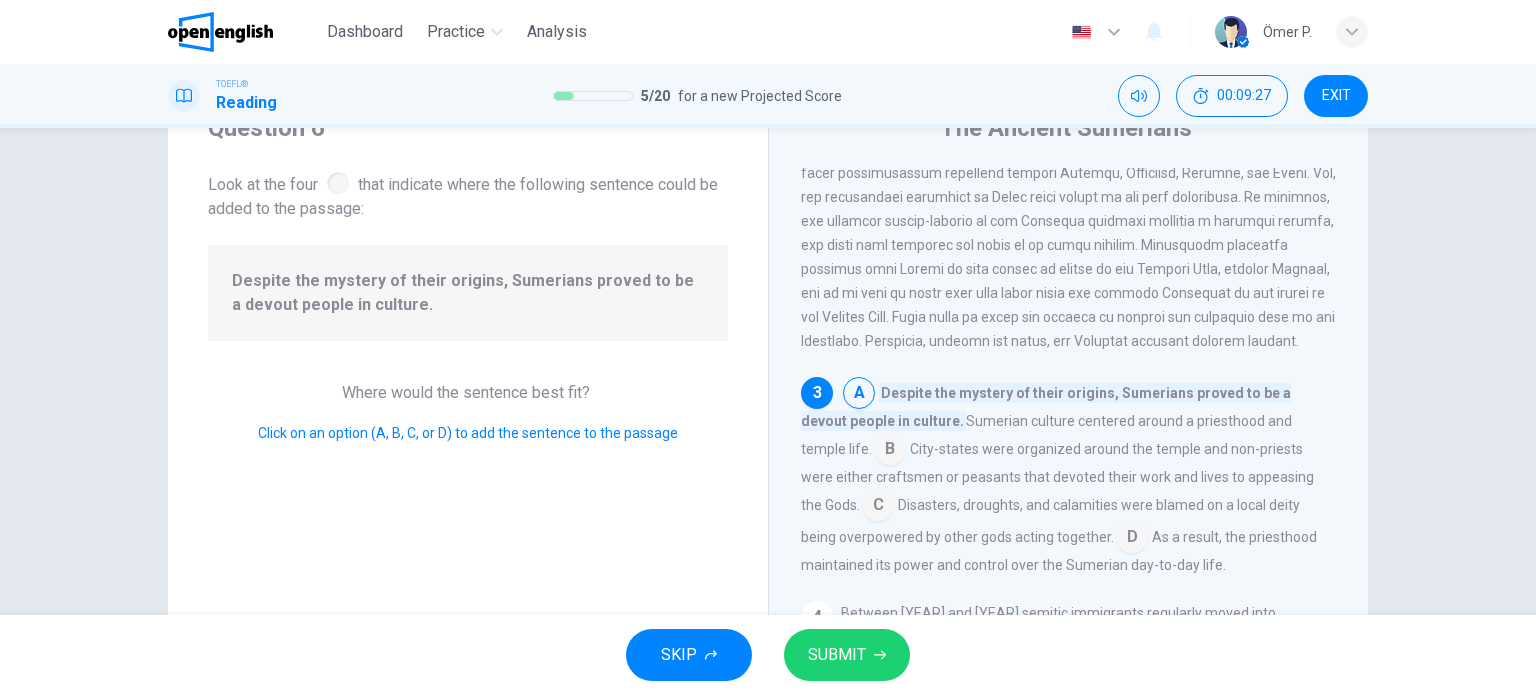 click on "SUBMIT" at bounding box center (847, 655) 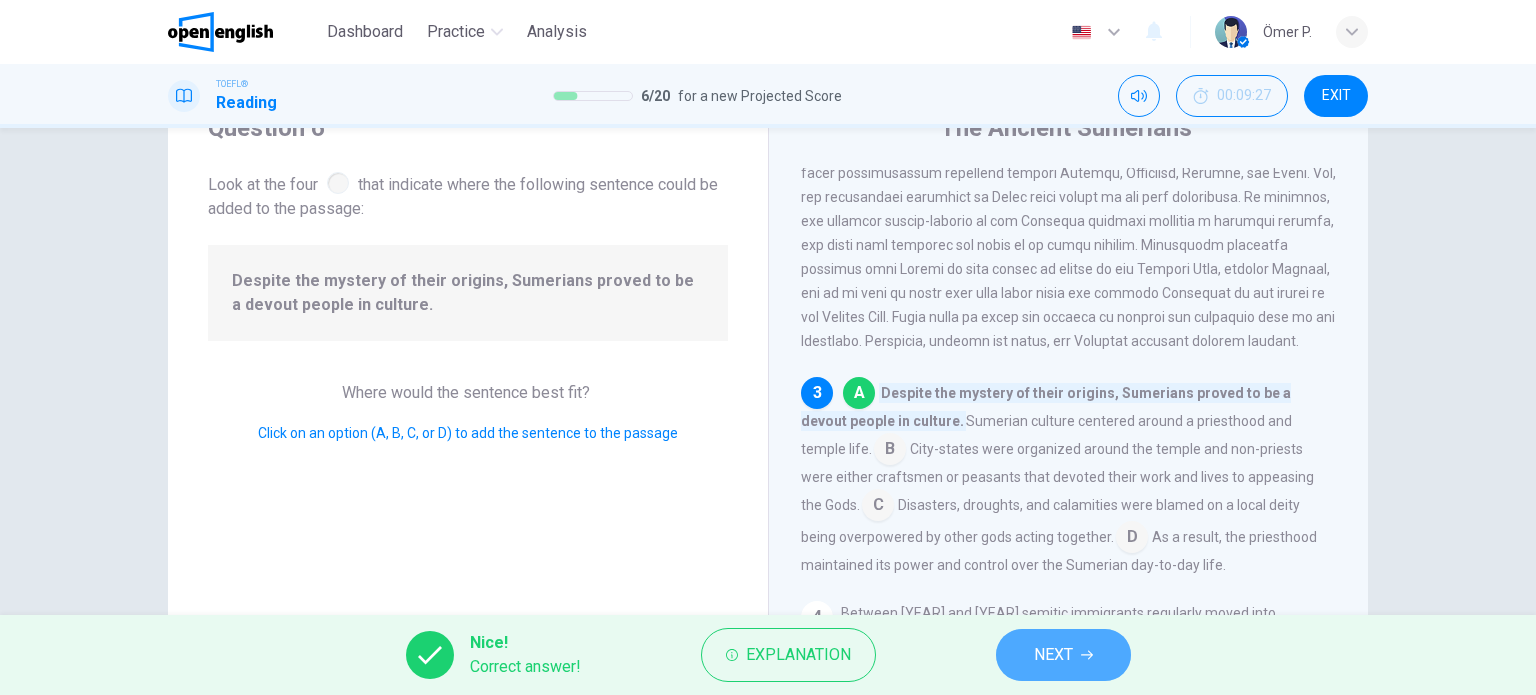 click on "NEXT" at bounding box center [1053, 655] 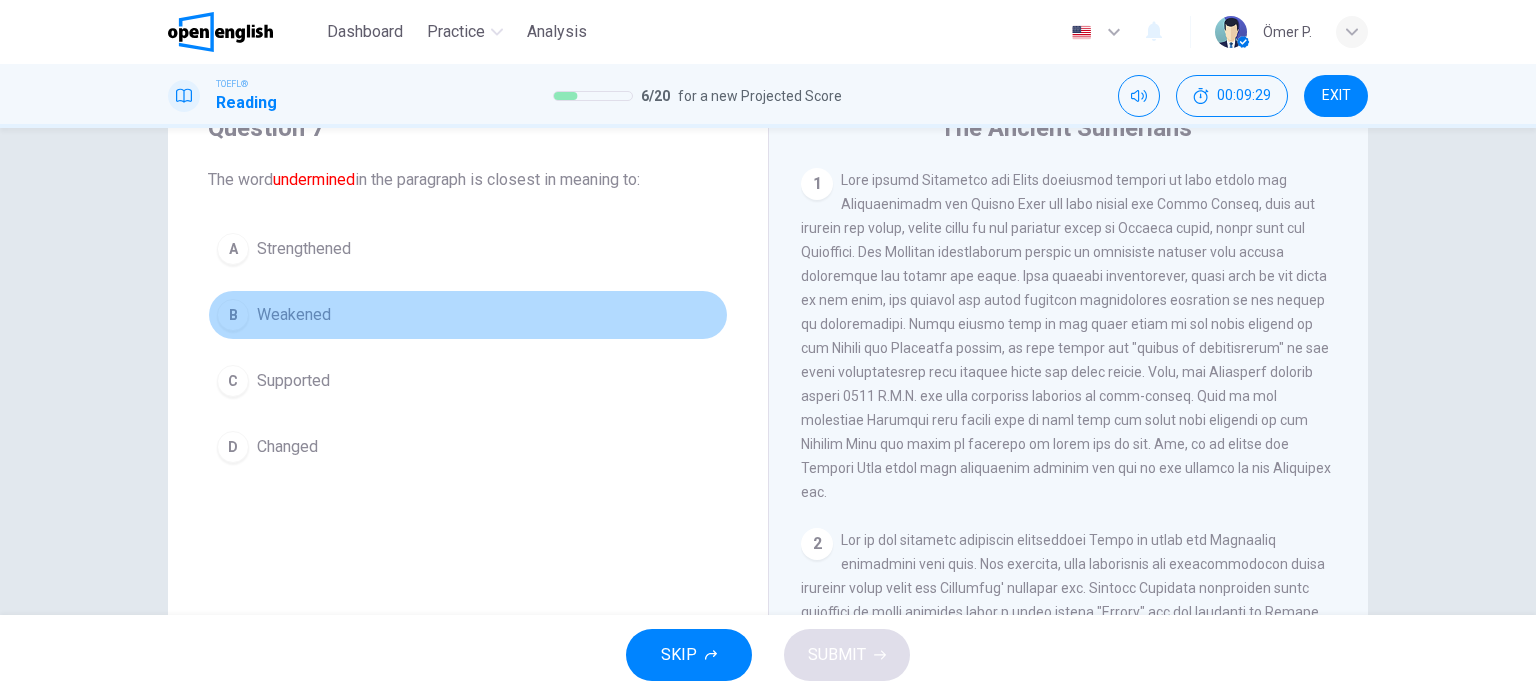 click on "B Weakened" at bounding box center (468, 315) 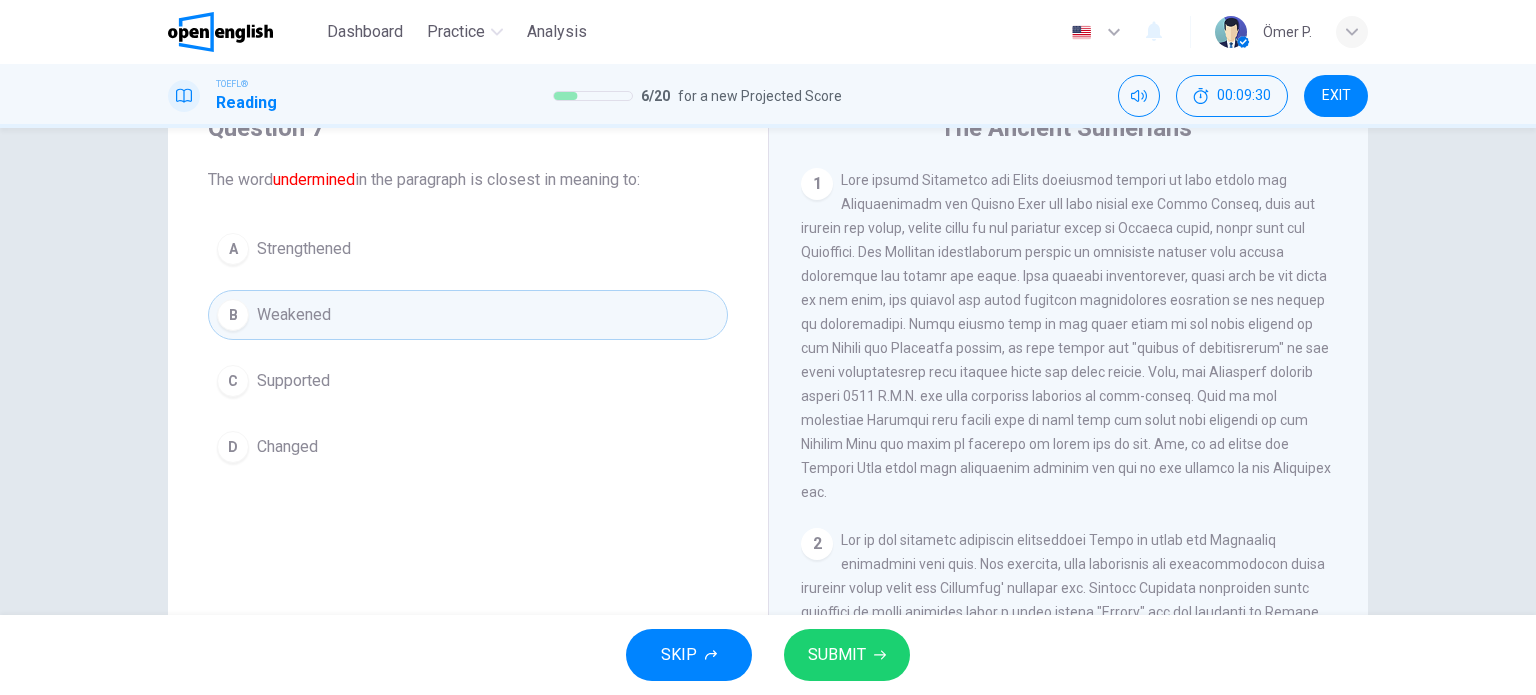 click on "SUBMIT" at bounding box center (837, 655) 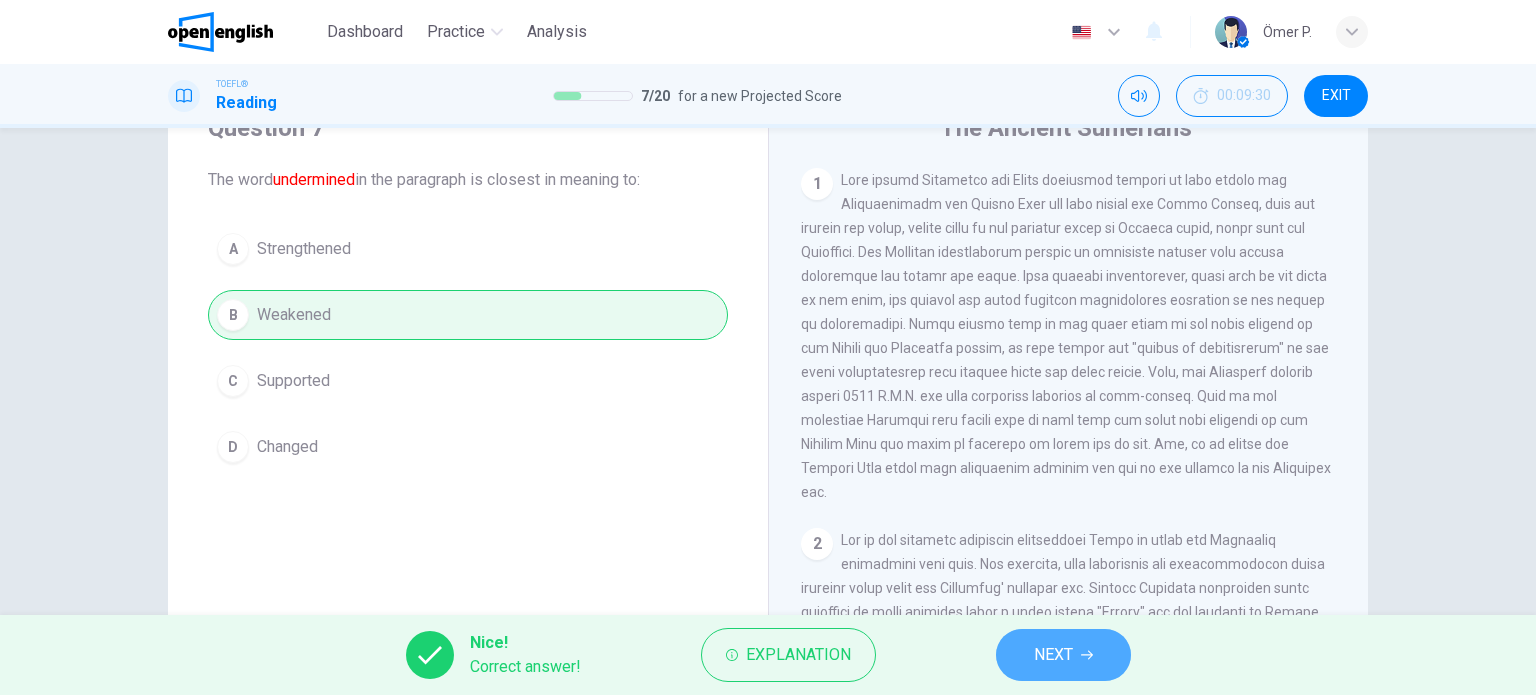 click on "NEXT" at bounding box center [1053, 655] 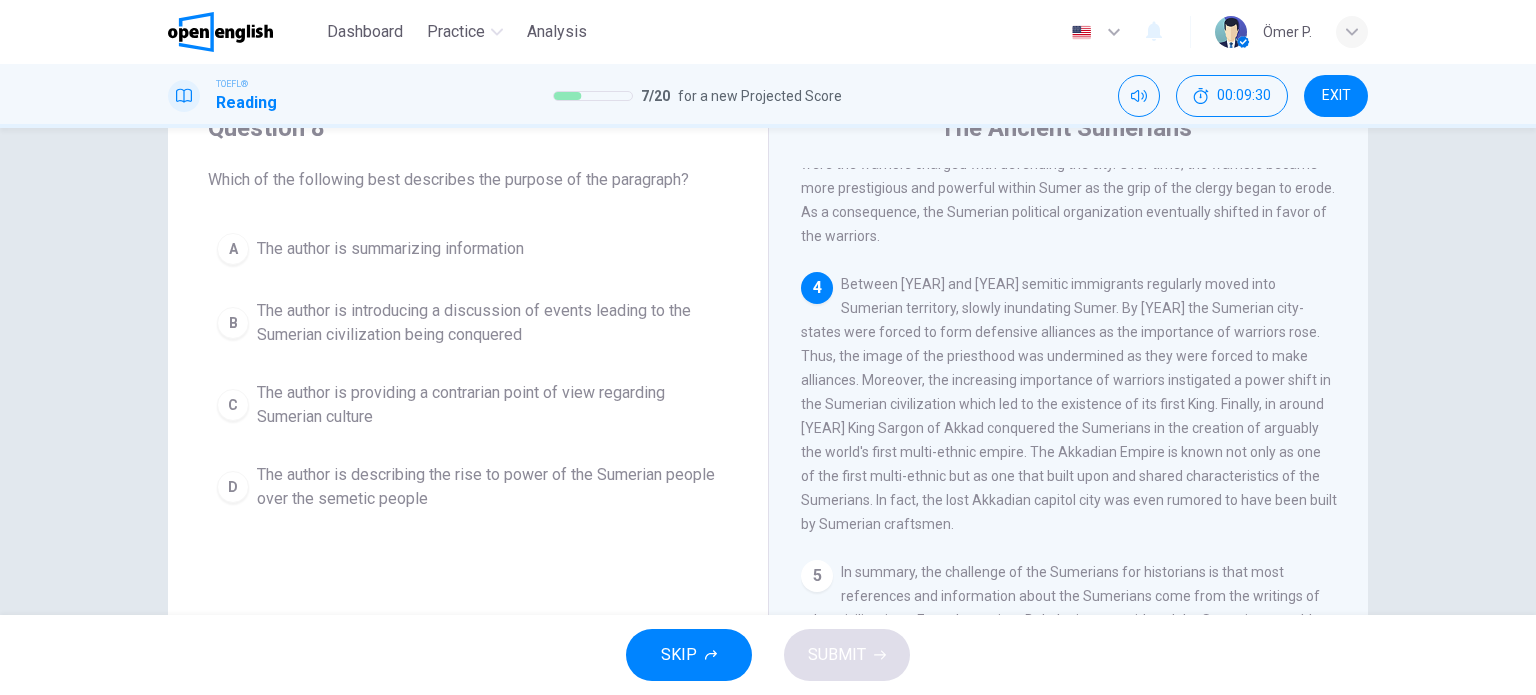 scroll, scrollTop: 912, scrollLeft: 0, axis: vertical 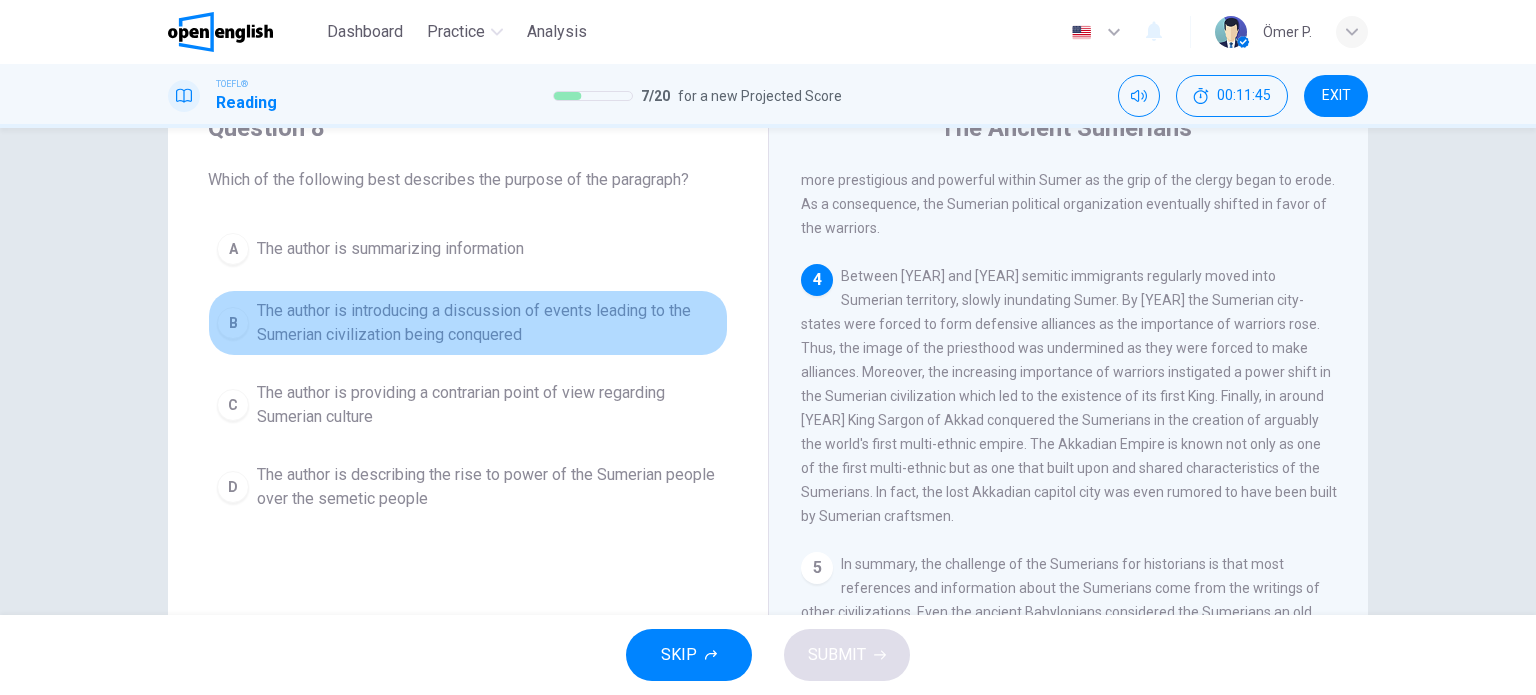 click on "The author is introducing a discussion of events leading to the Sumerian civilization being conquered" at bounding box center (488, 323) 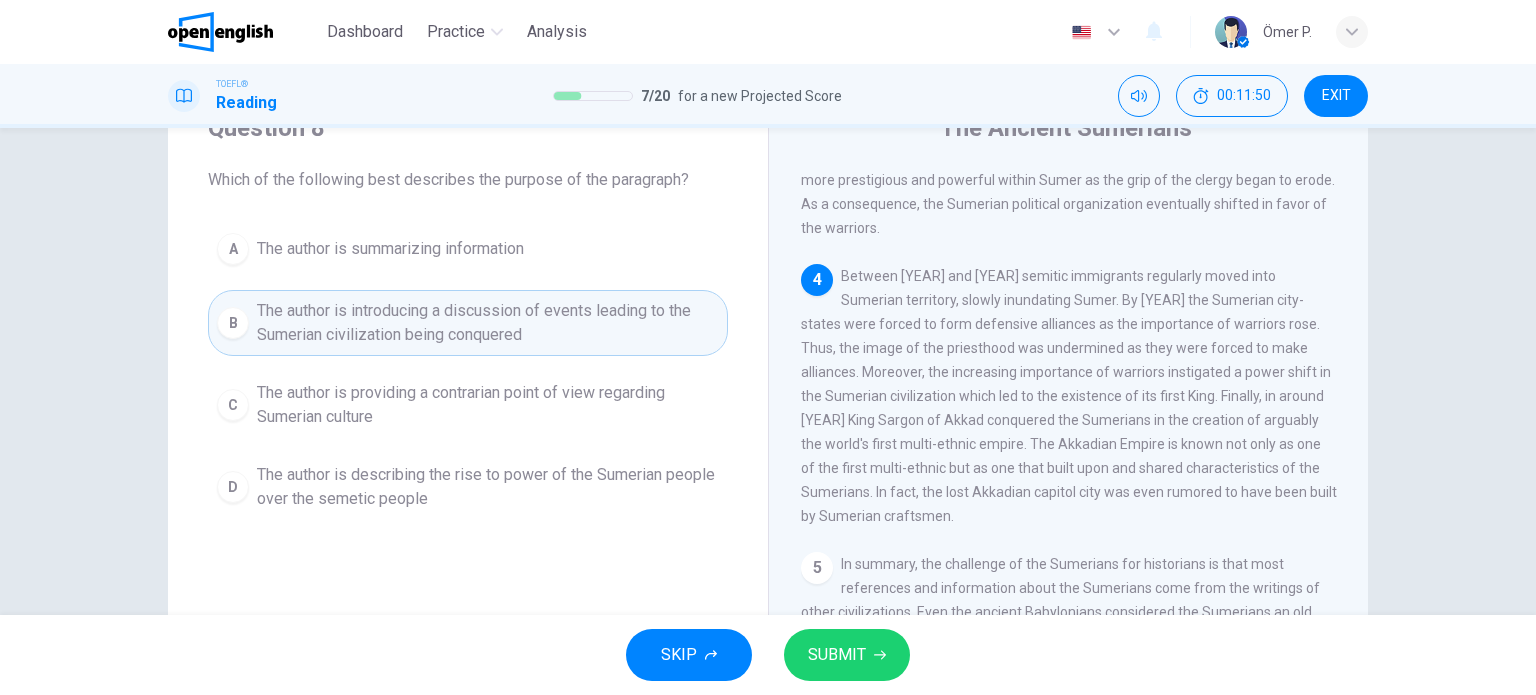 click 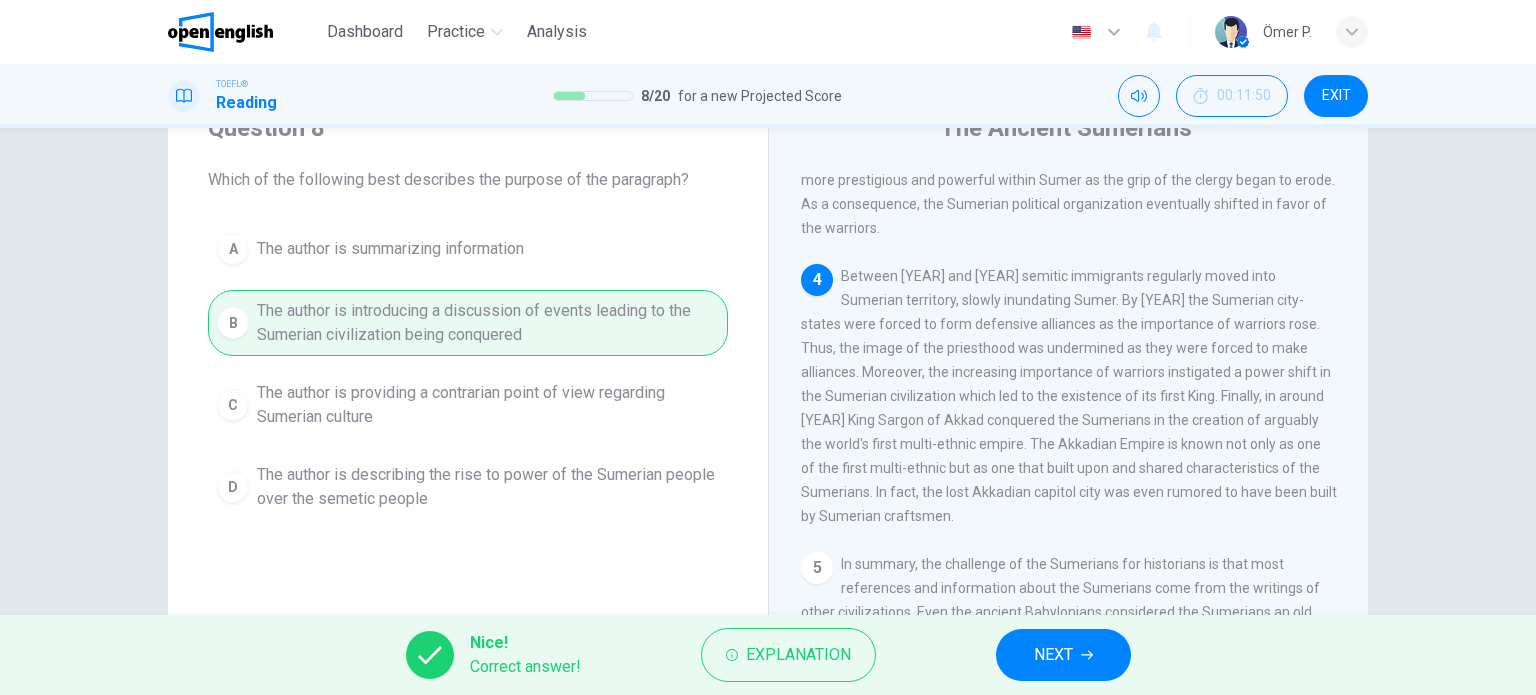 click on "NEXT" at bounding box center (1063, 655) 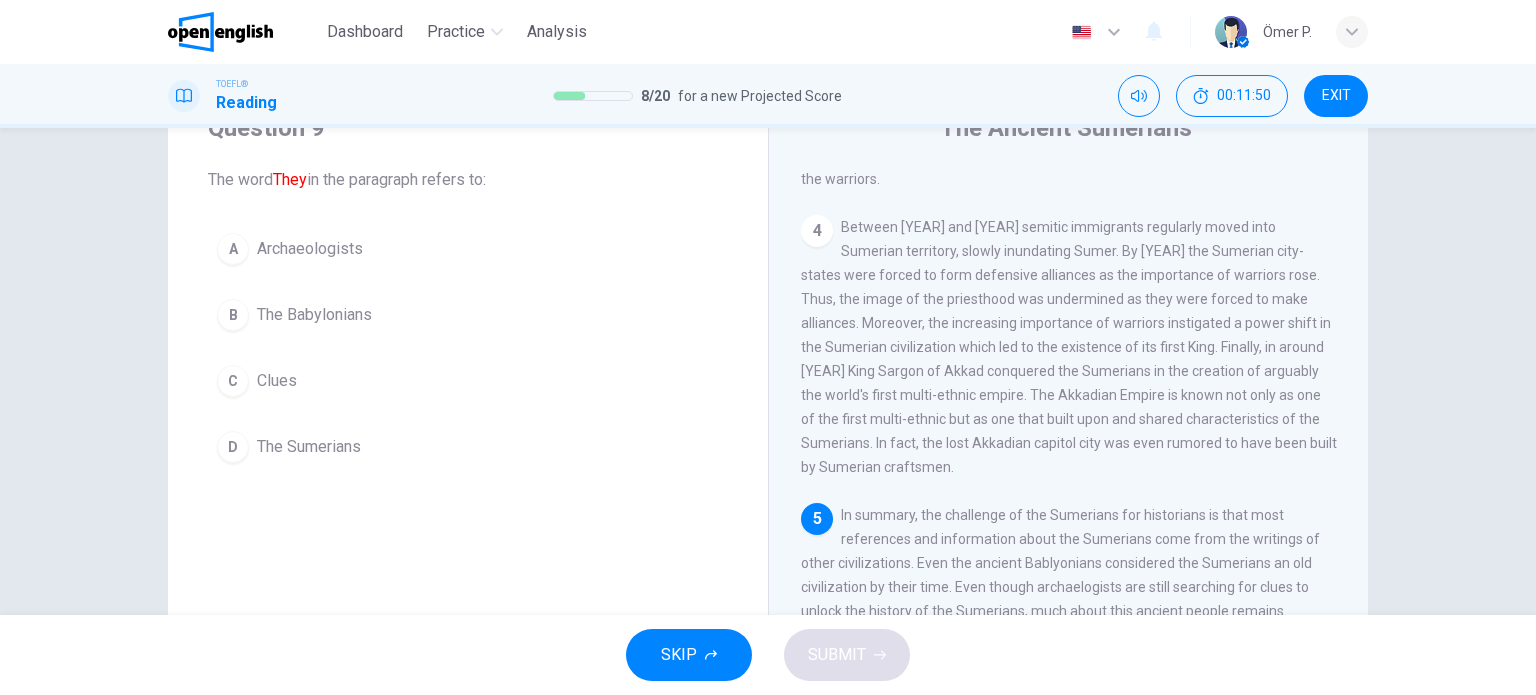 scroll, scrollTop: 983, scrollLeft: 0, axis: vertical 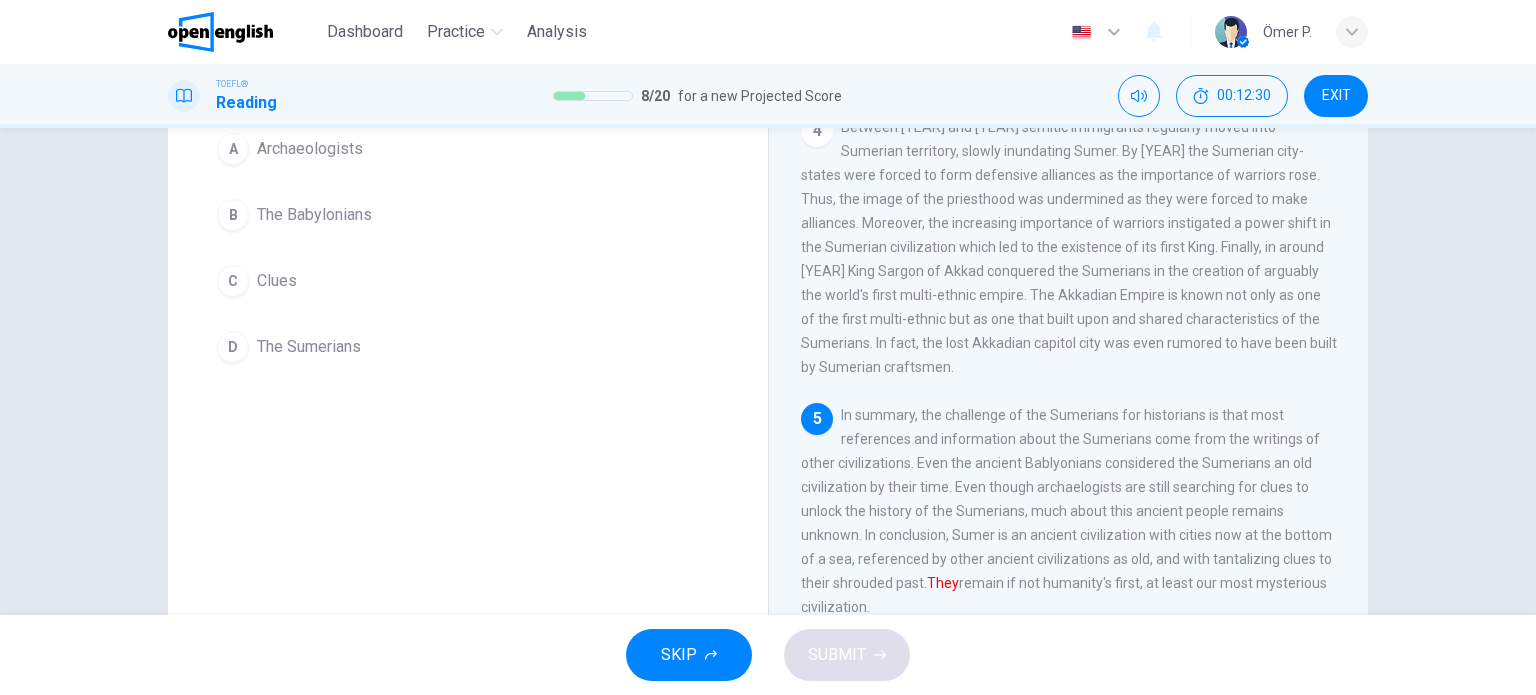 click on "D The Sumerians" at bounding box center [468, 347] 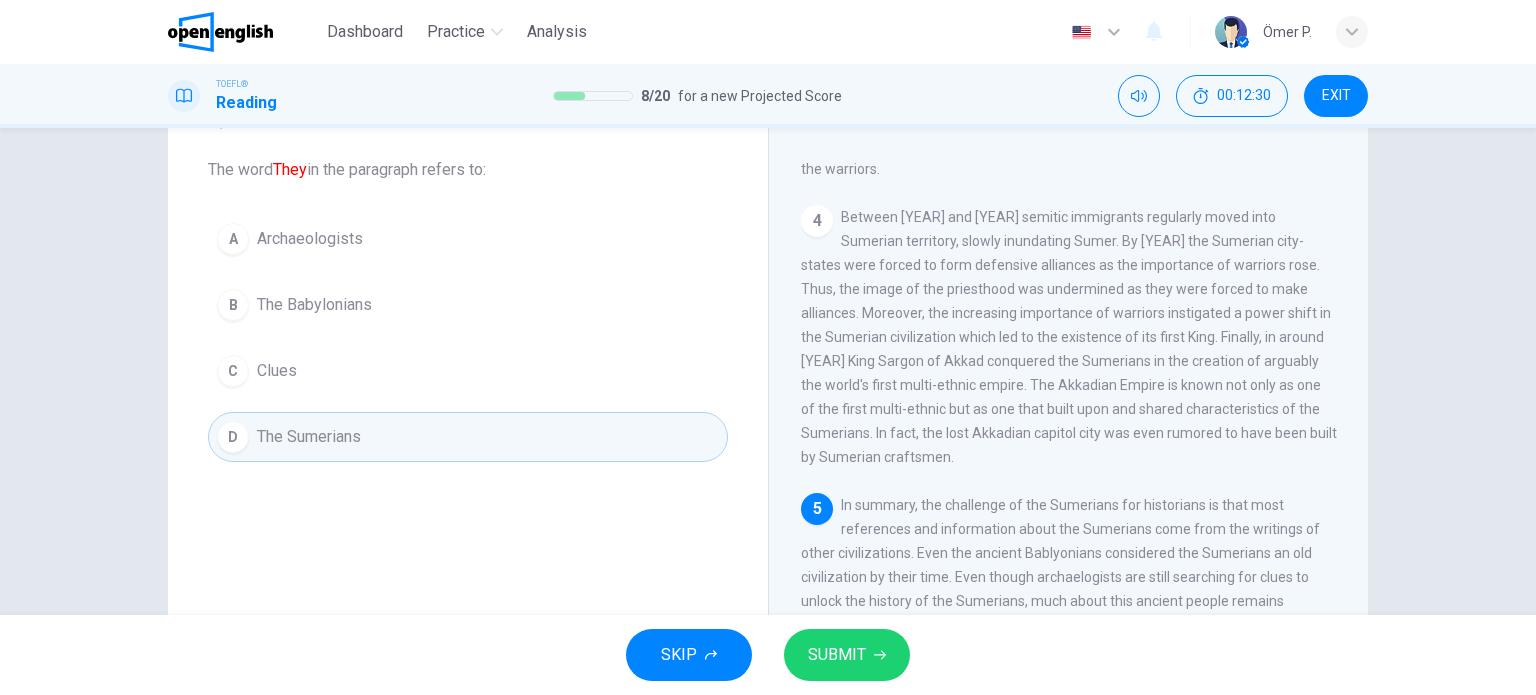 scroll, scrollTop: 88, scrollLeft: 0, axis: vertical 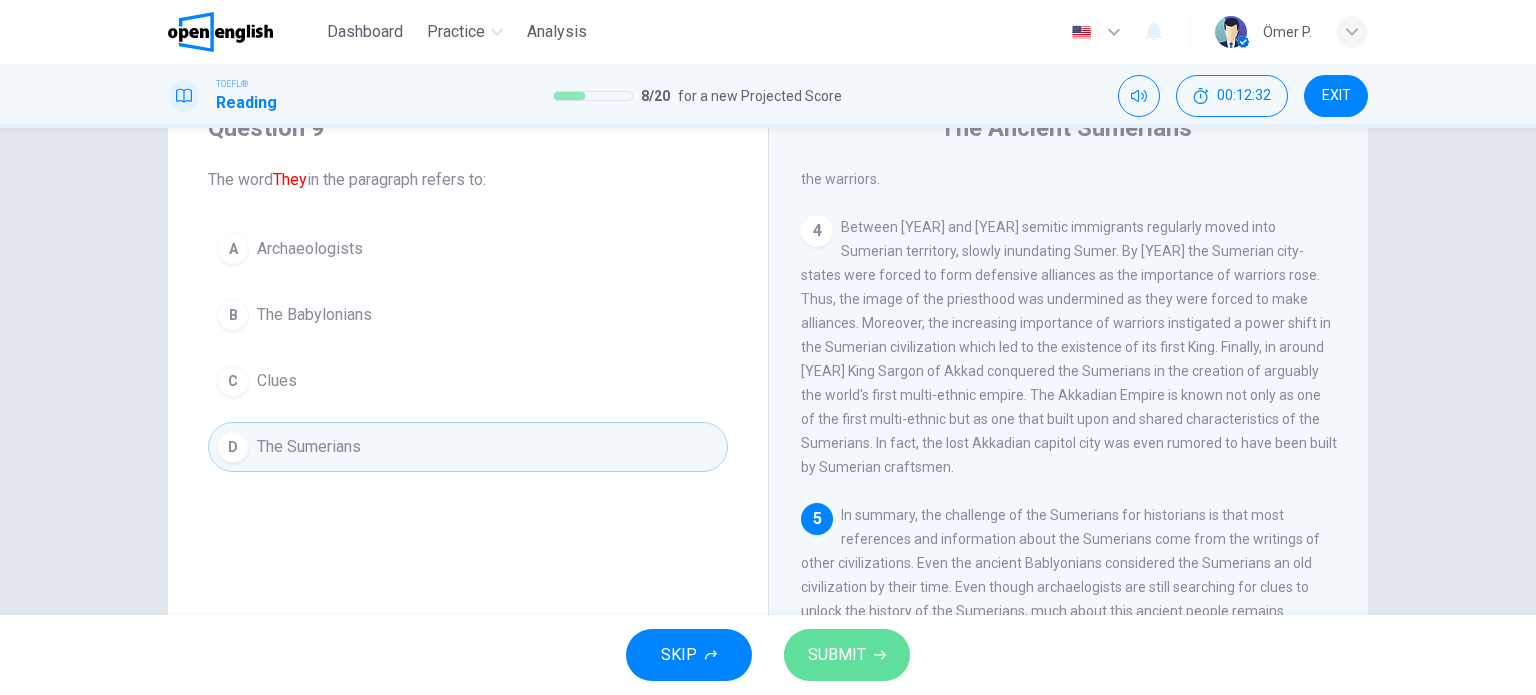 click on "SUBMIT" at bounding box center [847, 655] 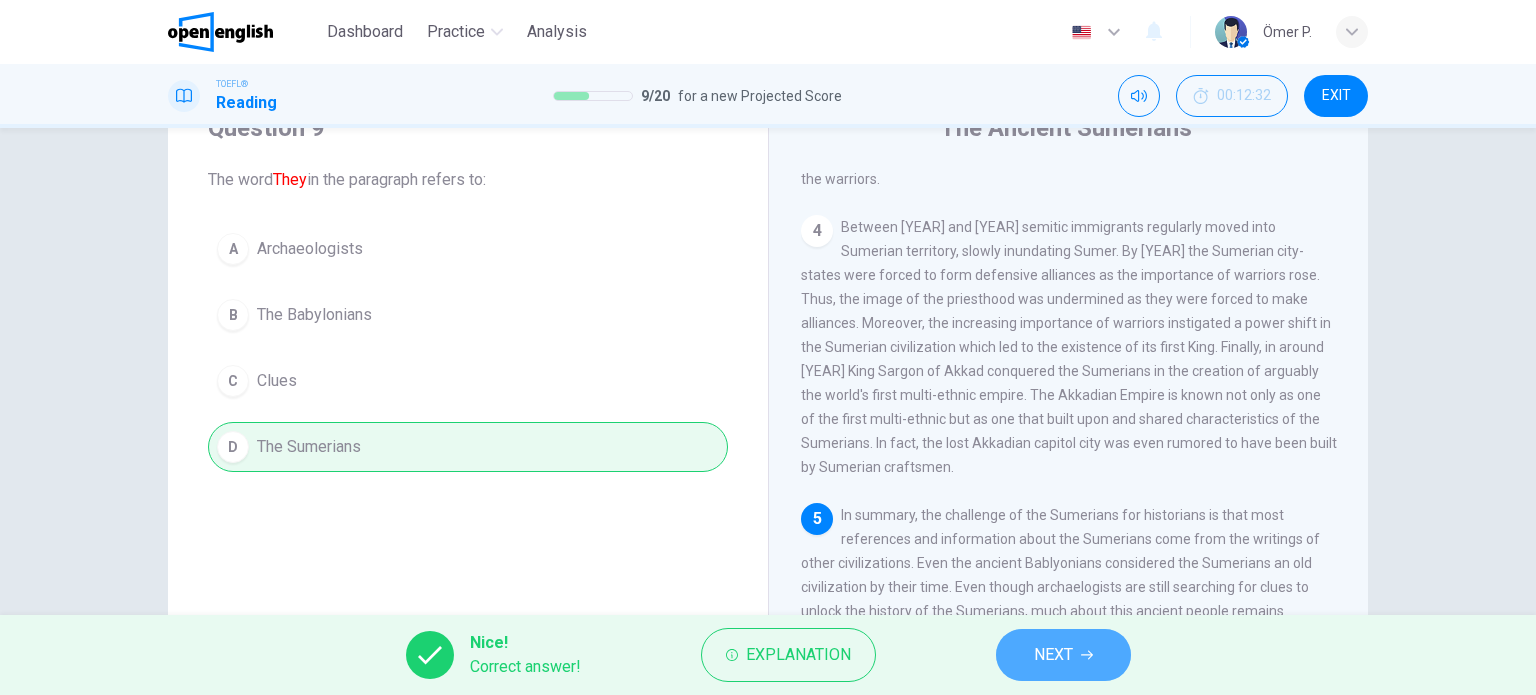click on "NEXT" at bounding box center (1053, 655) 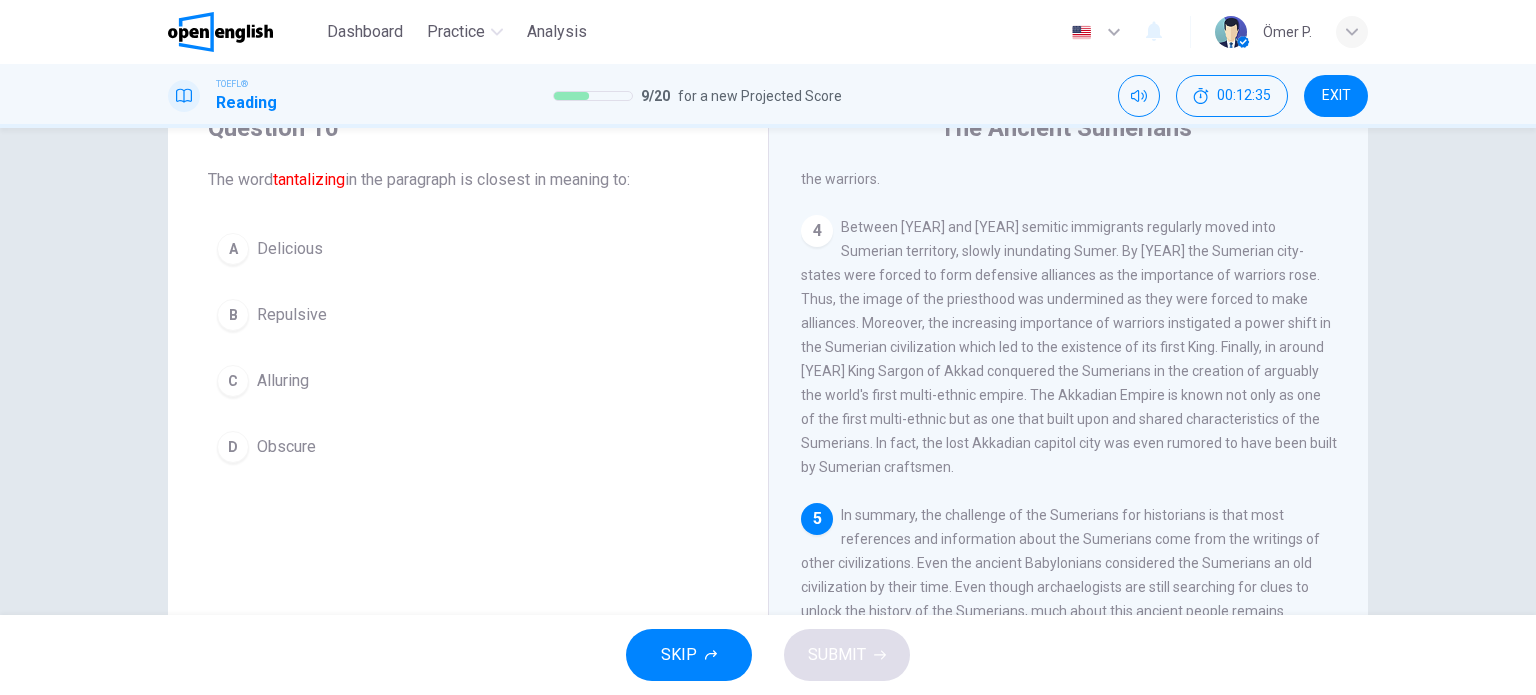click on "B Repulsive" at bounding box center [468, 315] 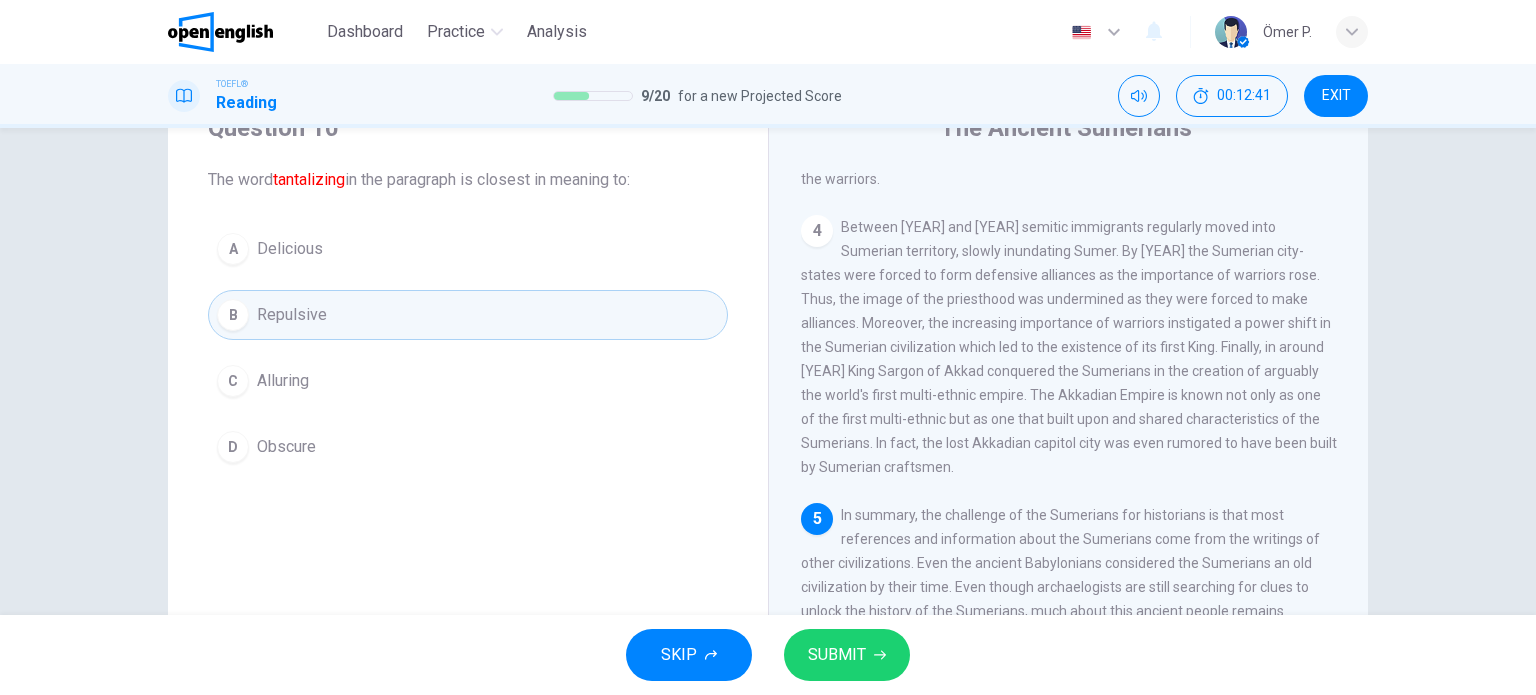 scroll, scrollTop: 88, scrollLeft: 0, axis: vertical 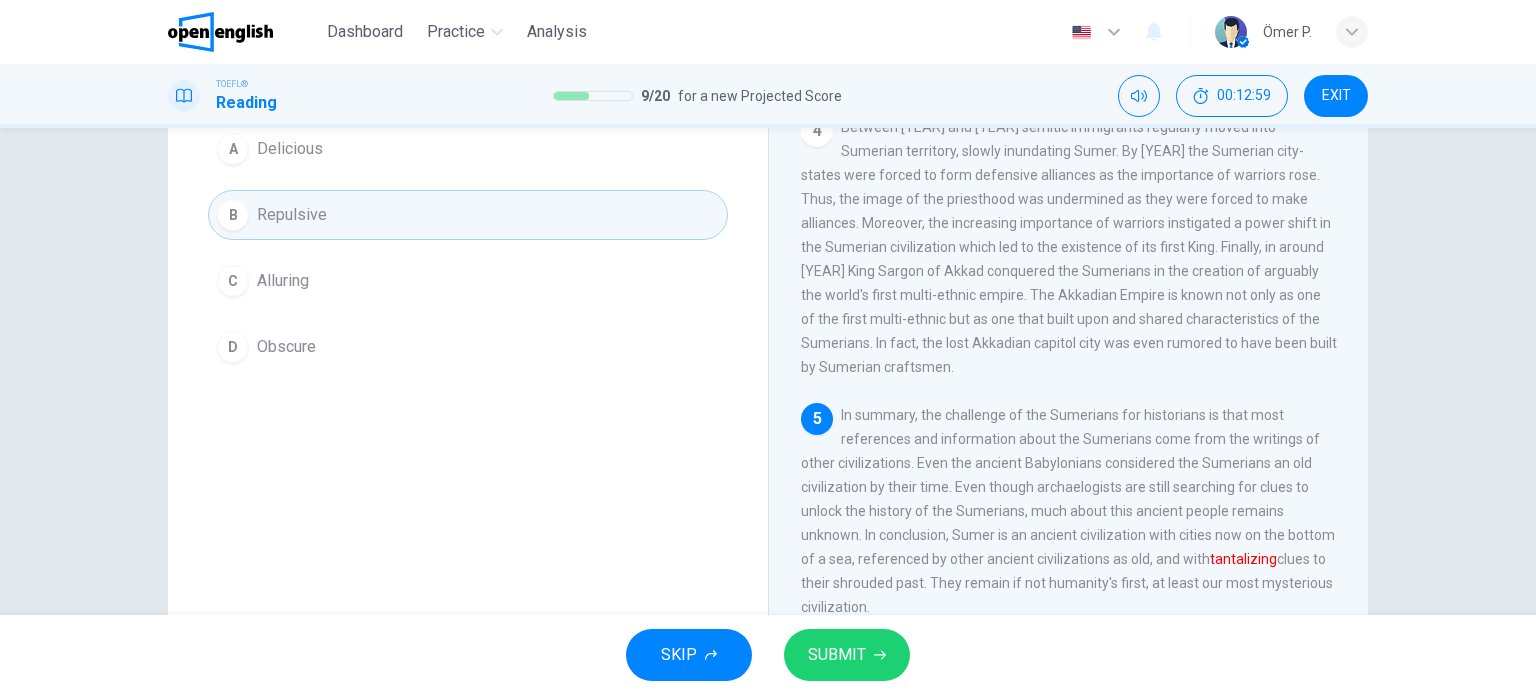 click on "C Alluring" at bounding box center (468, 281) 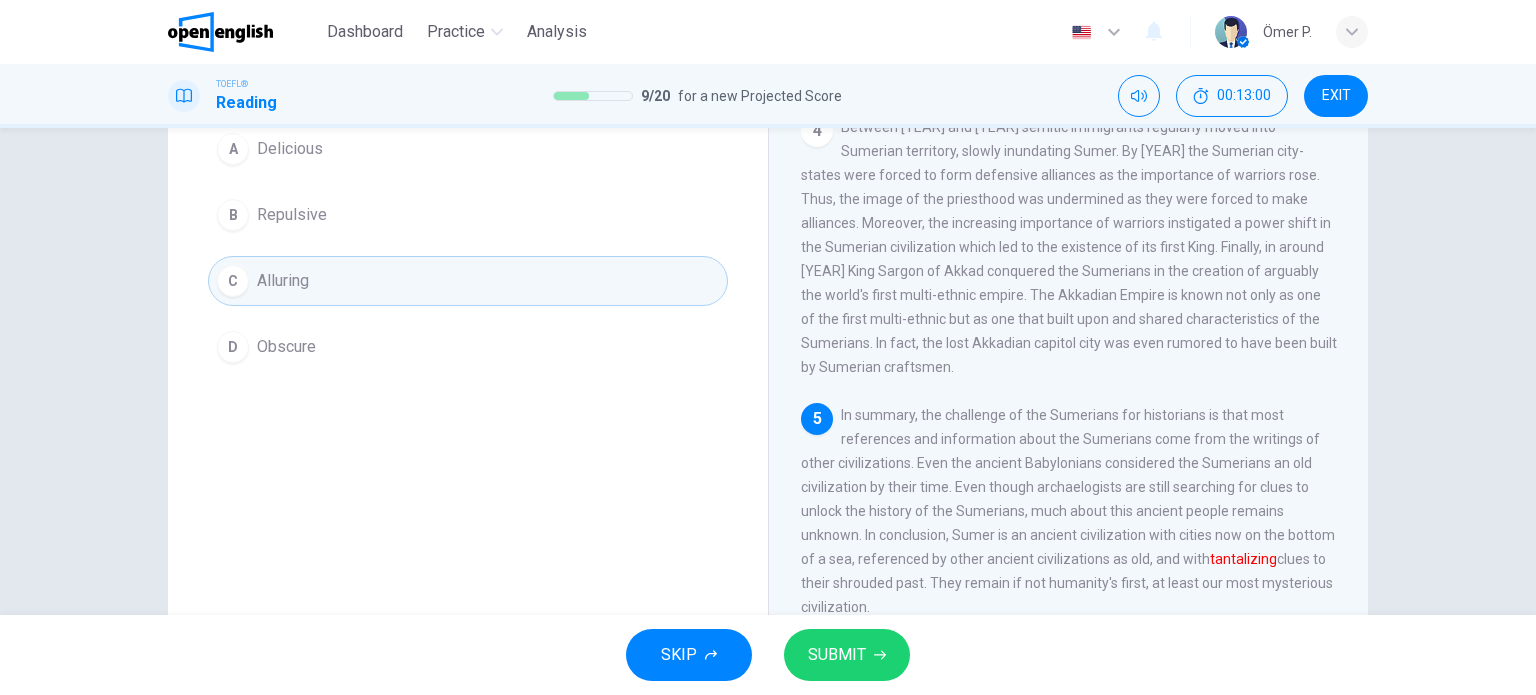 click on "SUBMIT" at bounding box center (837, 655) 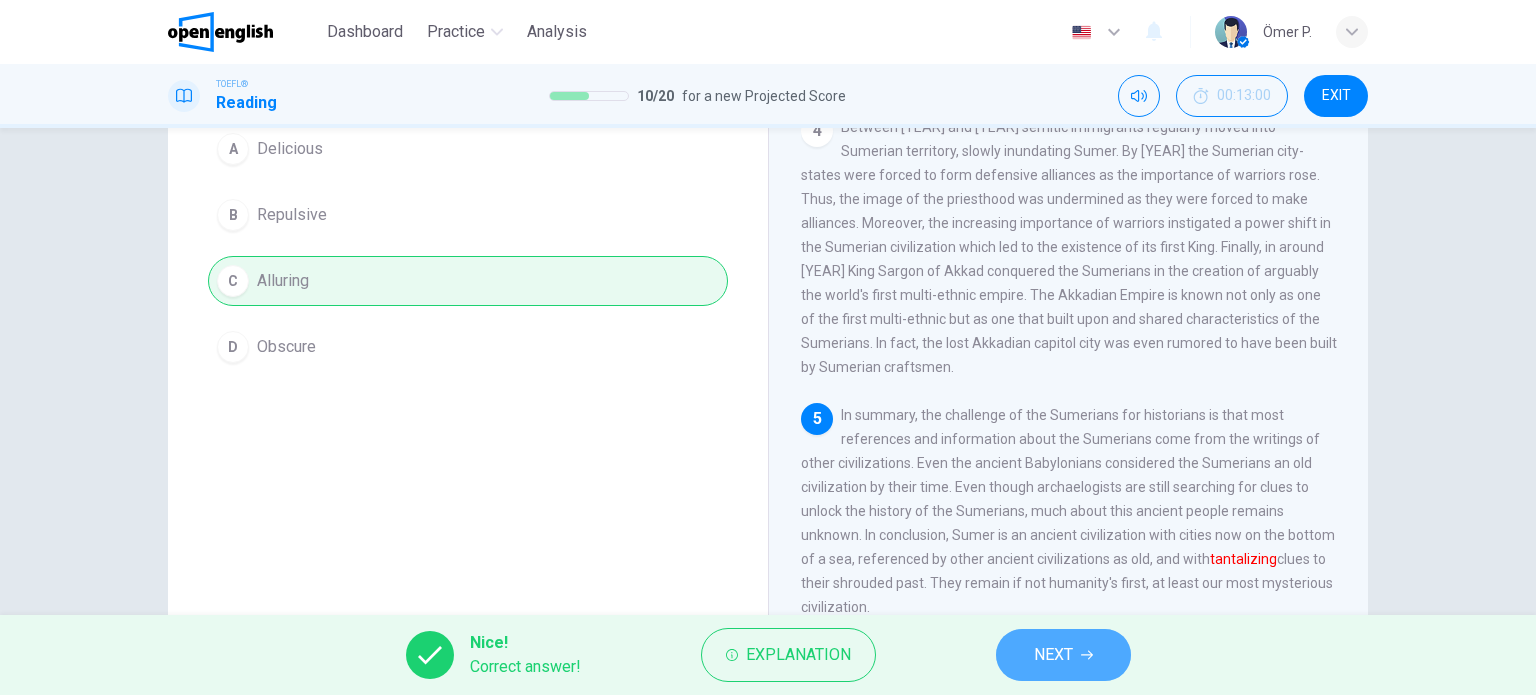click on "NEXT" at bounding box center [1063, 655] 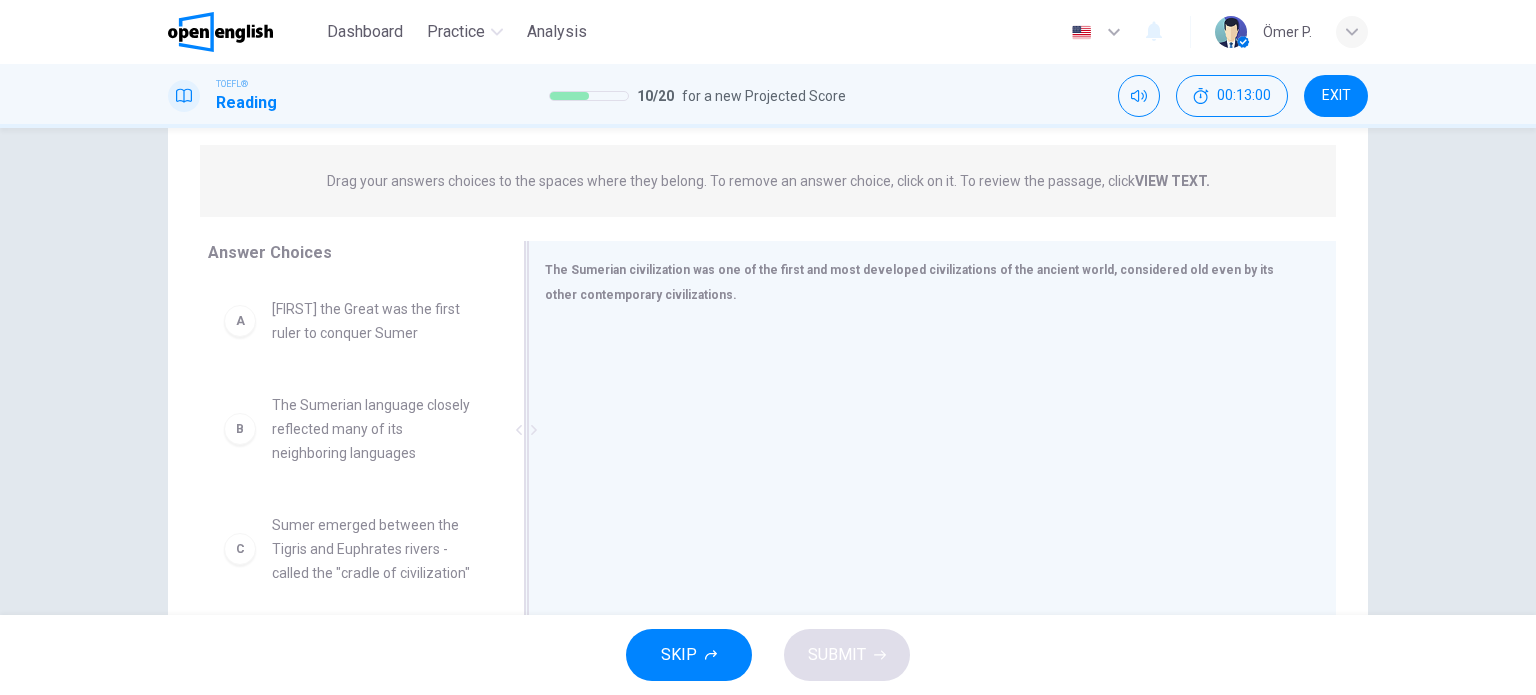 scroll, scrollTop: 288, scrollLeft: 0, axis: vertical 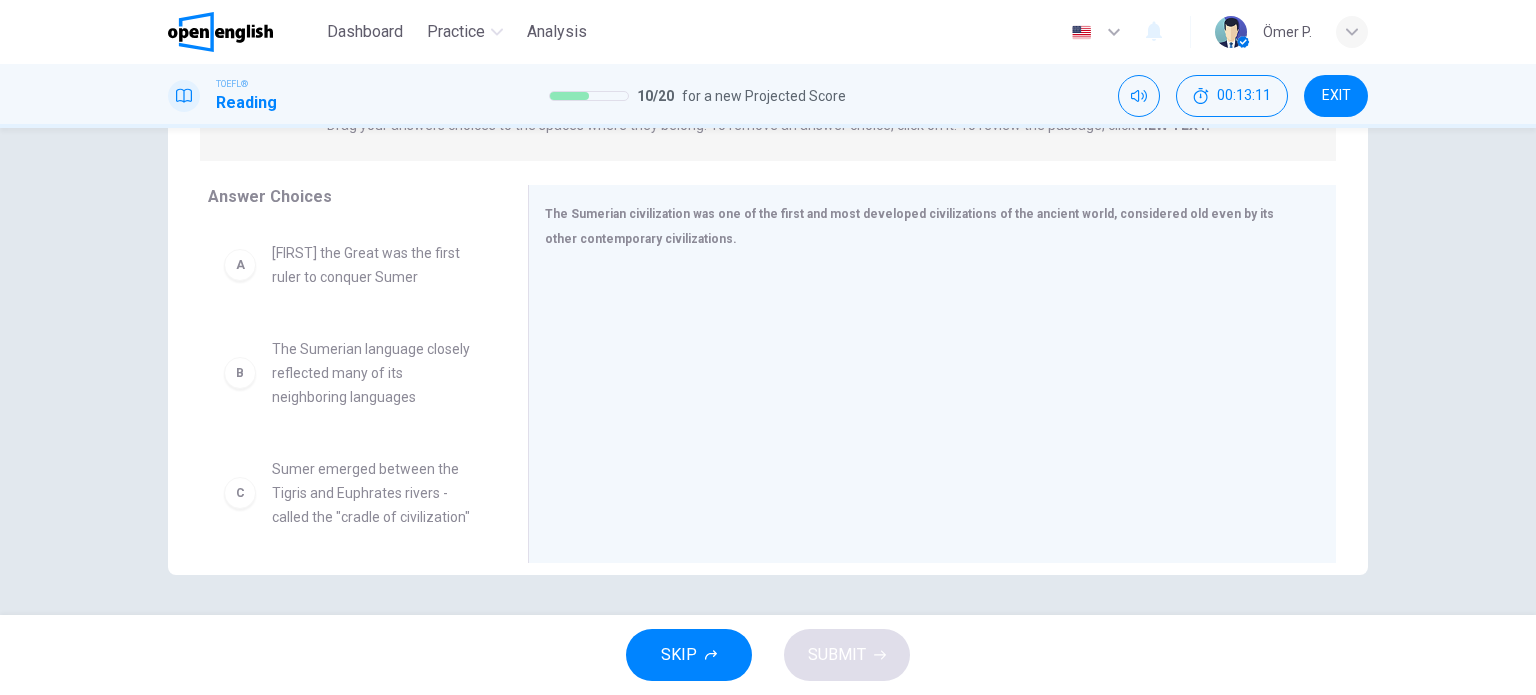 click on "The Sumerian language closely reflected many of its neighboring languages" at bounding box center [376, 373] 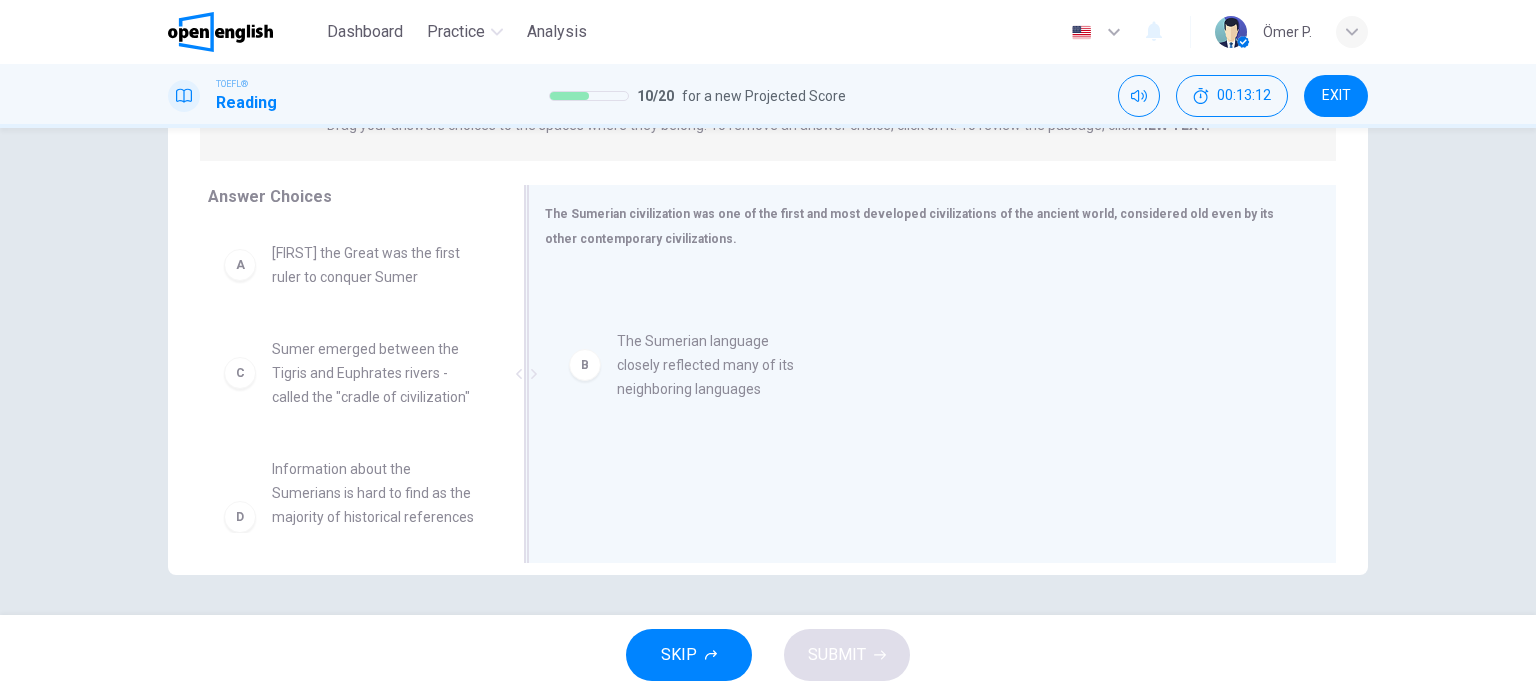 drag, startPoint x: 397, startPoint y: 399, endPoint x: 784, endPoint y: 382, distance: 387.3732 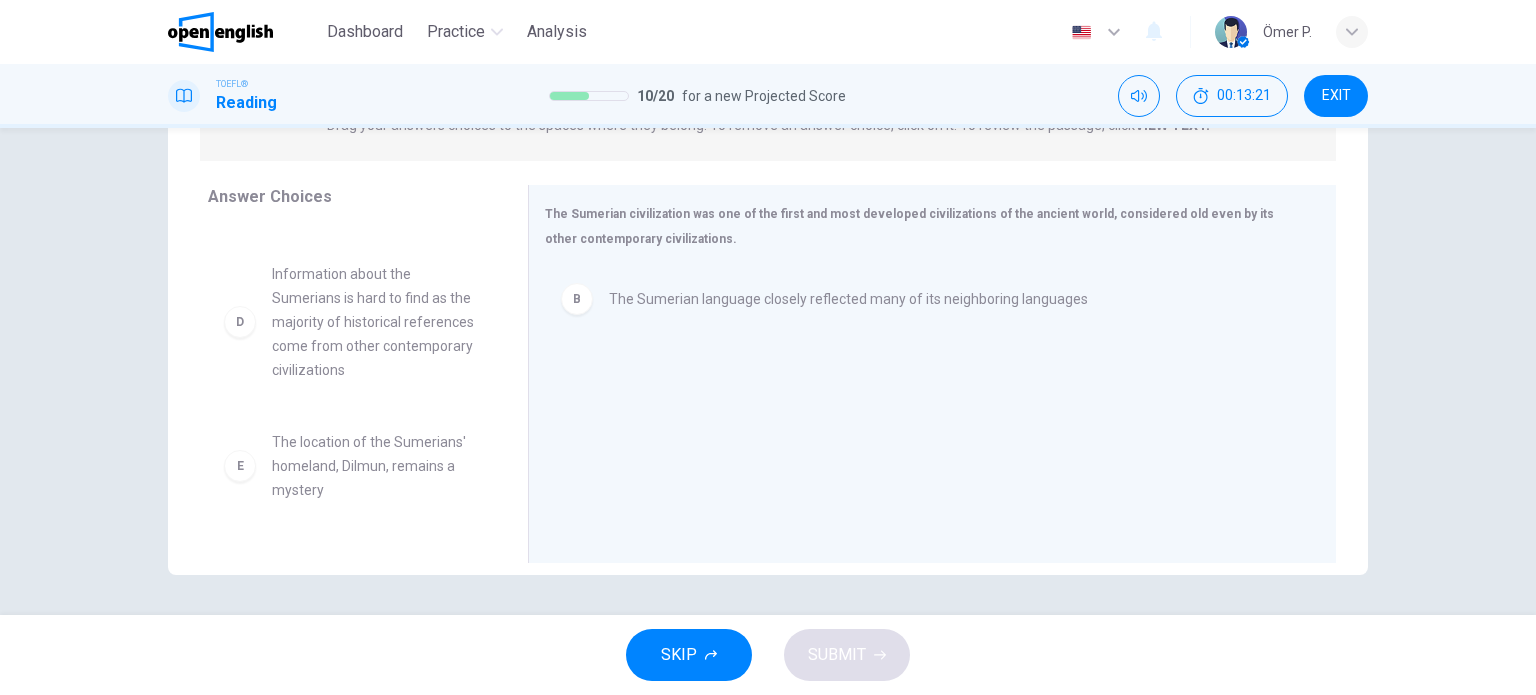 scroll, scrollTop: 200, scrollLeft: 0, axis: vertical 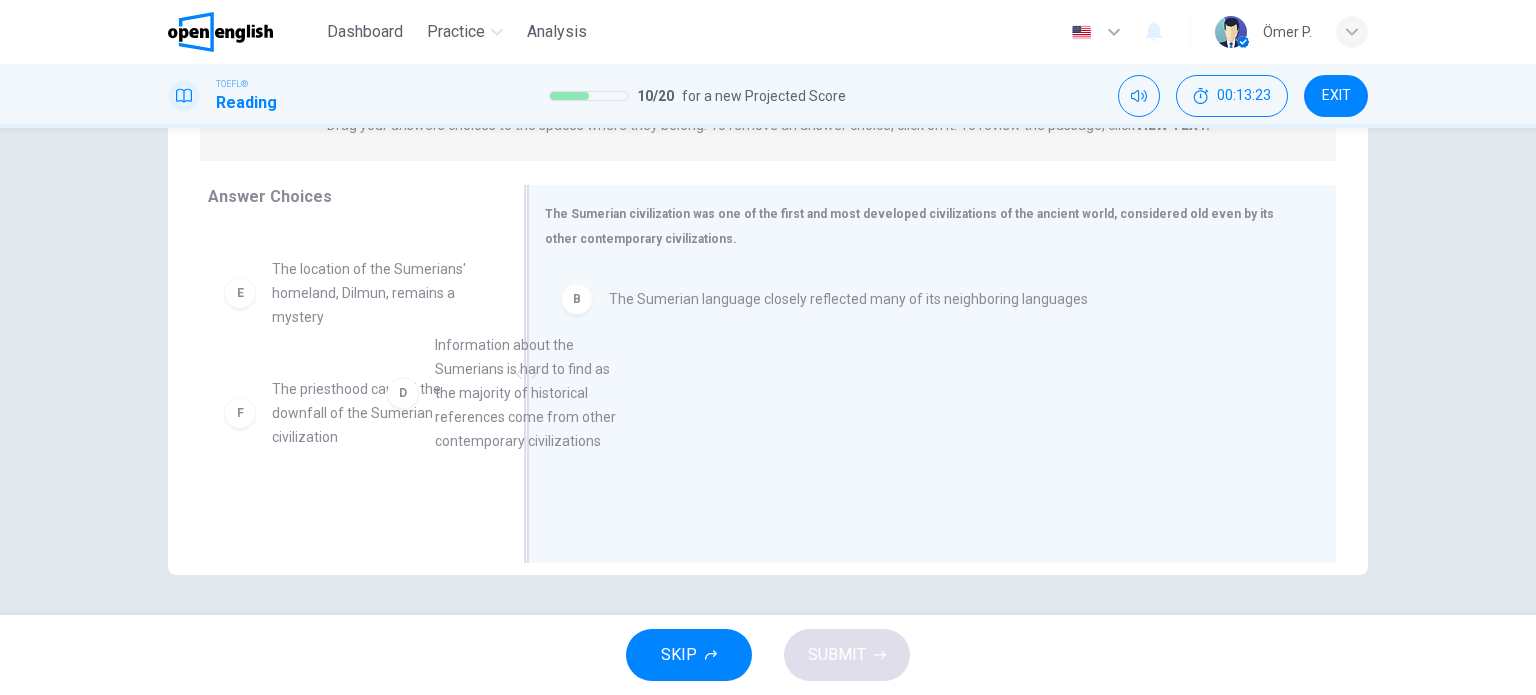 drag, startPoint x: 396, startPoint y: 339, endPoint x: 647, endPoint y: 435, distance: 268.7322 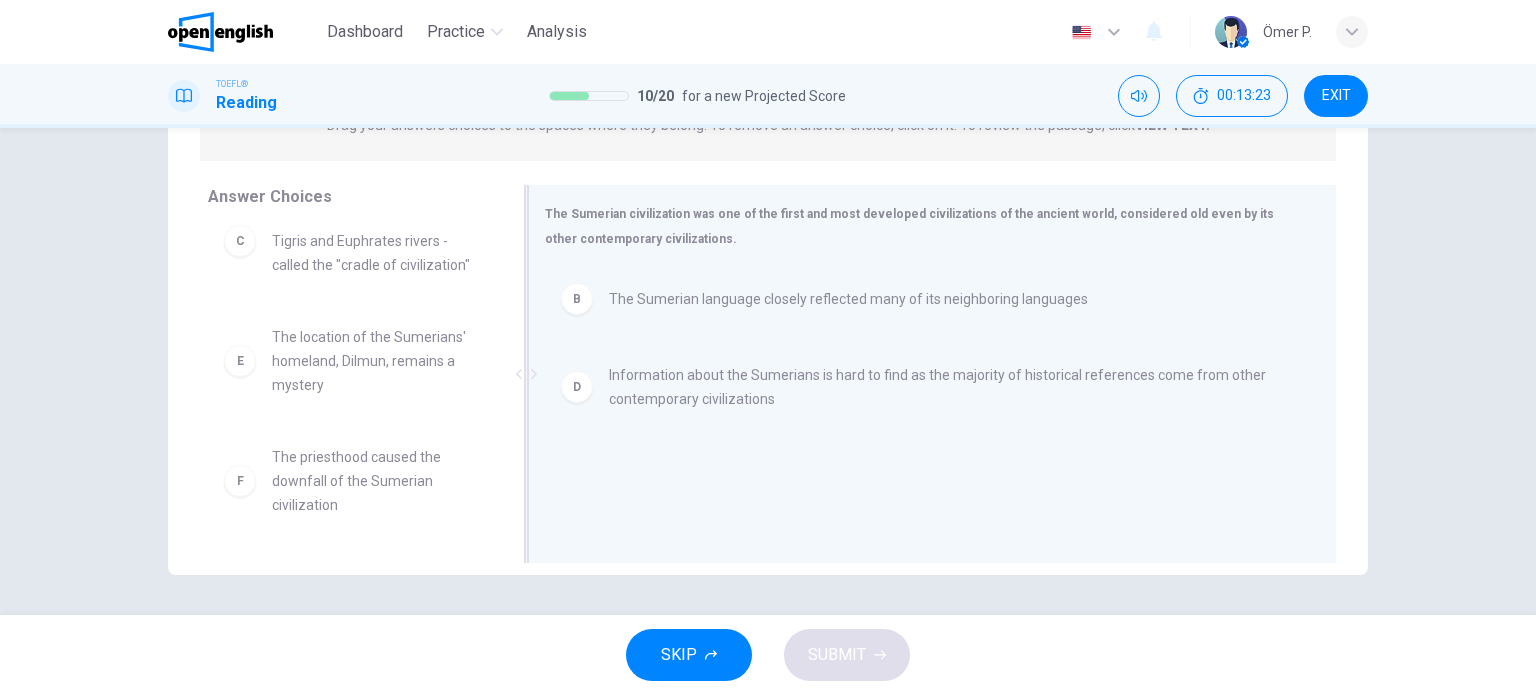 scroll, scrollTop: 132, scrollLeft: 0, axis: vertical 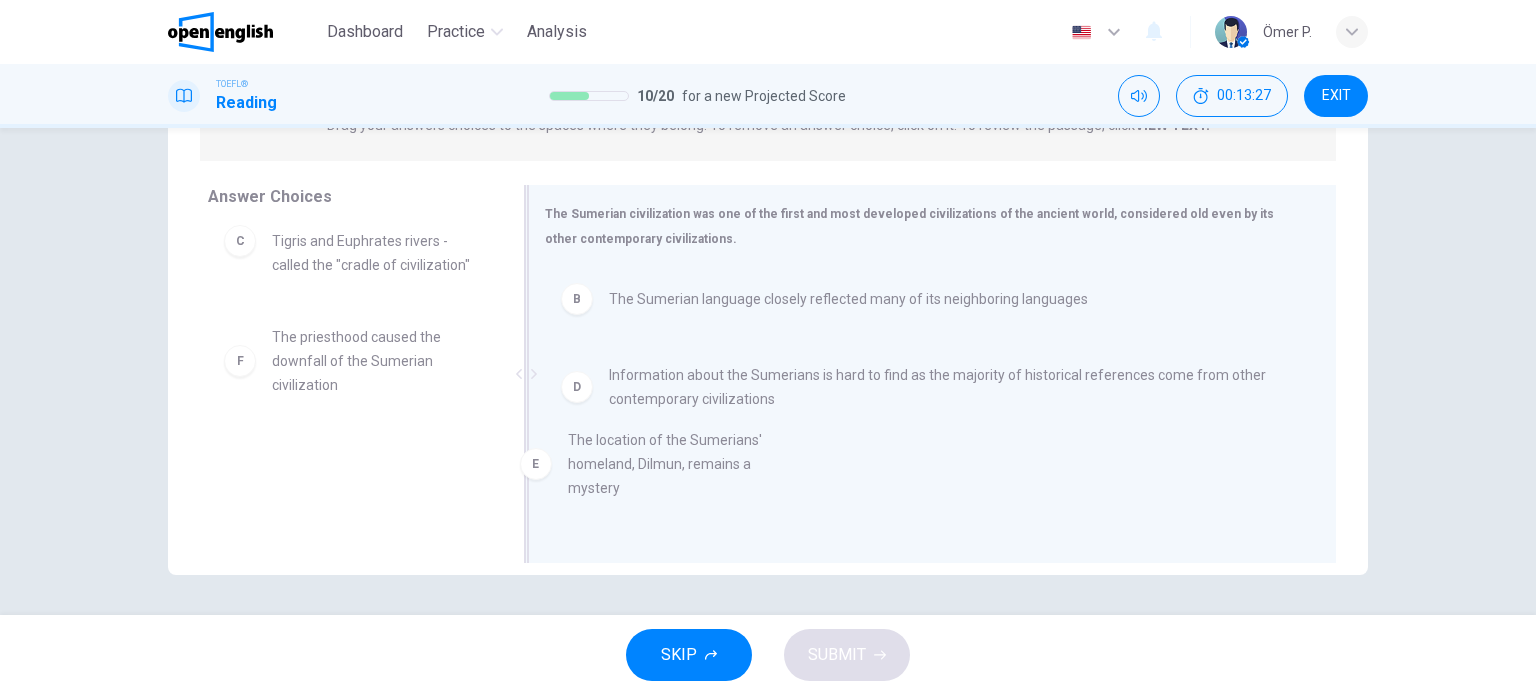 drag, startPoint x: 387, startPoint y: 371, endPoint x: 725, endPoint y: 475, distance: 353.63824 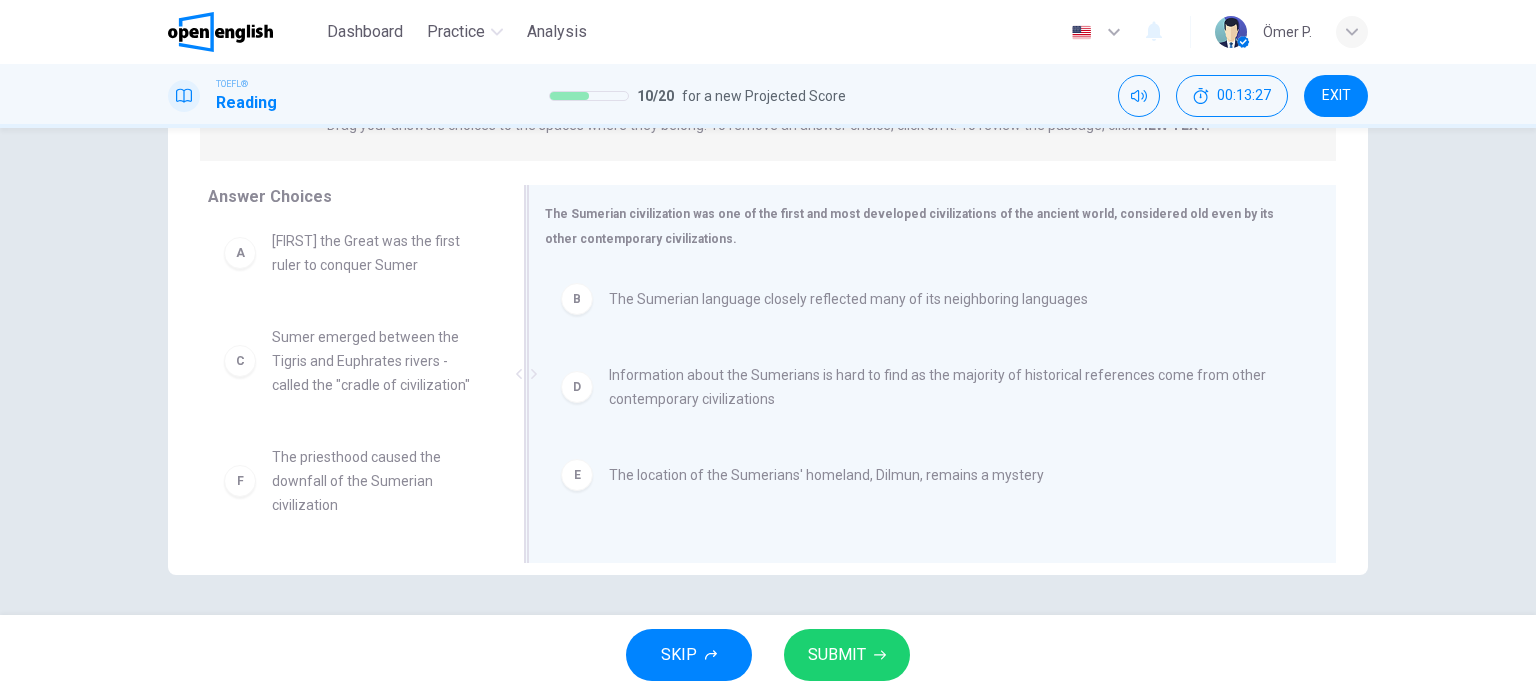 scroll, scrollTop: 12, scrollLeft: 0, axis: vertical 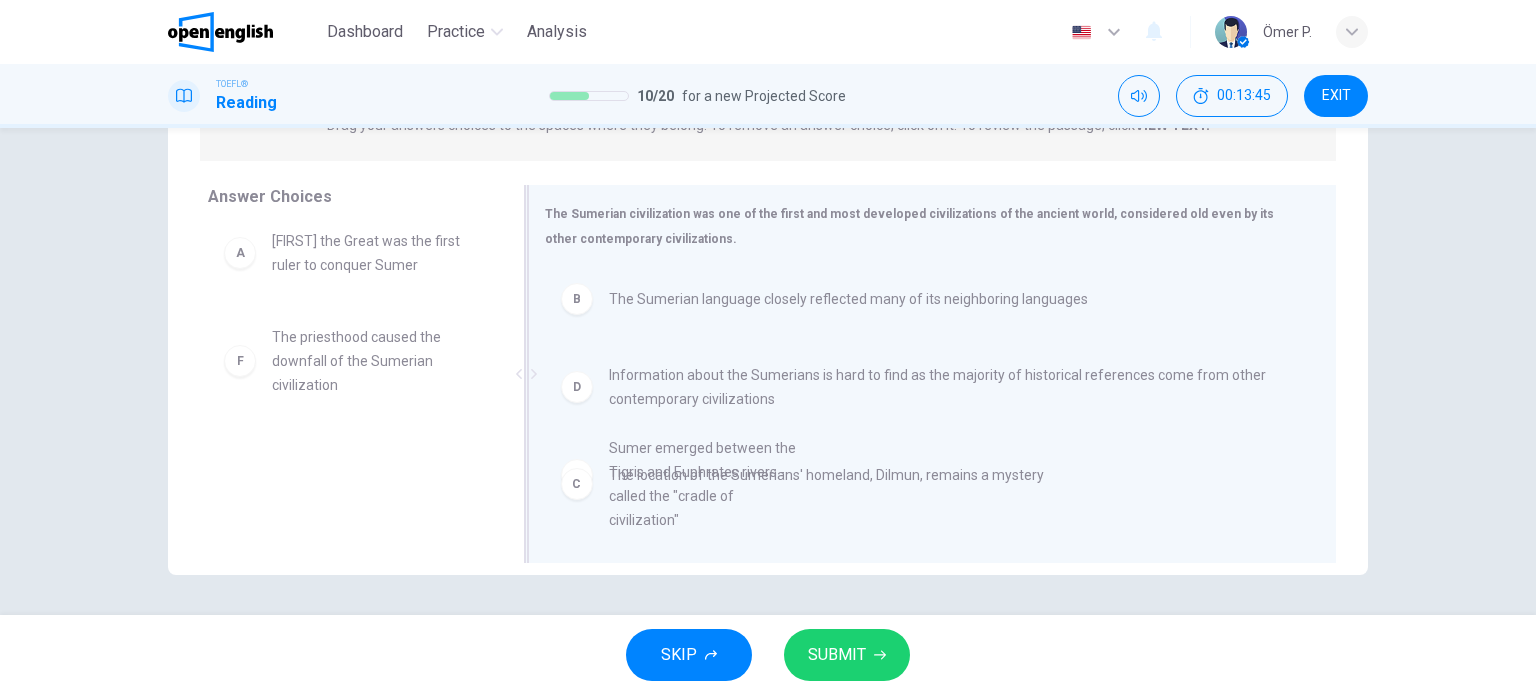 drag, startPoint x: 405, startPoint y: 369, endPoint x: 780, endPoint y: 488, distance: 393.42853 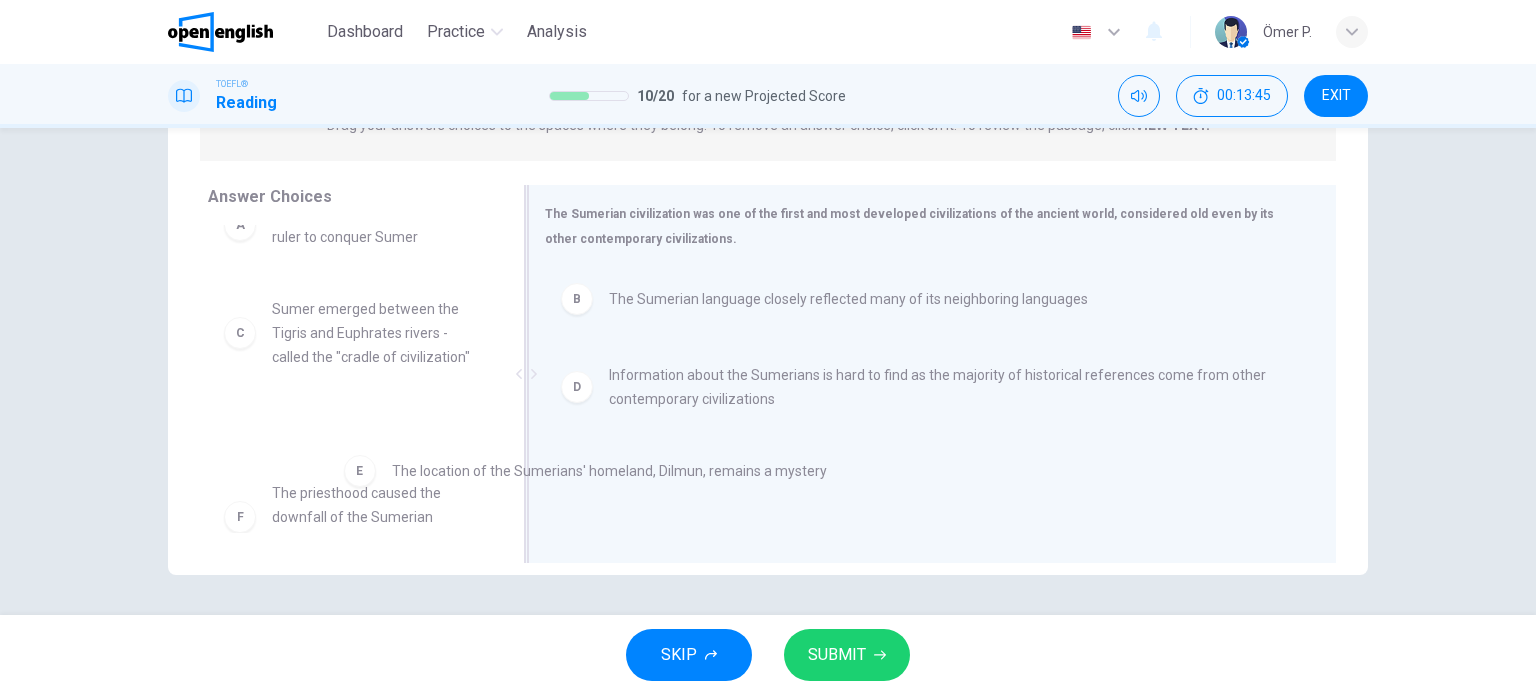 scroll, scrollTop: 60, scrollLeft: 0, axis: vertical 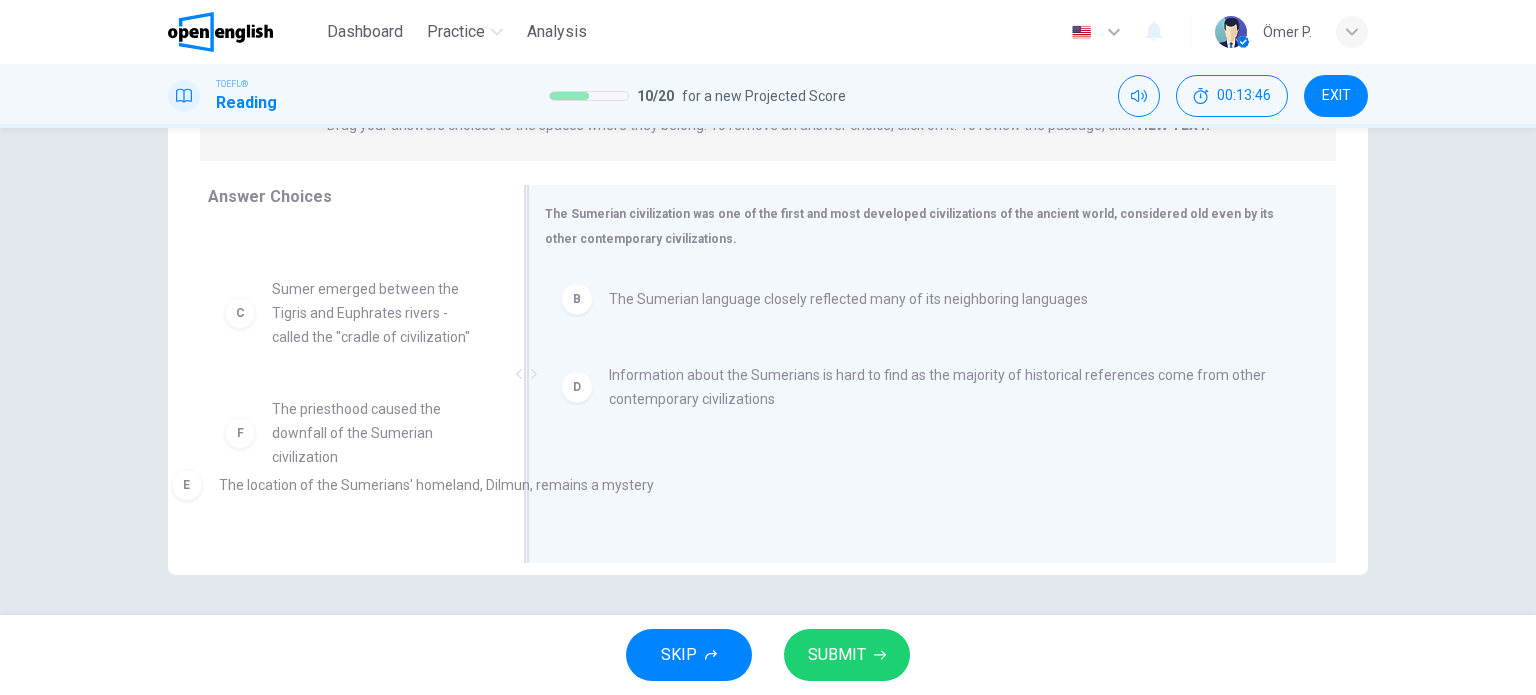 drag, startPoint x: 794, startPoint y: 488, endPoint x: 353, endPoint y: 481, distance: 441.05554 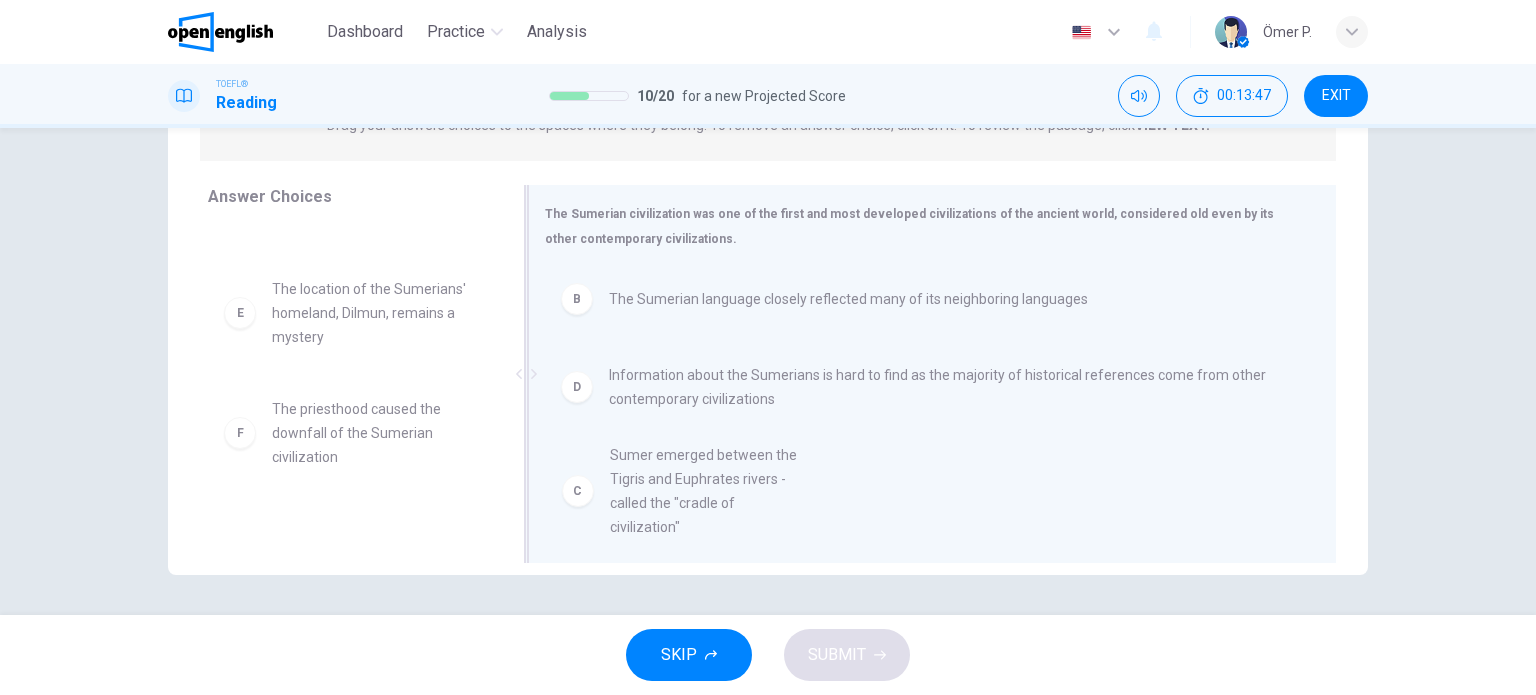 drag, startPoint x: 307, startPoint y: 351, endPoint x: 656, endPoint y: 518, distance: 386.89792 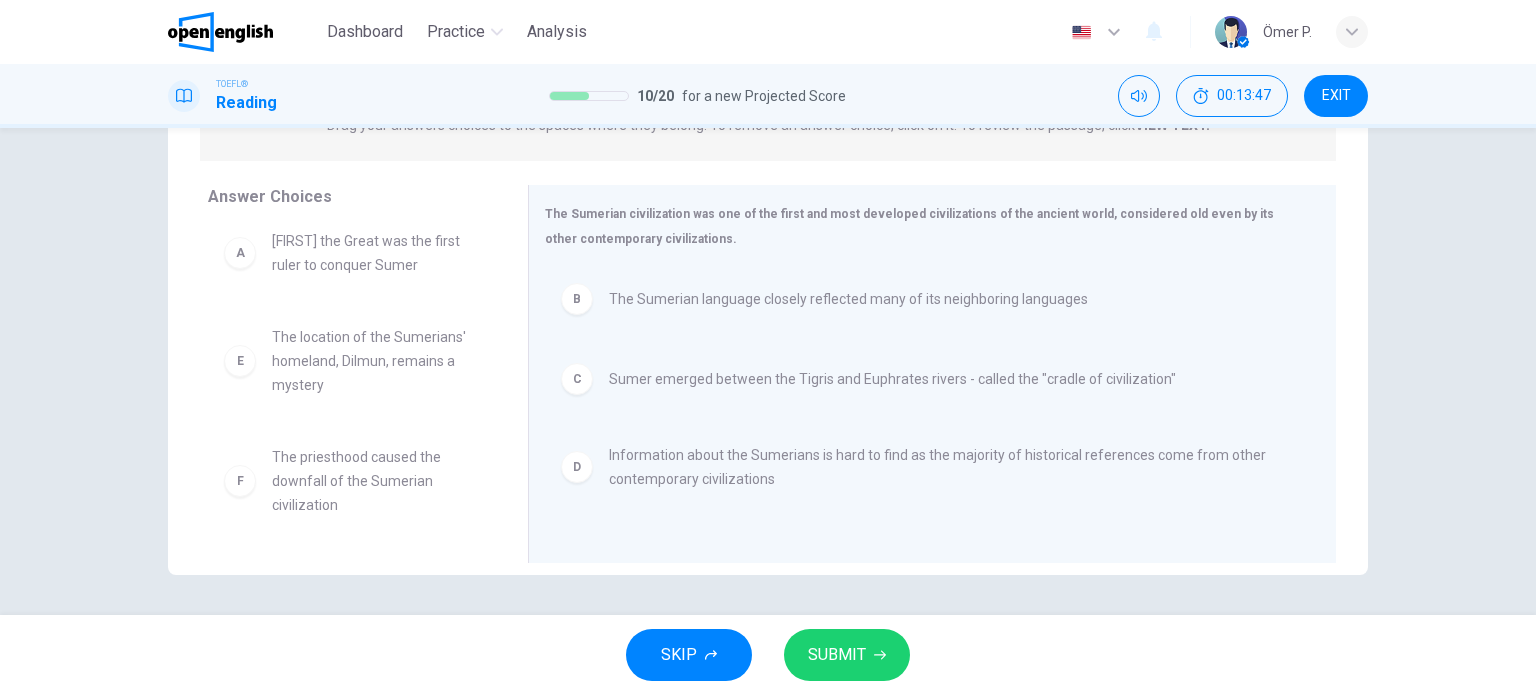 scroll, scrollTop: 12, scrollLeft: 0, axis: vertical 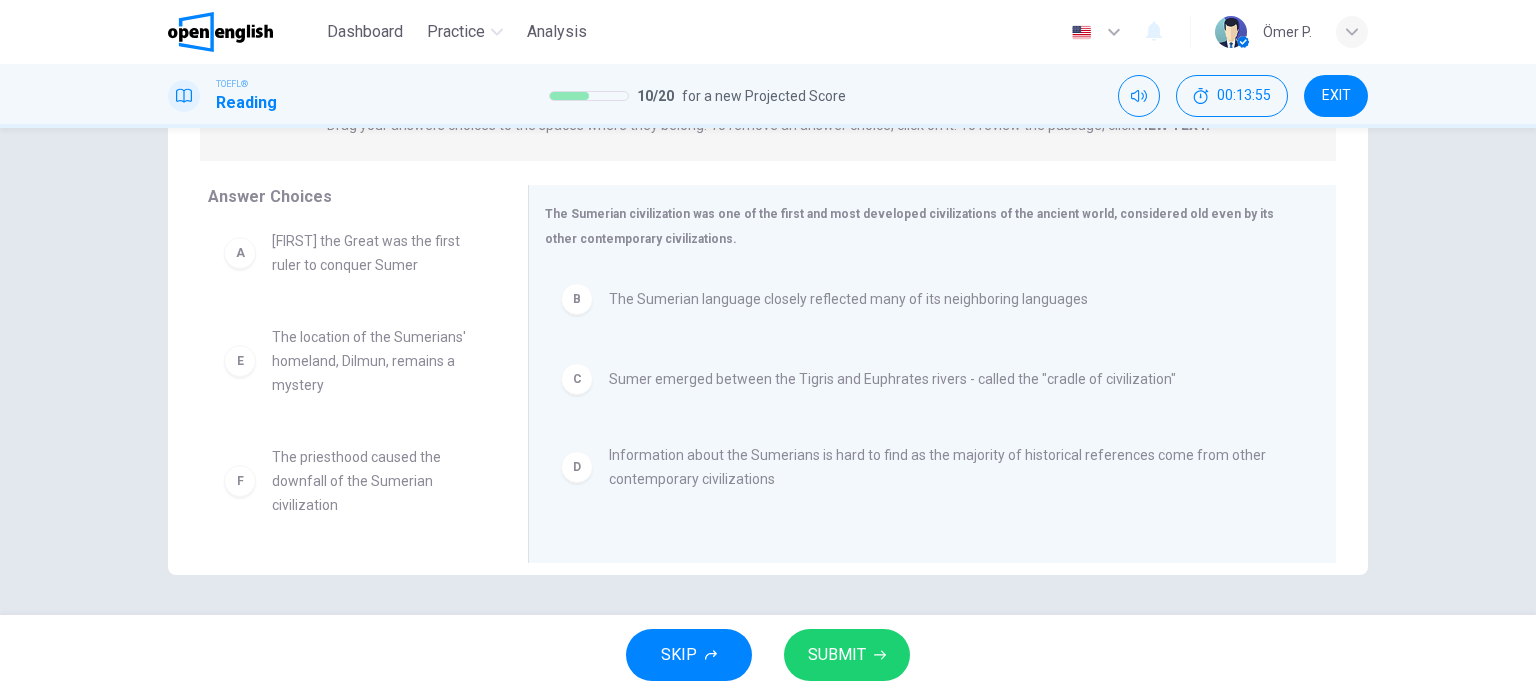 click on "SUBMIT" at bounding box center [837, 655] 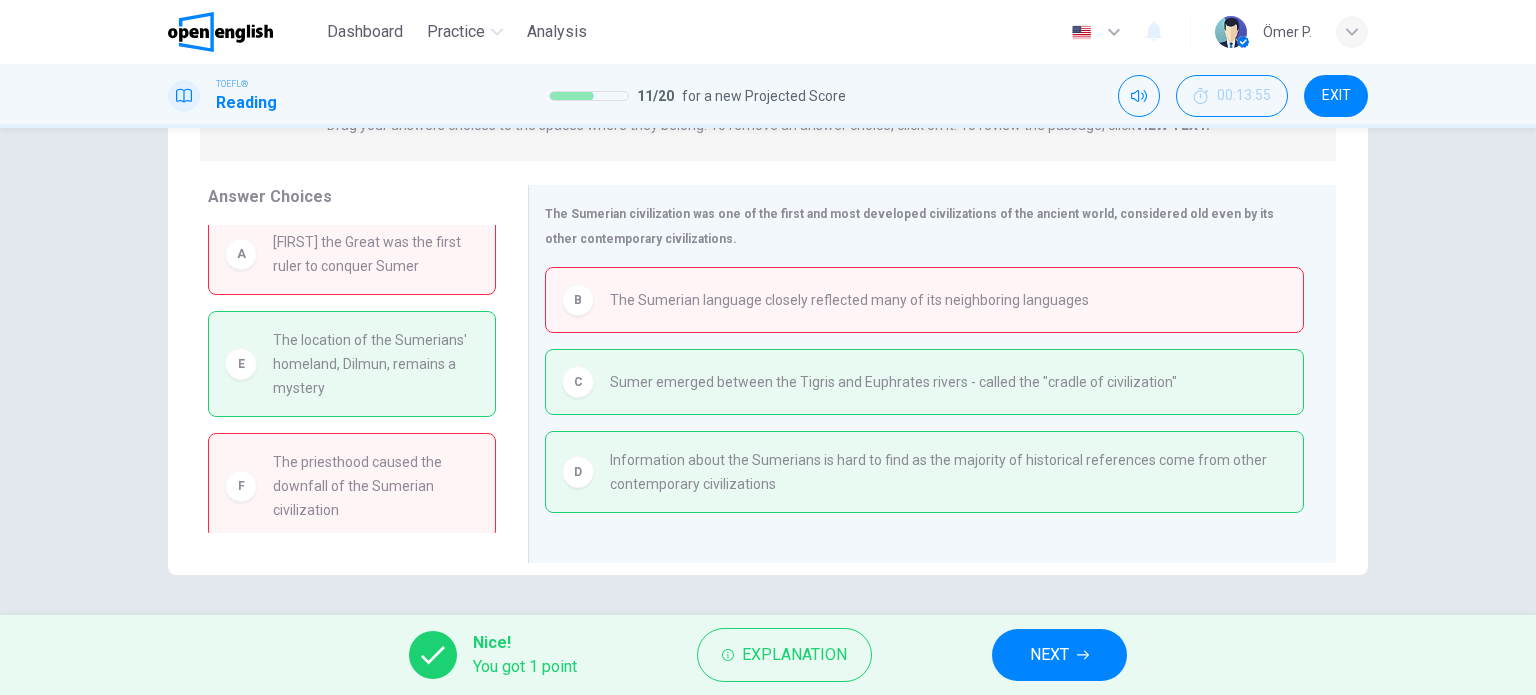 click on "NEXT" at bounding box center (1059, 655) 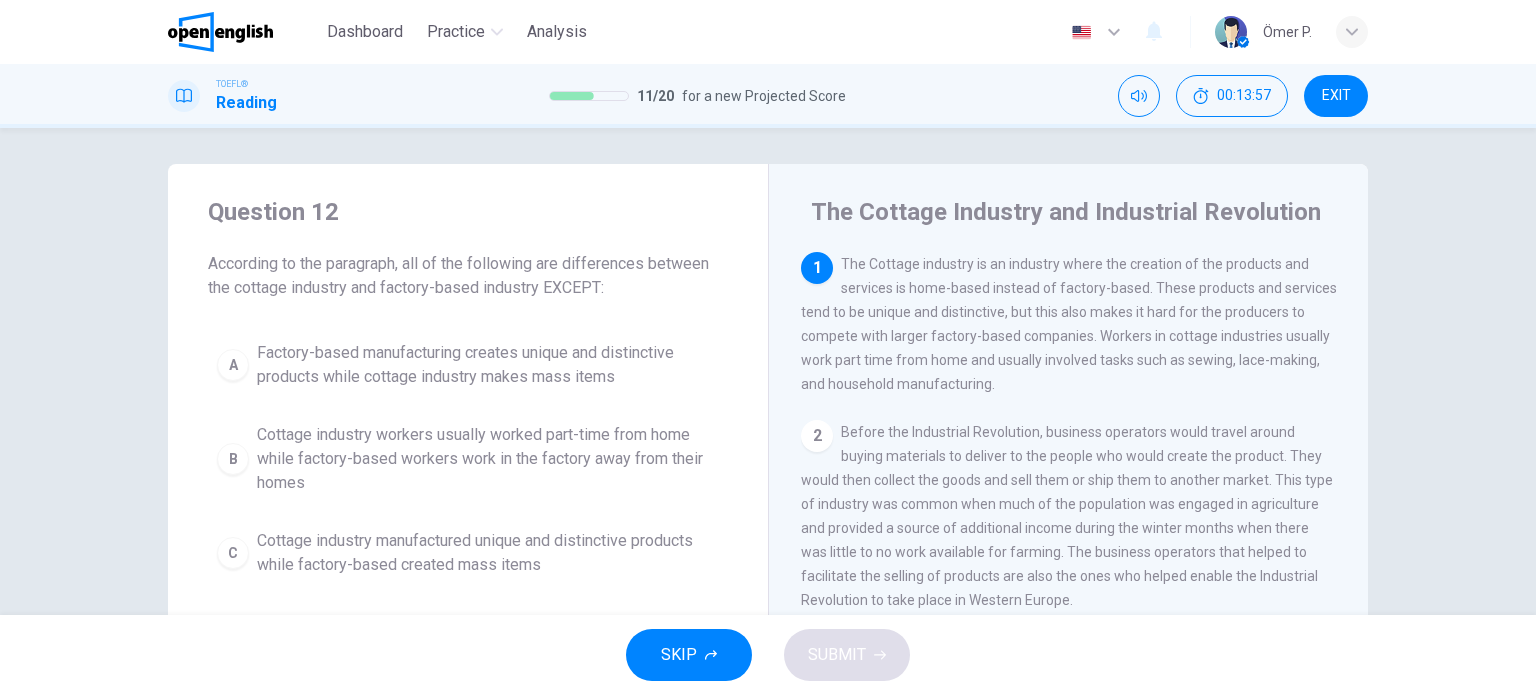 scroll, scrollTop: 0, scrollLeft: 0, axis: both 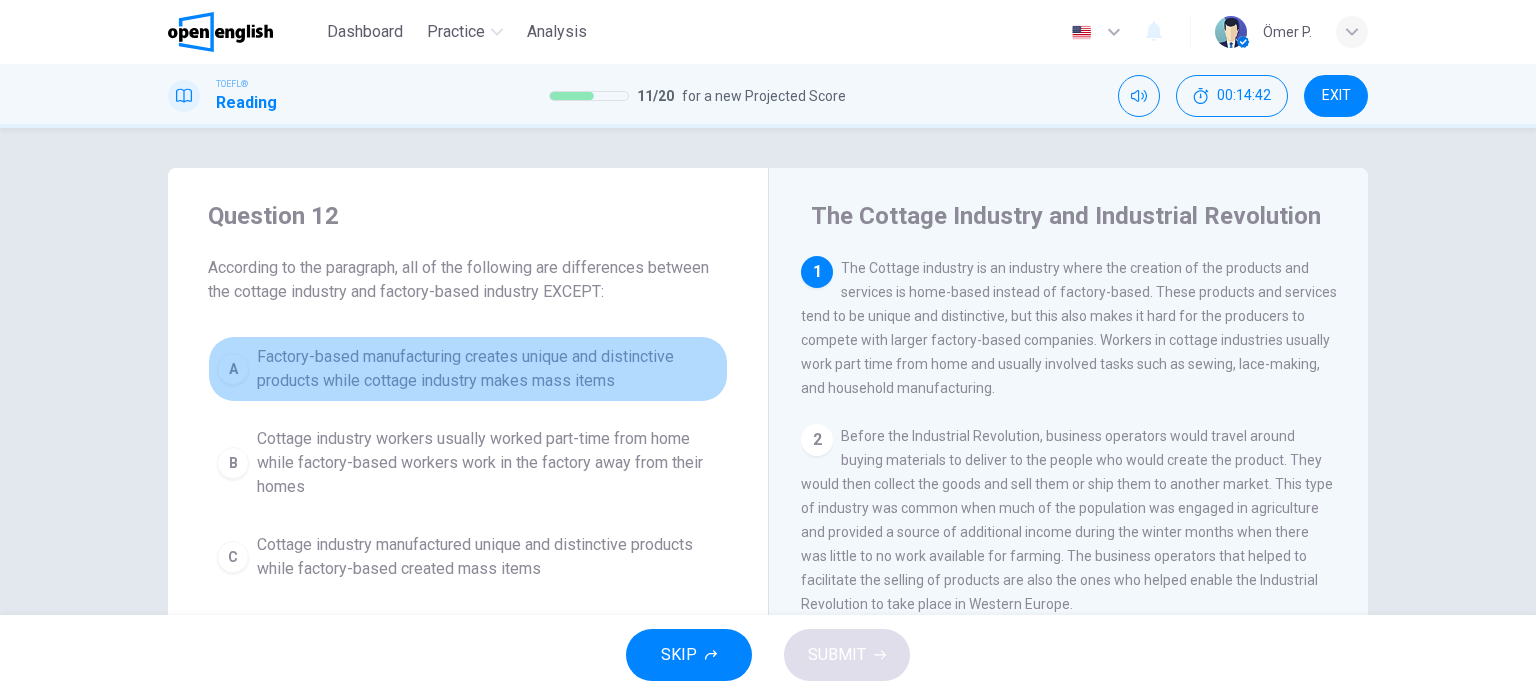 click on "Factory-based manufacturing creates unique and distinctive products while cottage industry makes mass items" at bounding box center (488, 369) 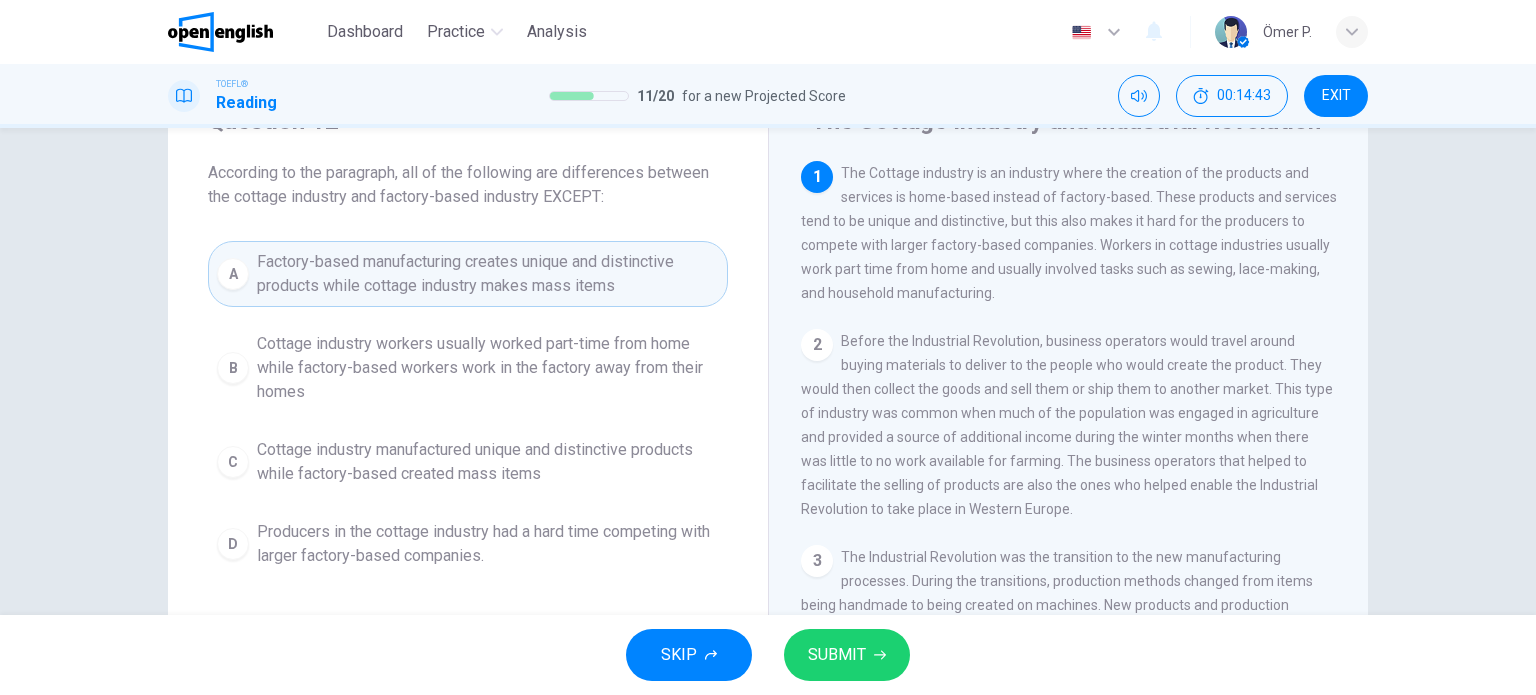 scroll, scrollTop: 100, scrollLeft: 0, axis: vertical 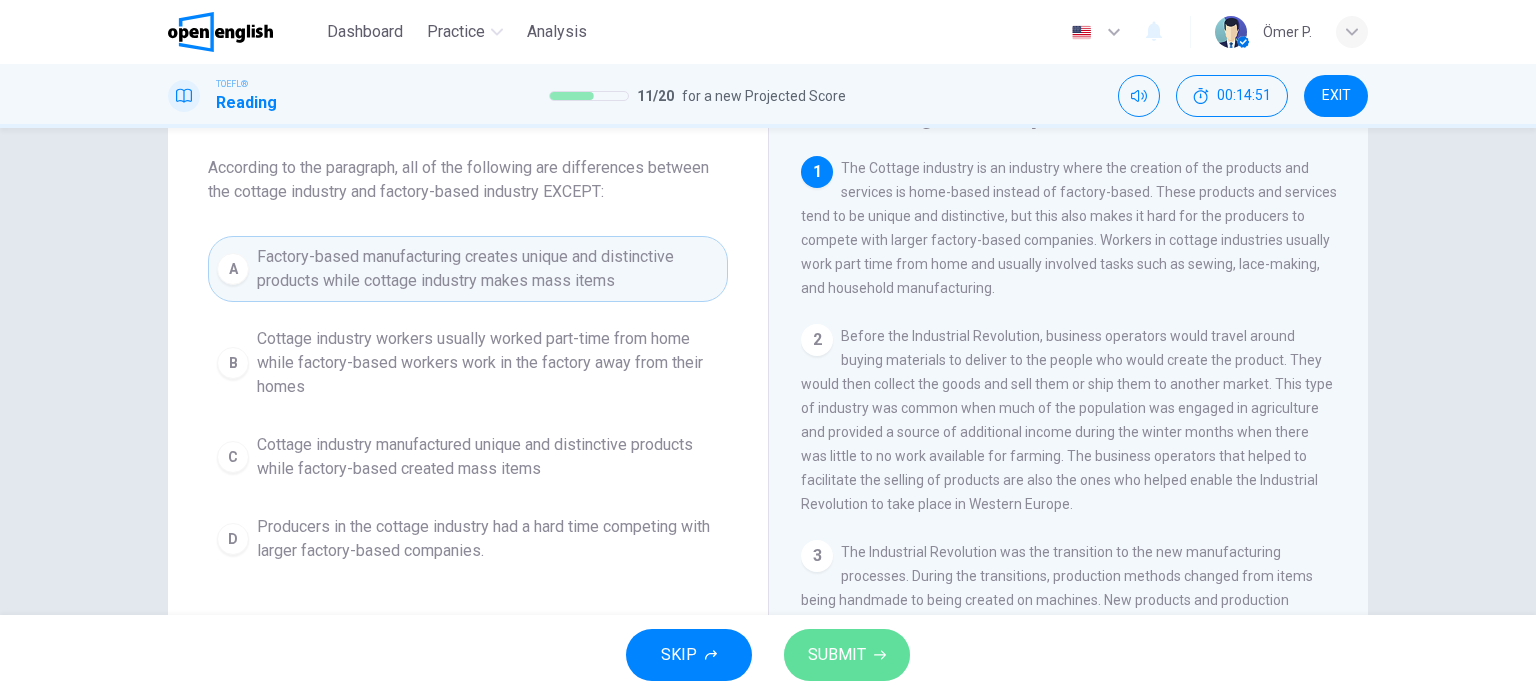 click on "SUBMIT" at bounding box center (837, 655) 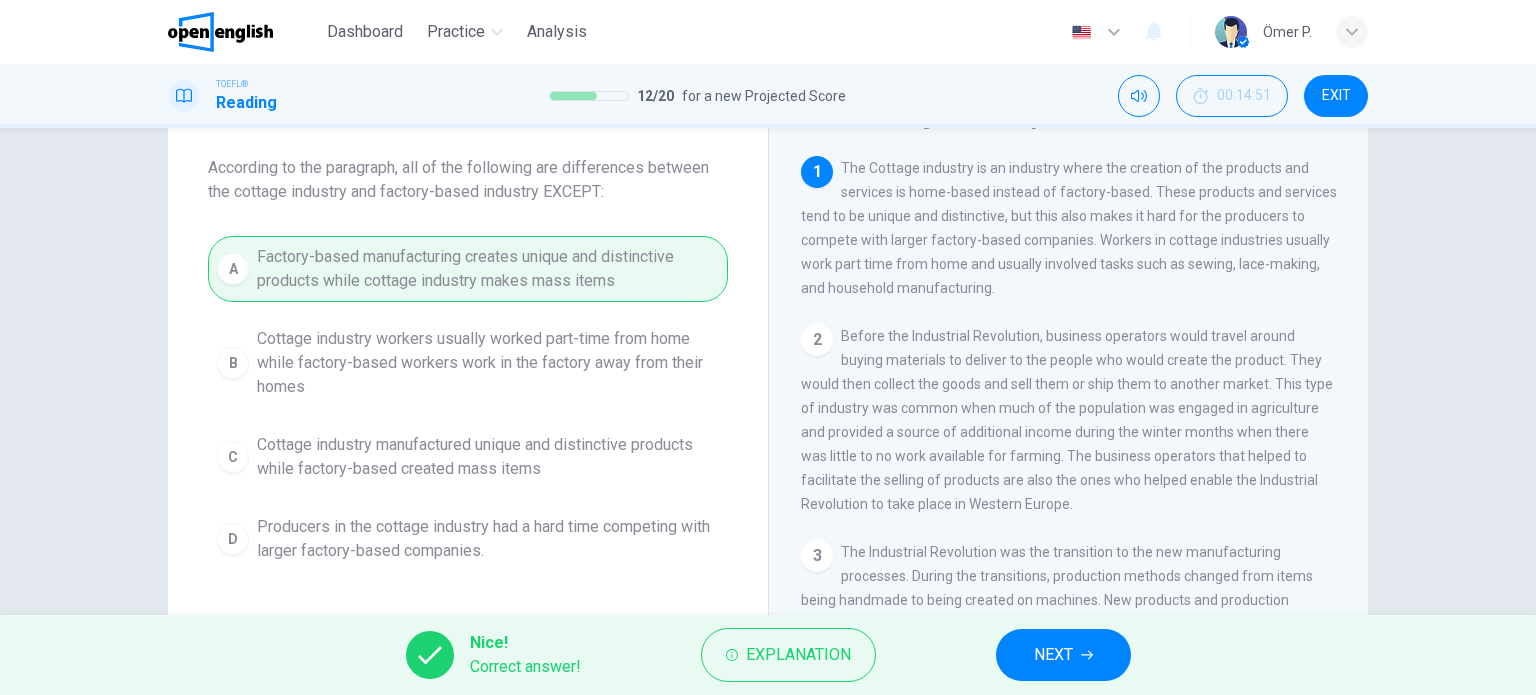 click 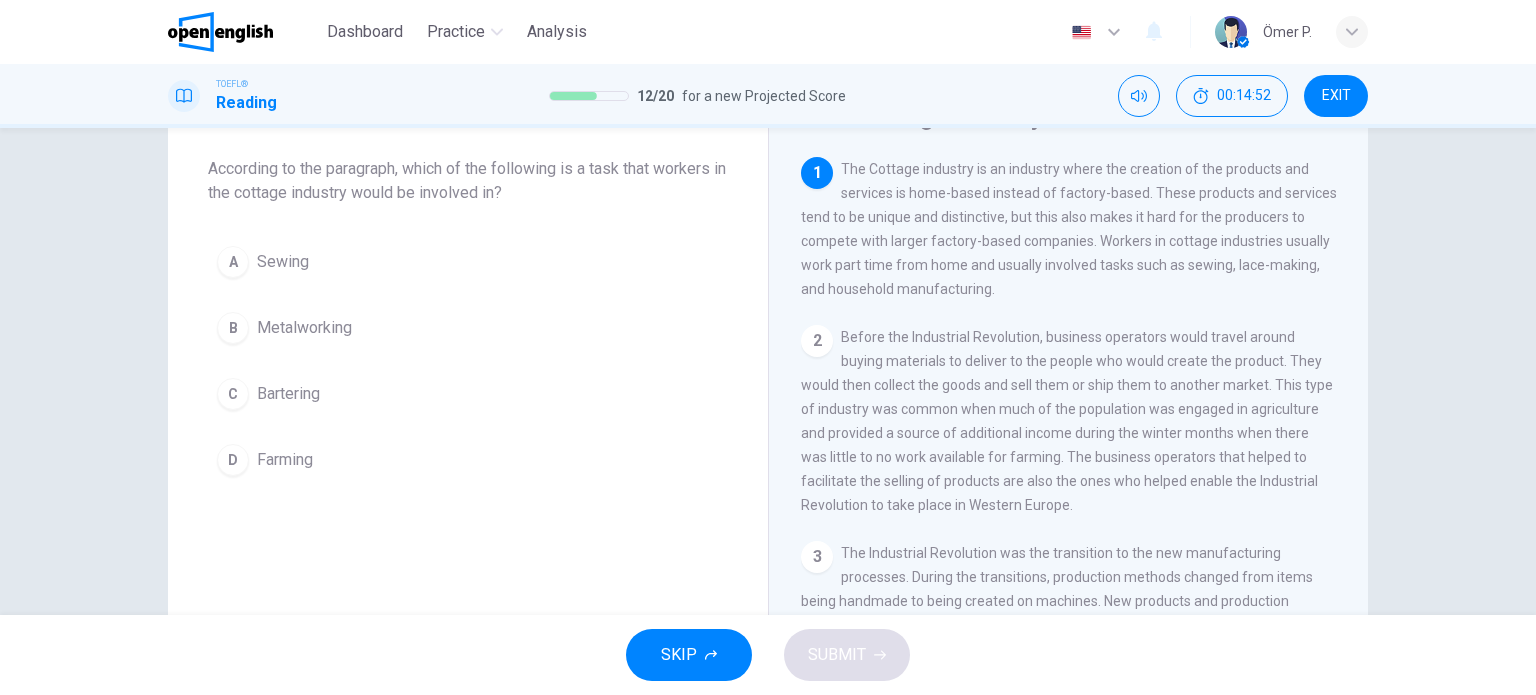 scroll, scrollTop: 100, scrollLeft: 0, axis: vertical 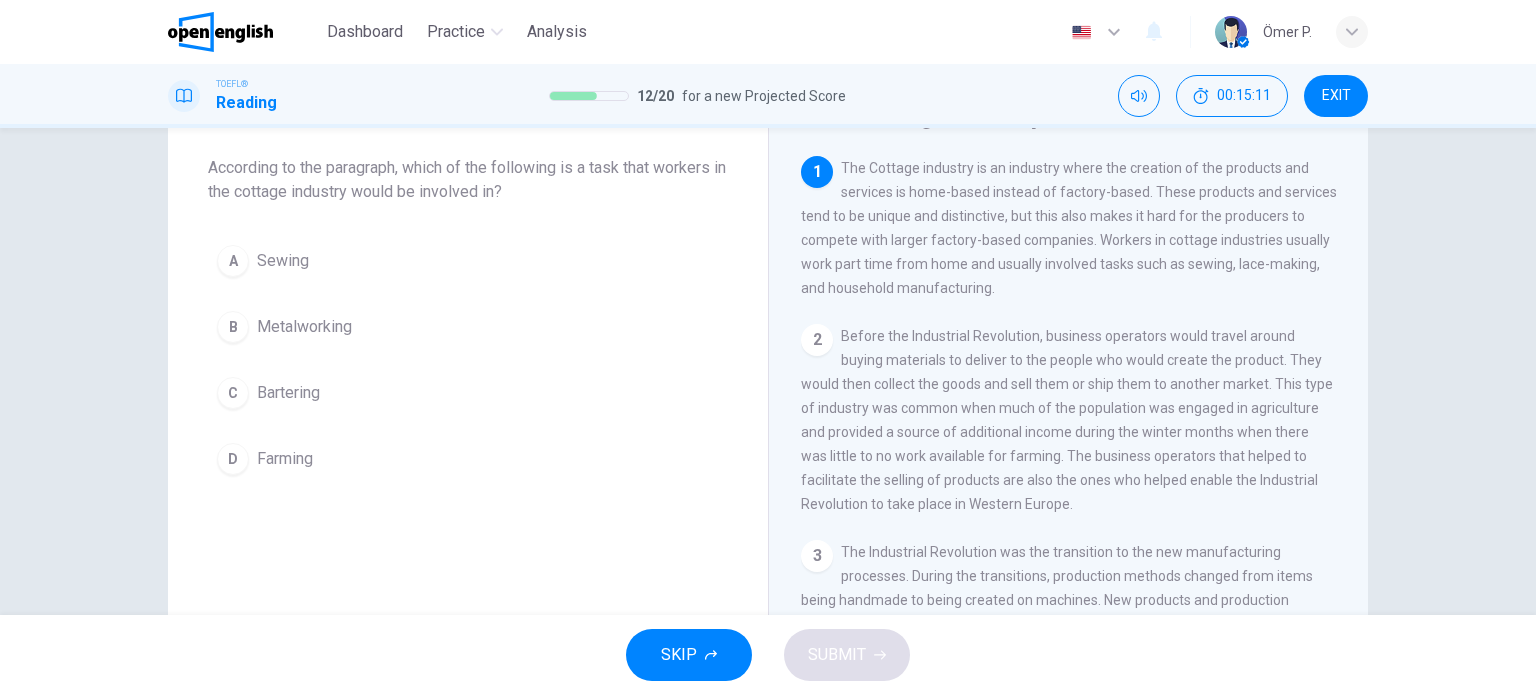 click on "A Sewing" at bounding box center [468, 261] 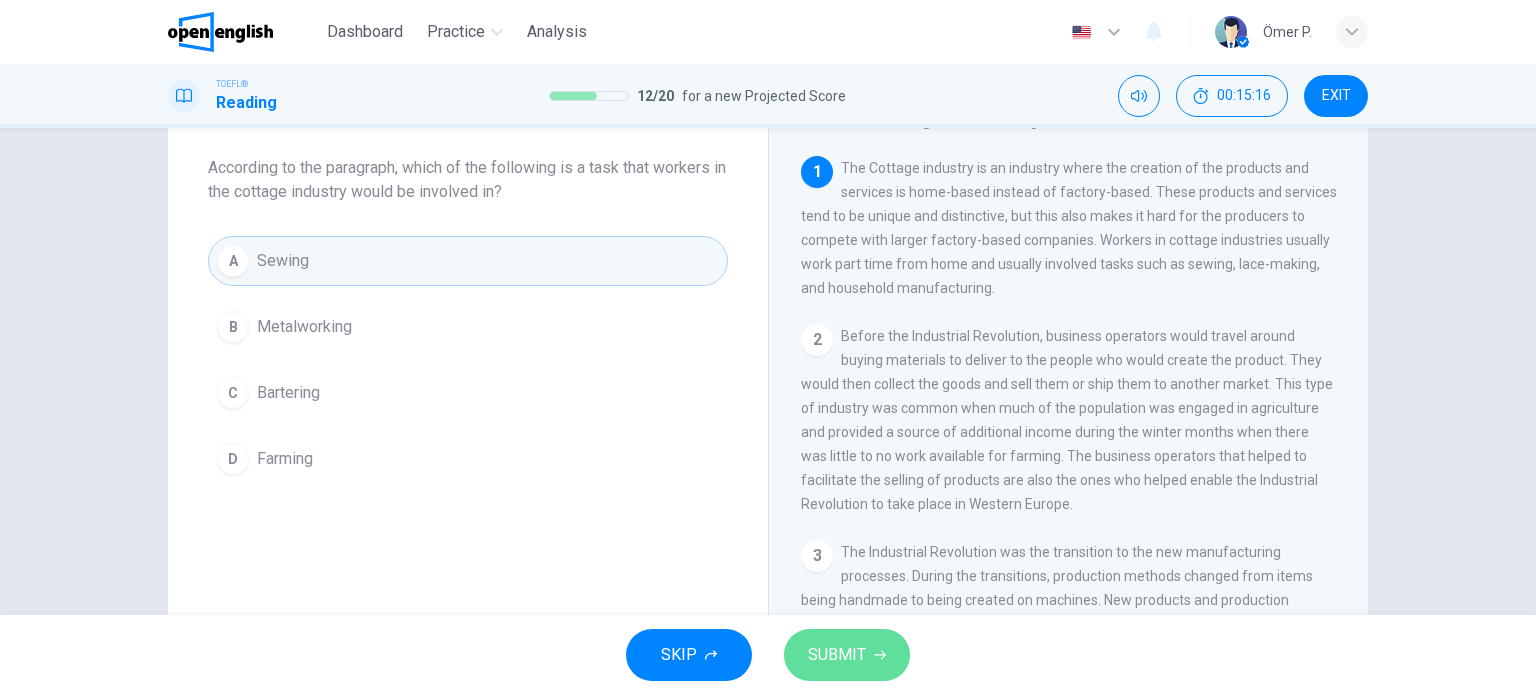 click on "SUBMIT" at bounding box center (837, 655) 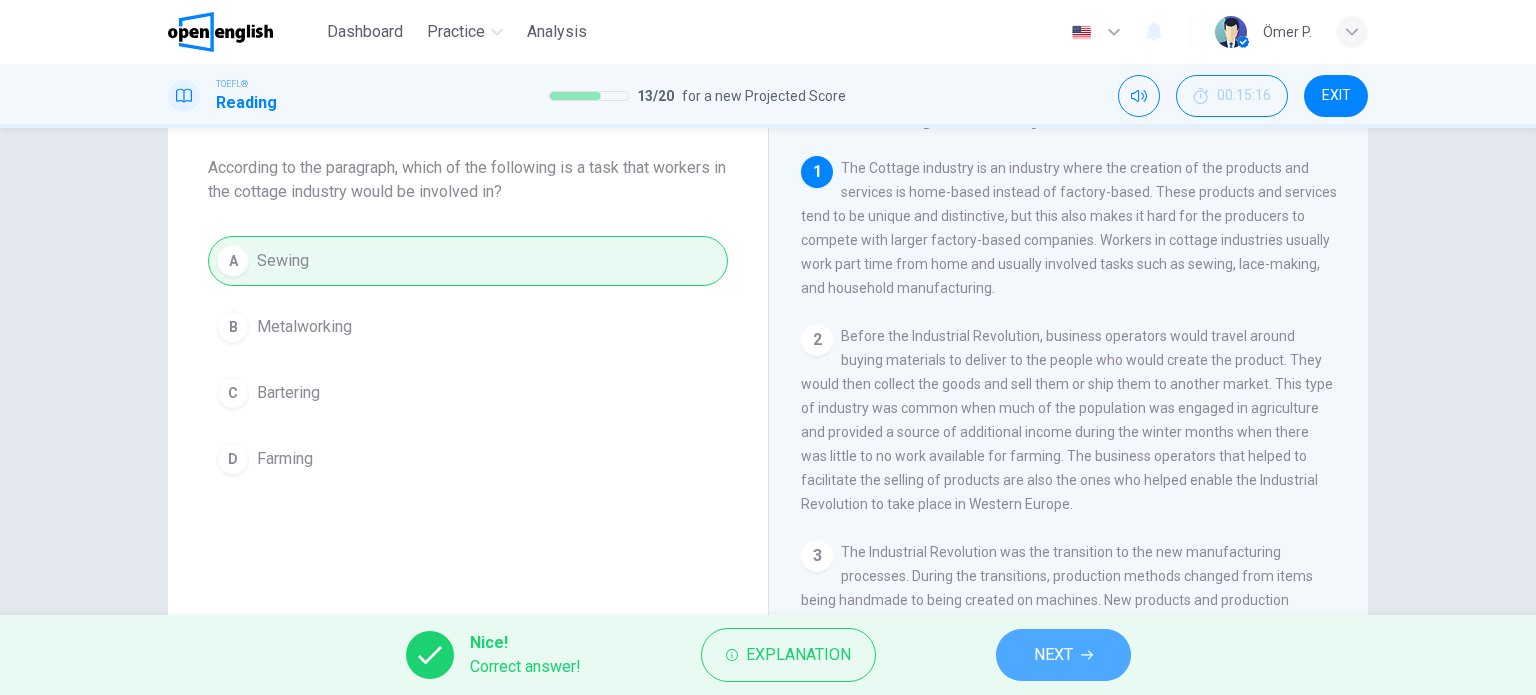 click on "NEXT" at bounding box center [1063, 655] 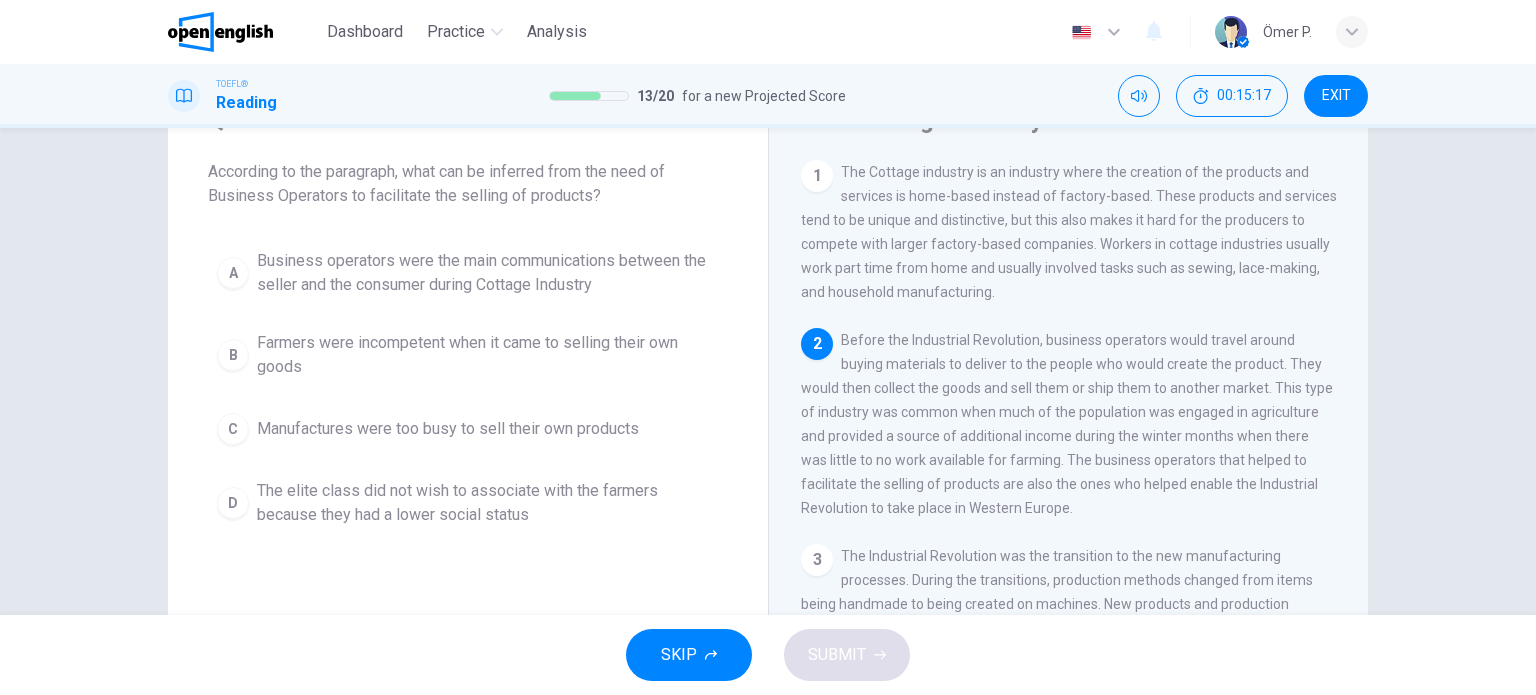 scroll, scrollTop: 100, scrollLeft: 0, axis: vertical 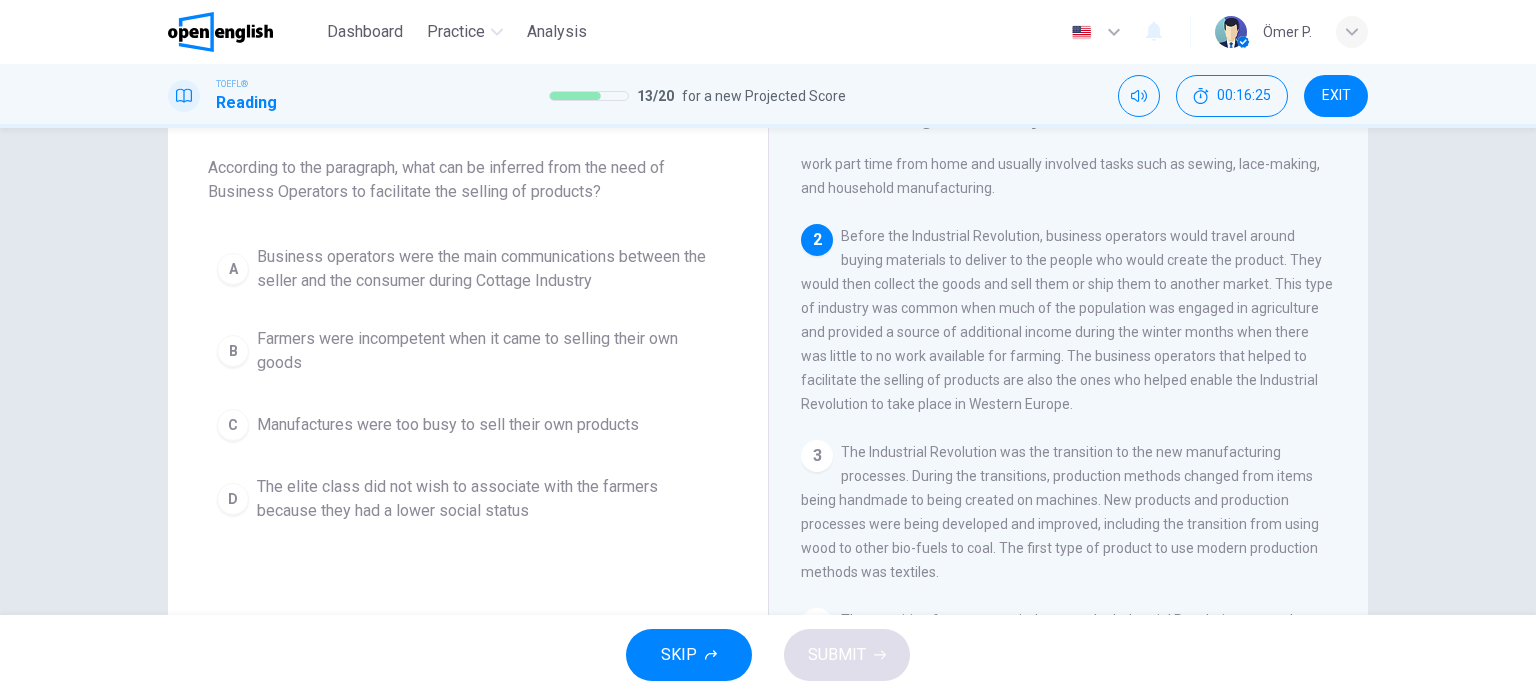 click on "Farmers were incompetent when it came to selling their own goods" at bounding box center [488, 351] 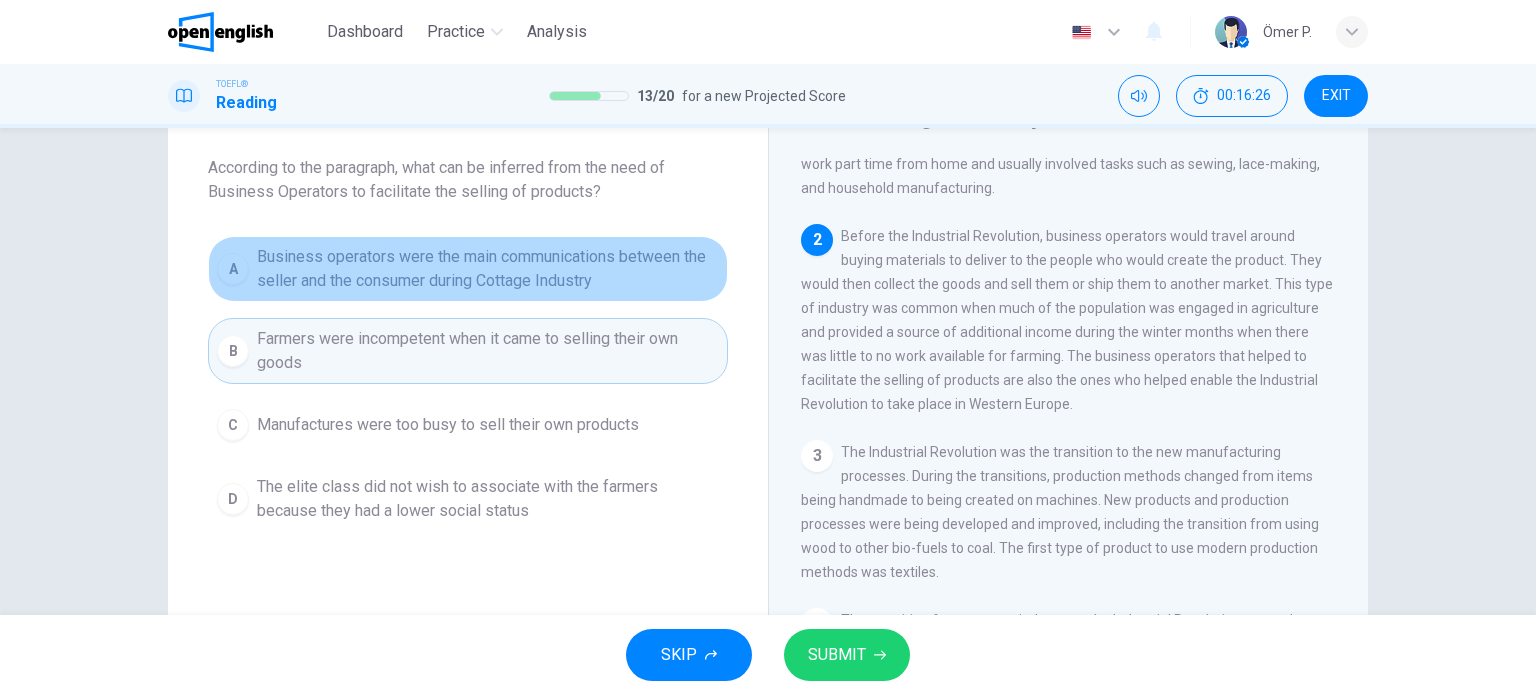 click on "Business operators were the main communications between the seller and the consumer during Cottage Industry" at bounding box center [488, 269] 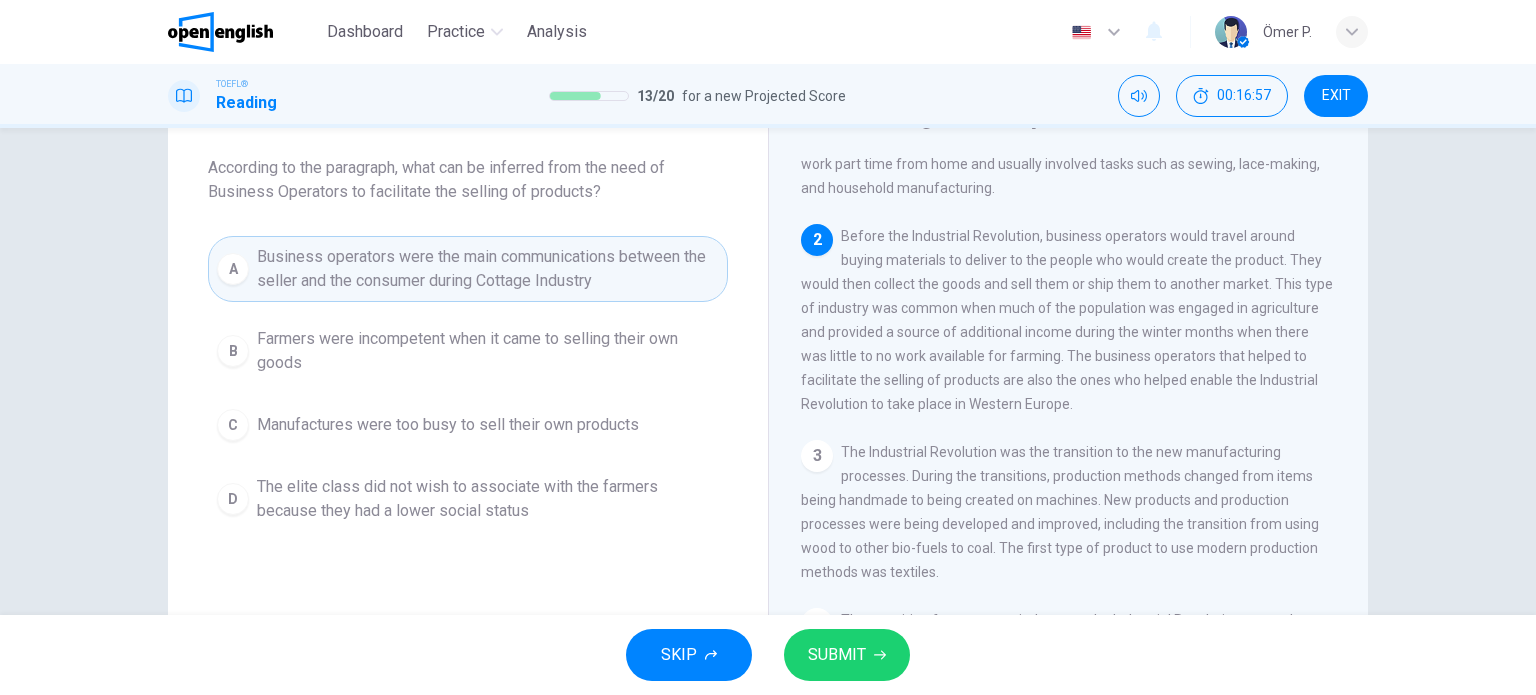 click on "B Farmers were incompetent when it came to selling their own goods" at bounding box center [468, 351] 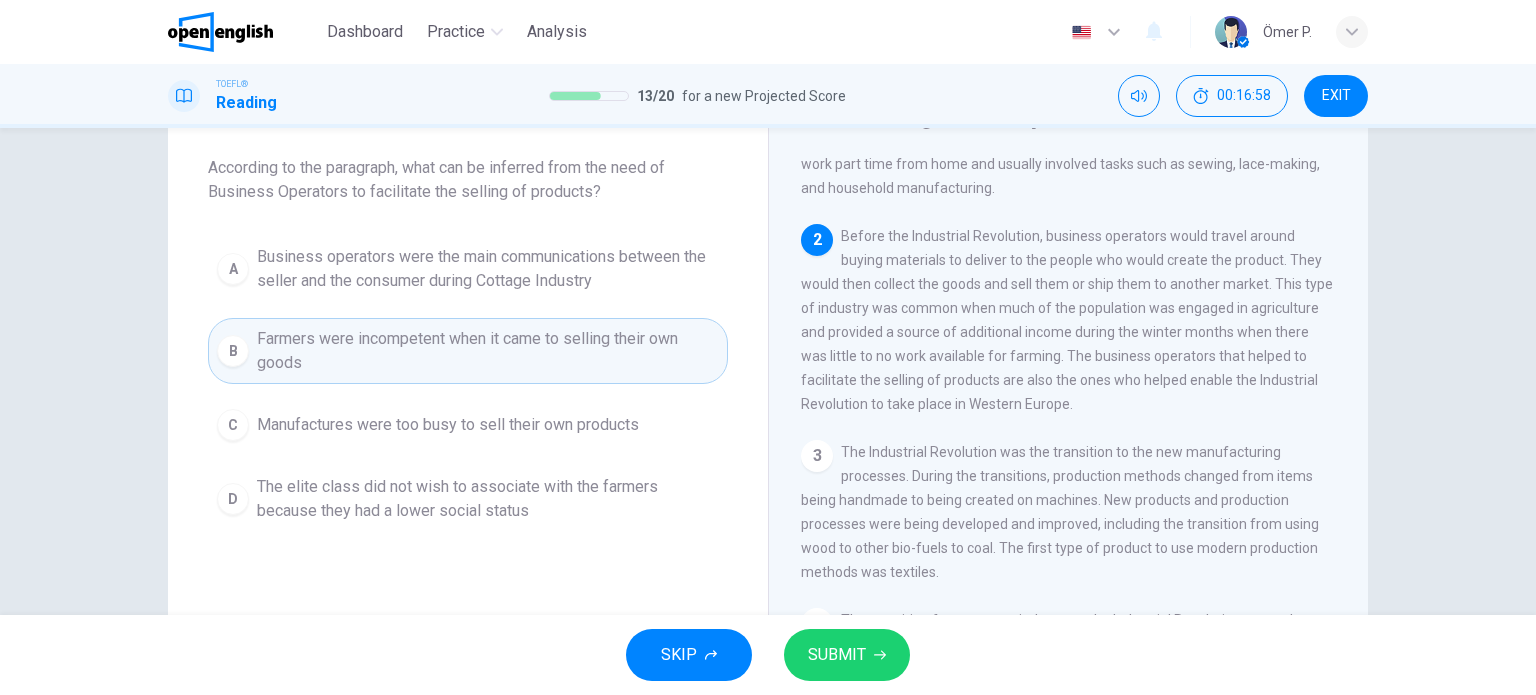 click on "Business operators were the main communications between the seller and the consumer during Cottage Industry" at bounding box center (488, 269) 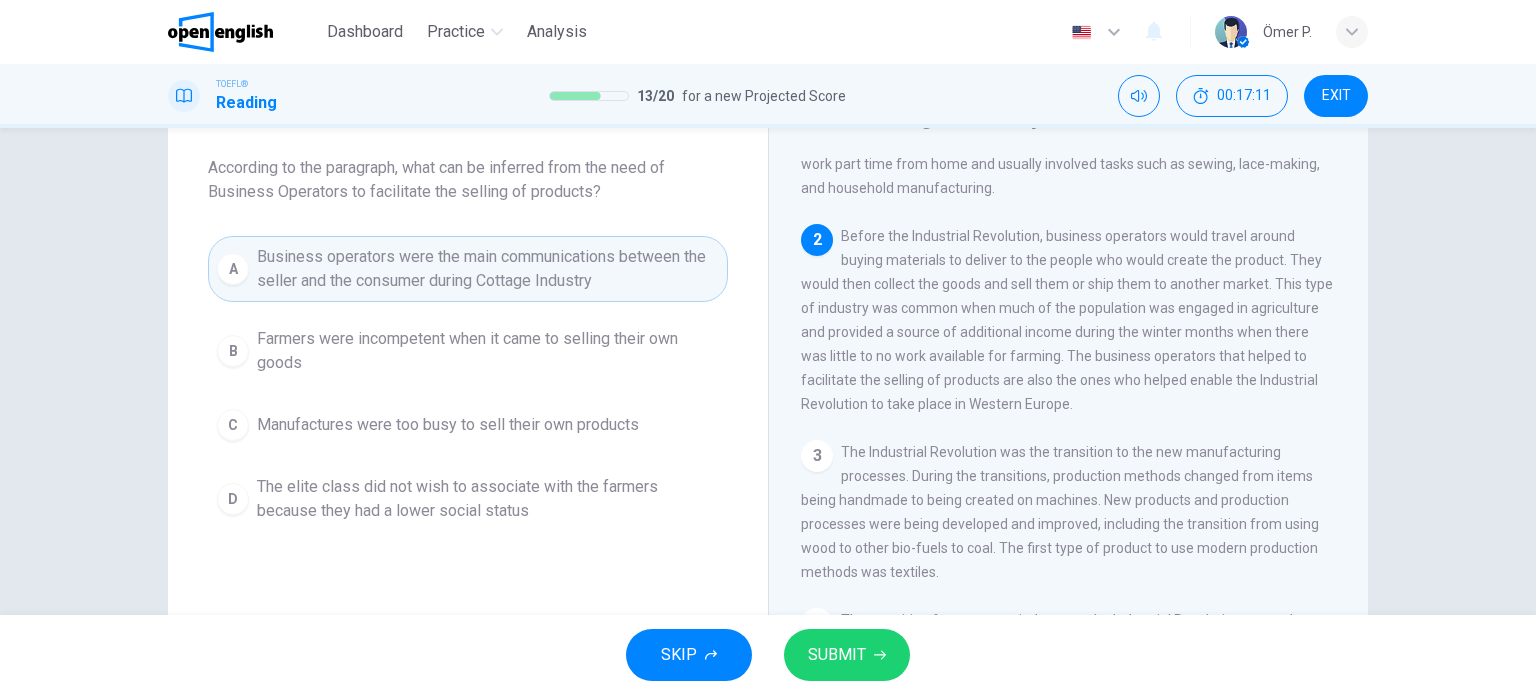 click on "SUBMIT" at bounding box center (847, 655) 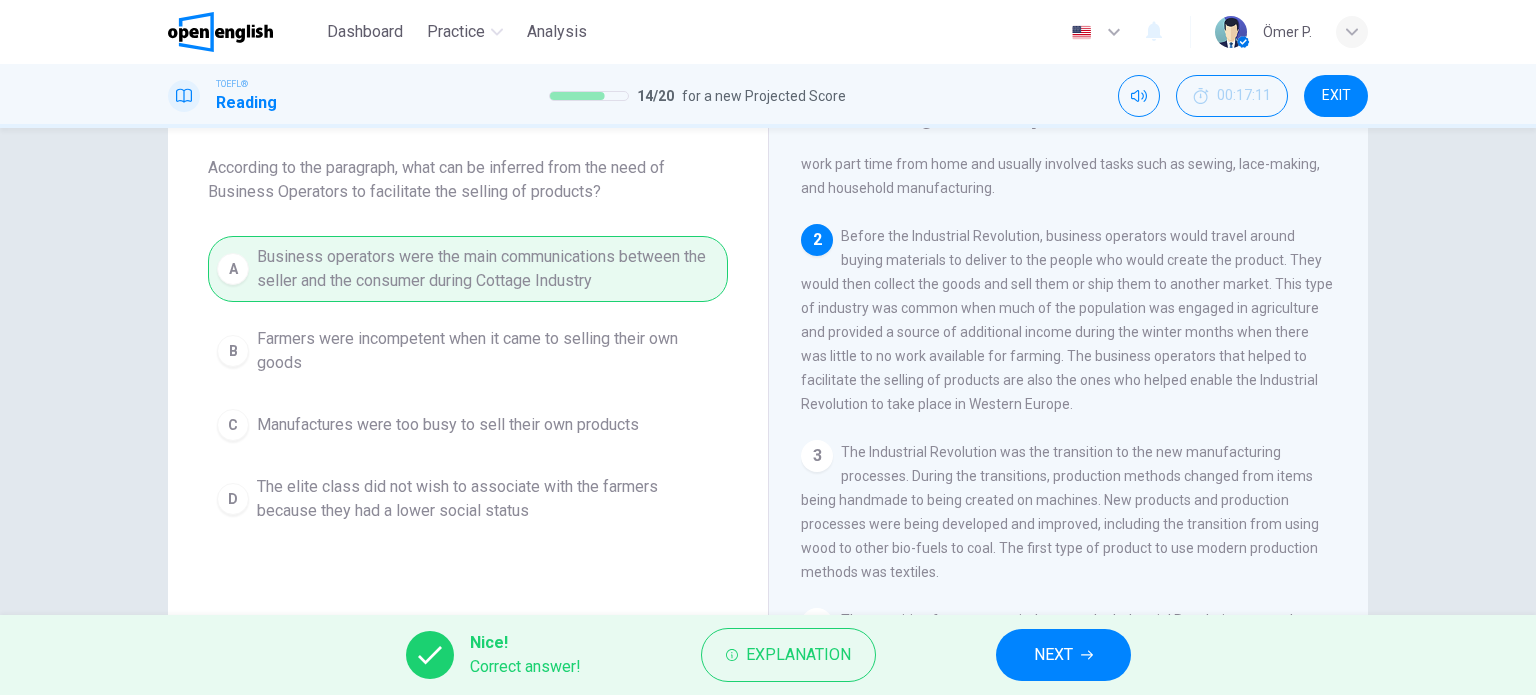 click on "NEXT" at bounding box center [1063, 655] 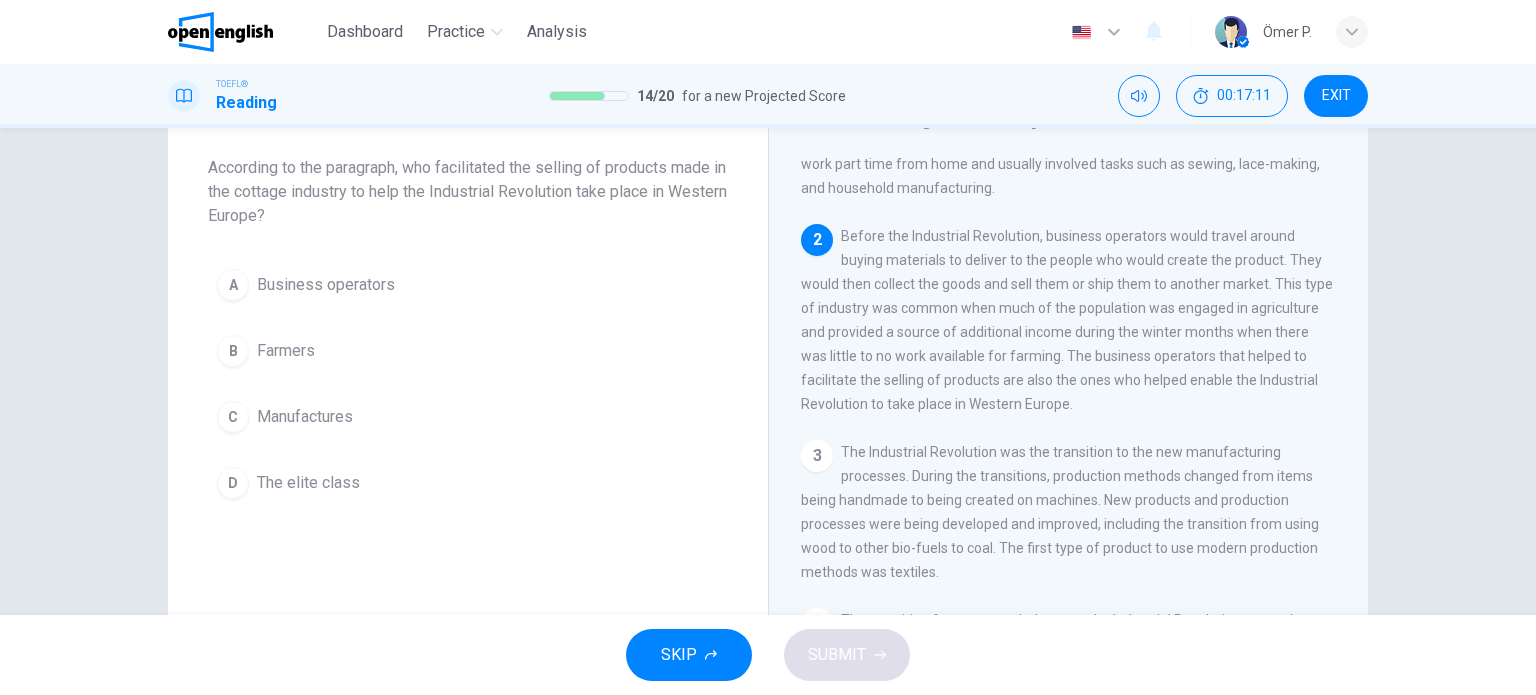scroll, scrollTop: 172, scrollLeft: 0, axis: vertical 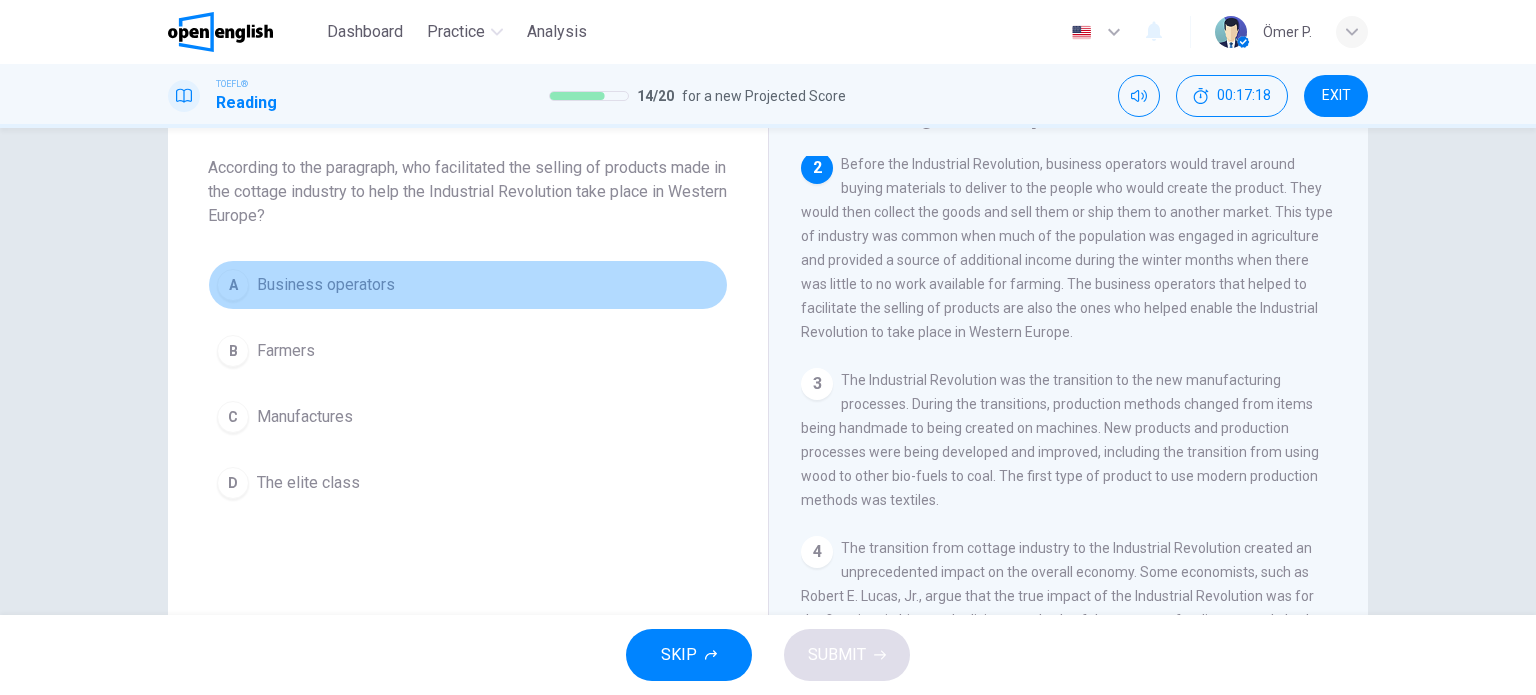 click on "A Business operators" at bounding box center [468, 285] 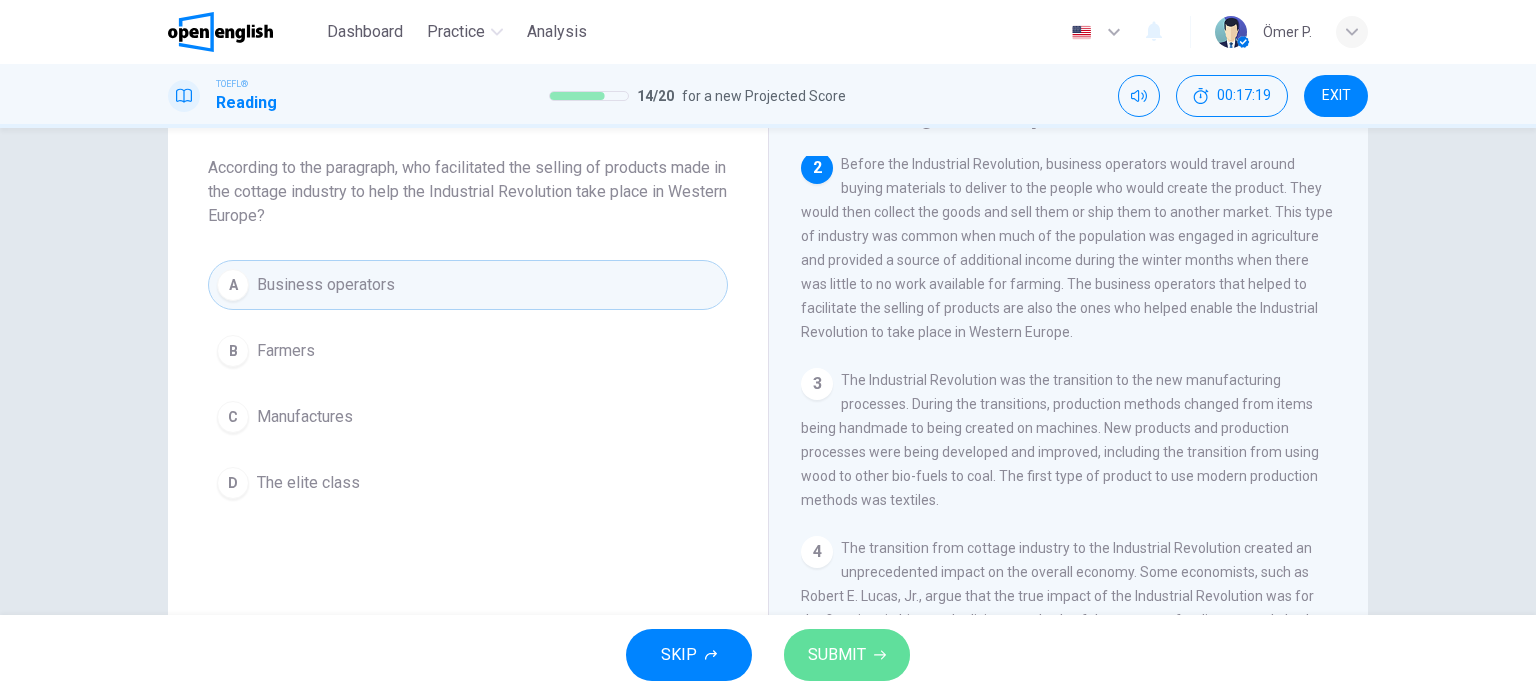 click on "SUBMIT" at bounding box center [847, 655] 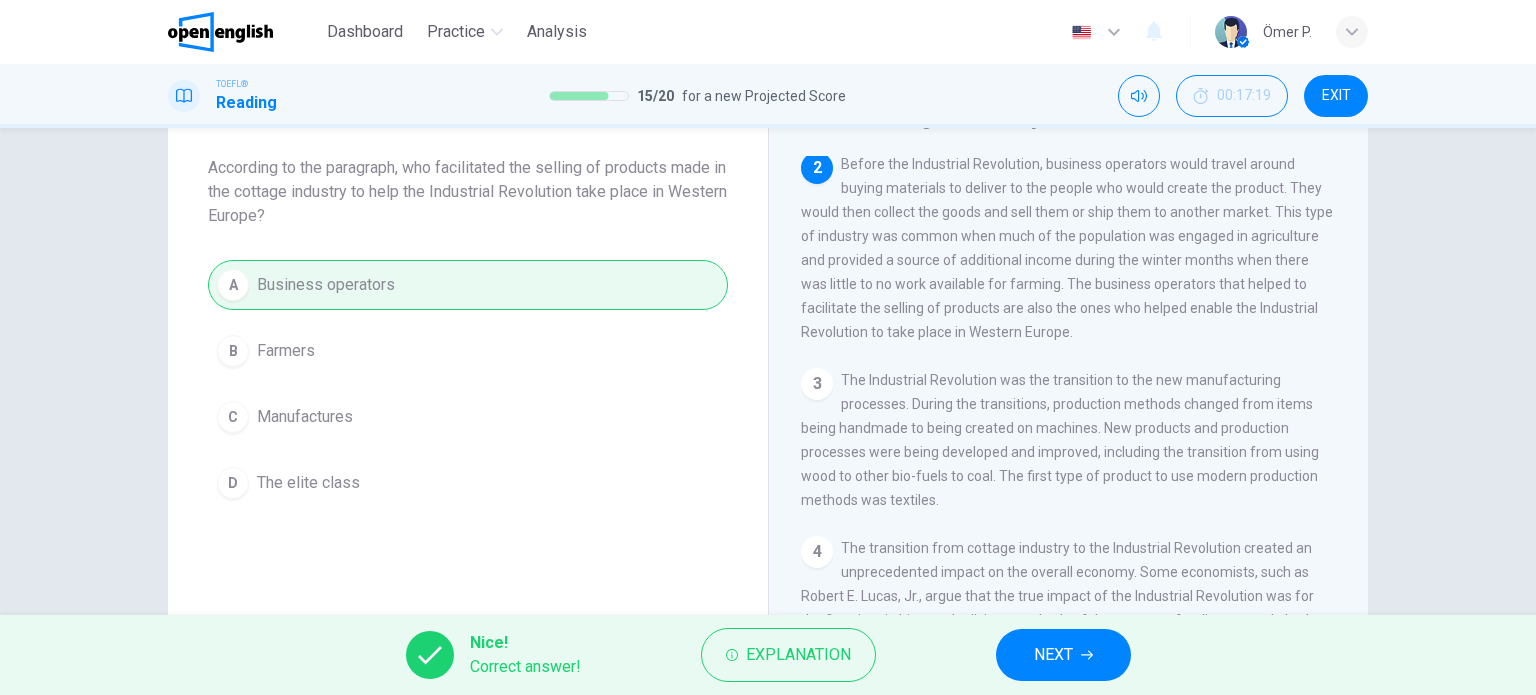 click on "NEXT" at bounding box center (1063, 655) 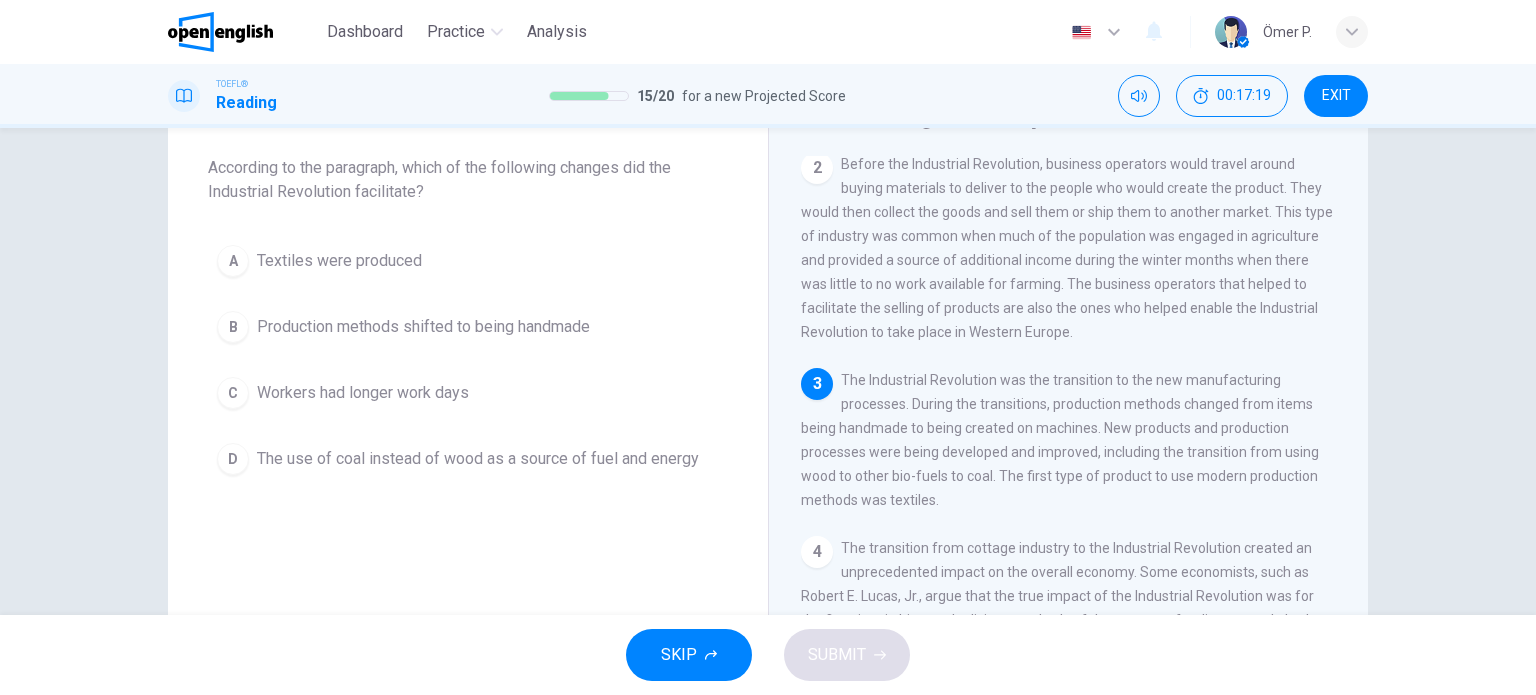 scroll, scrollTop: 168, scrollLeft: 0, axis: vertical 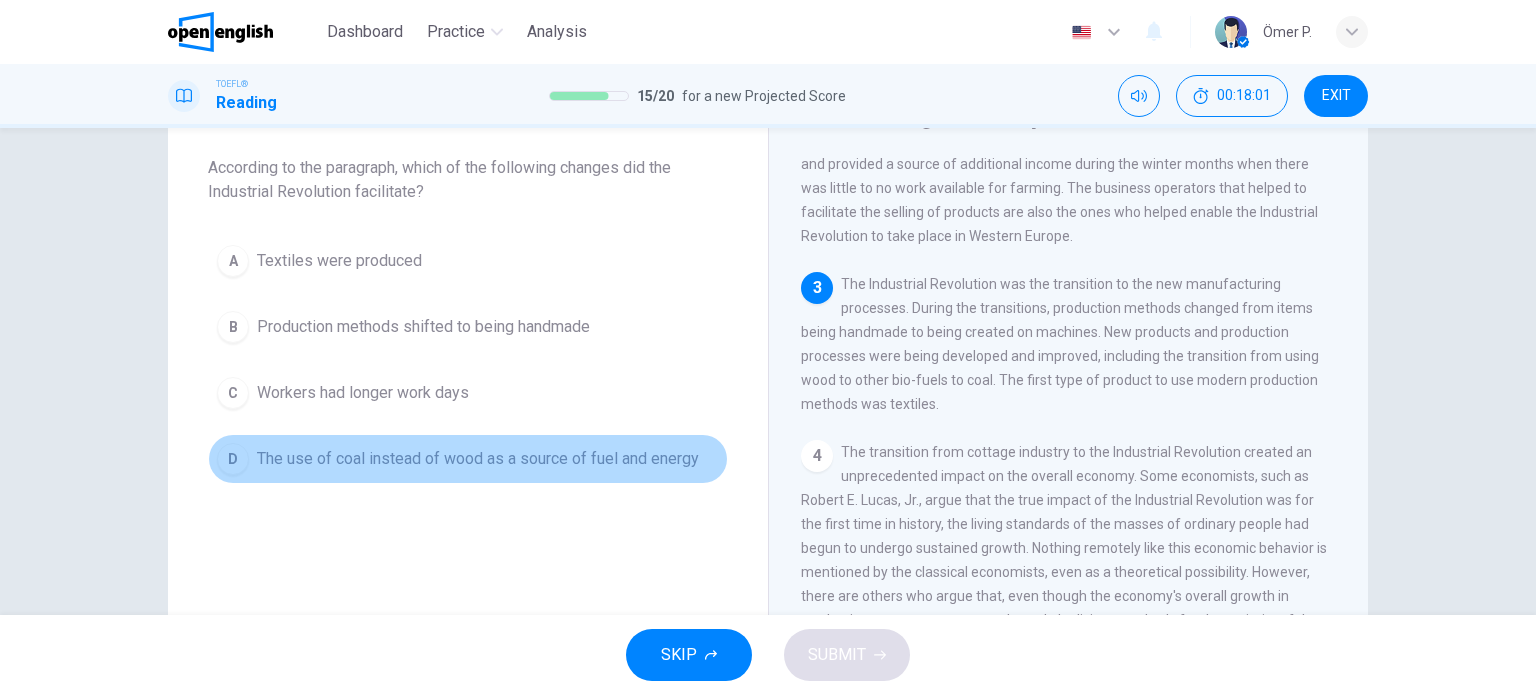 click on "D The use of coal instead of wood as a source of fuel and energy" at bounding box center (468, 459) 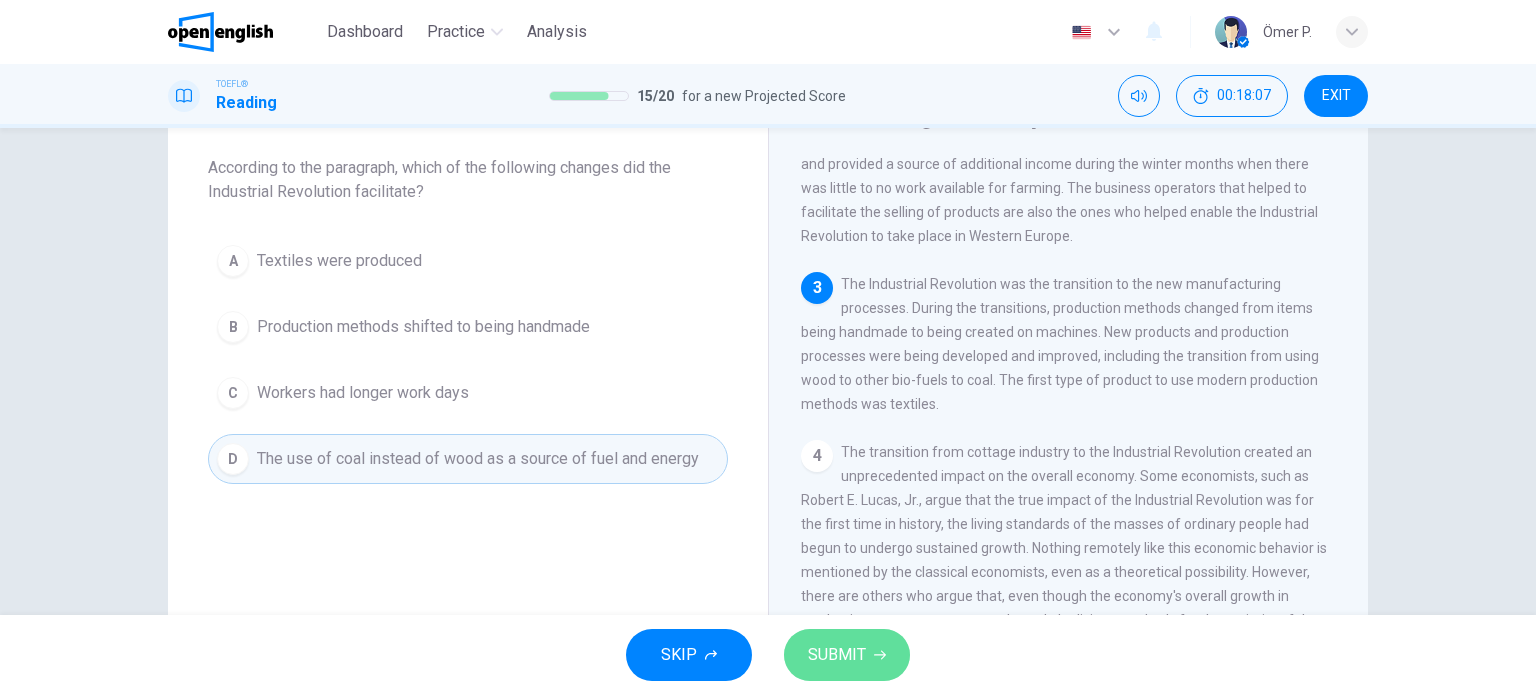 click on "SUBMIT" at bounding box center (837, 655) 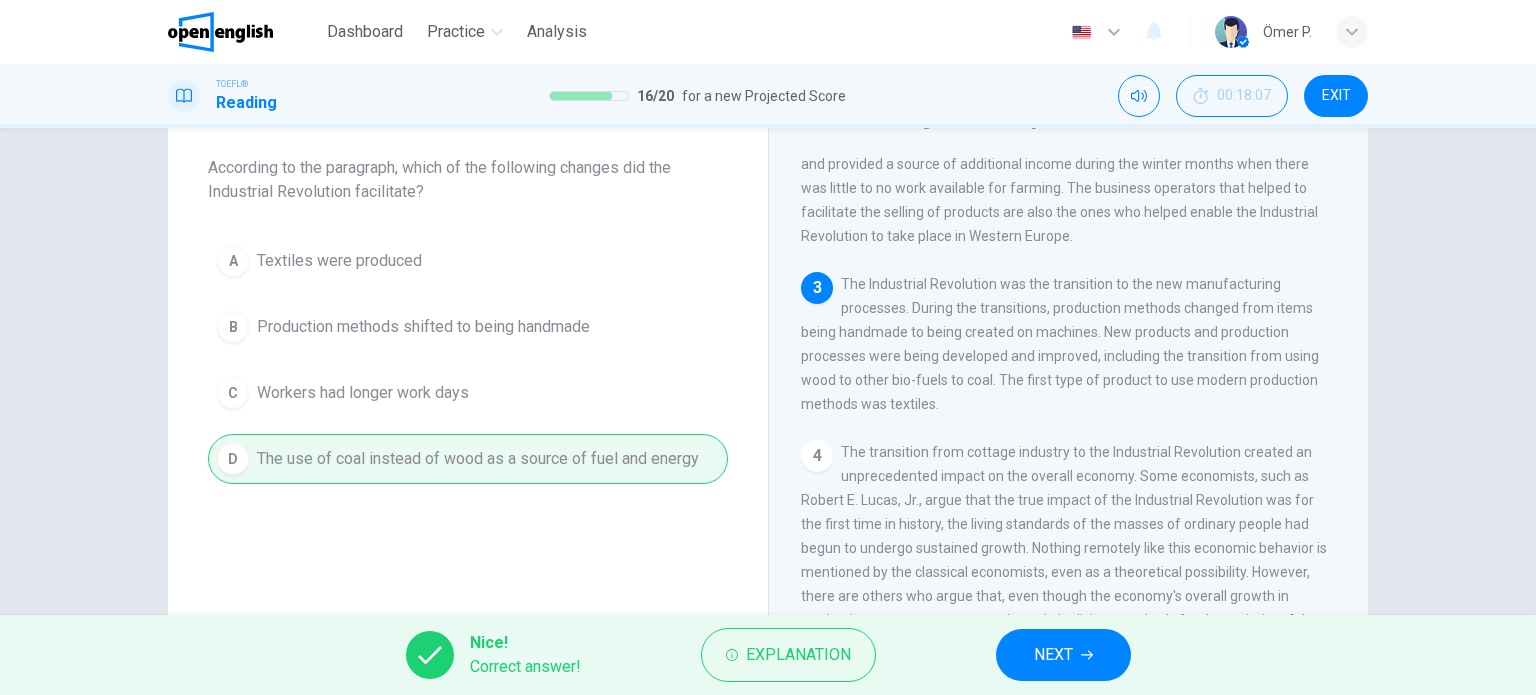 click on "NEXT" at bounding box center (1063, 655) 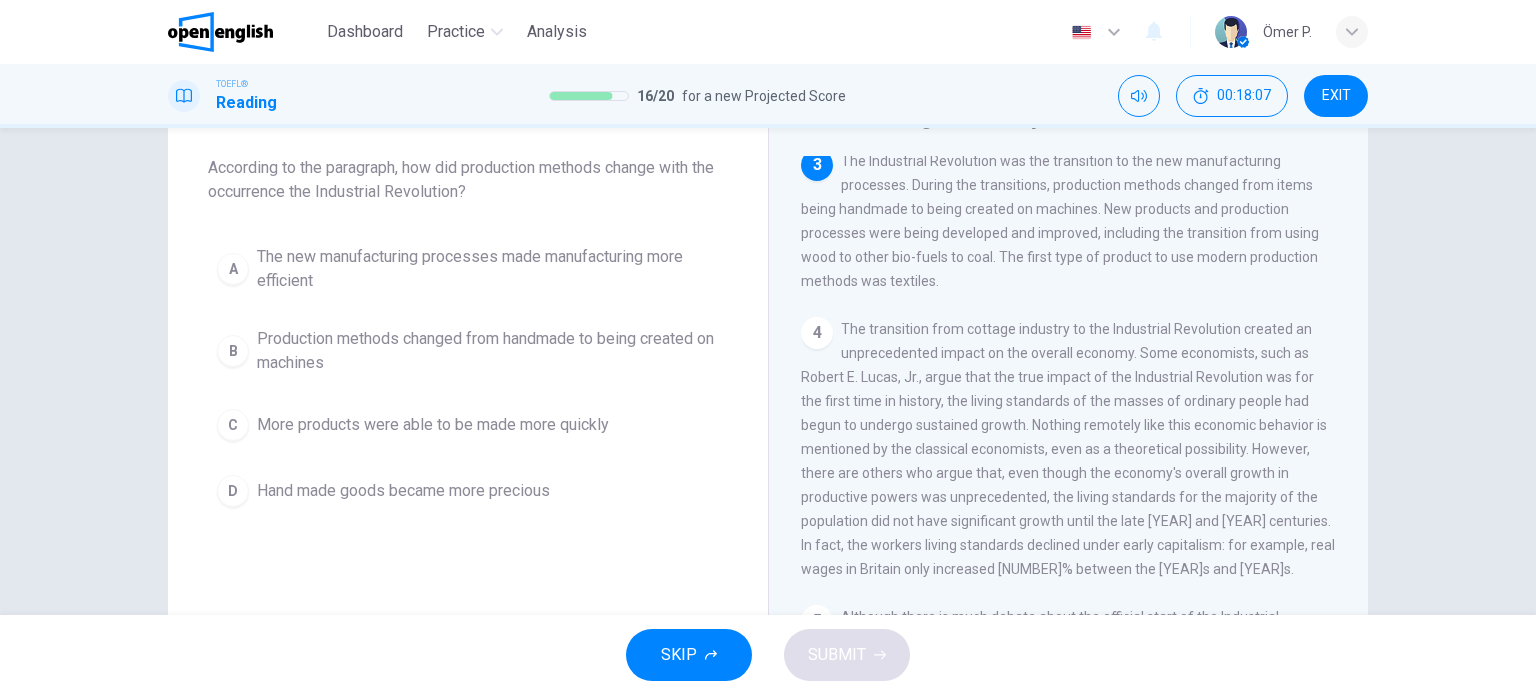 scroll, scrollTop: 395, scrollLeft: 0, axis: vertical 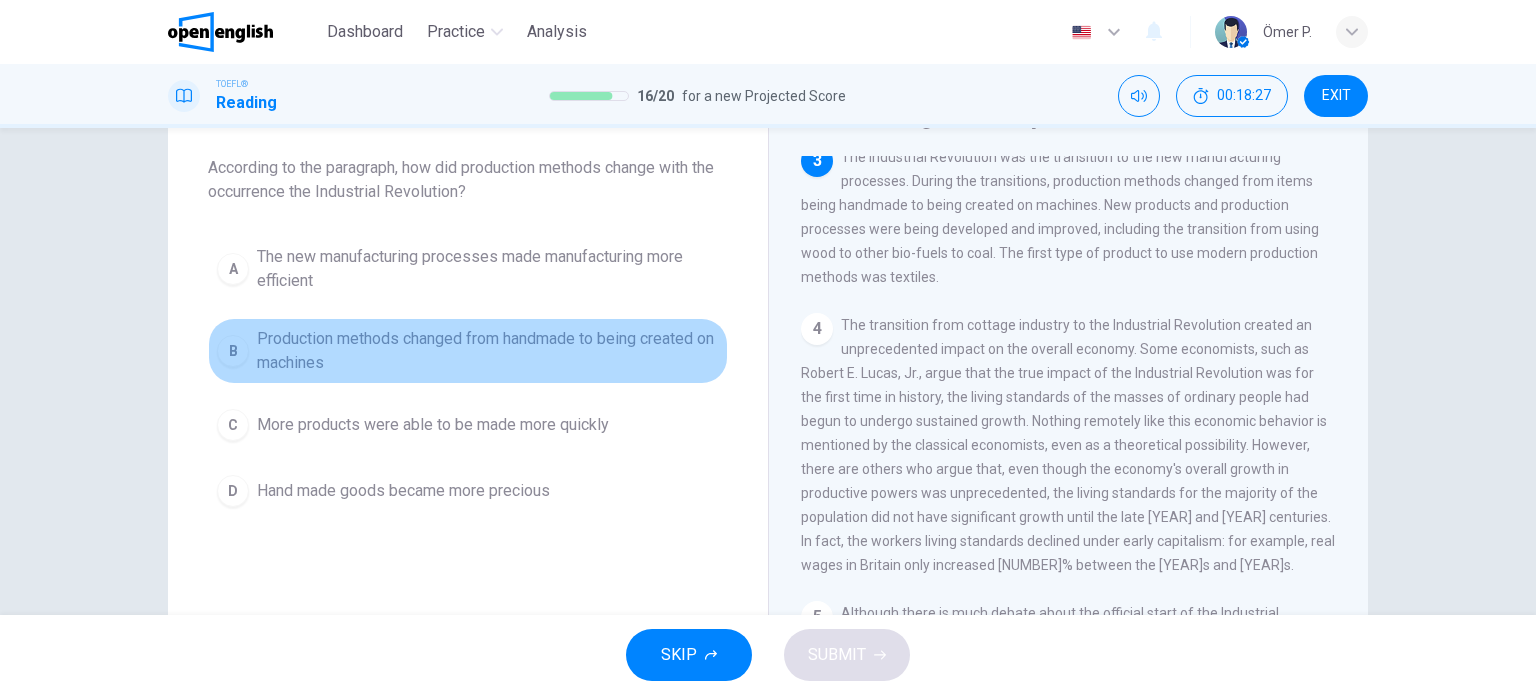 click on "Production methods changed from handmade to being created on machines" at bounding box center (488, 351) 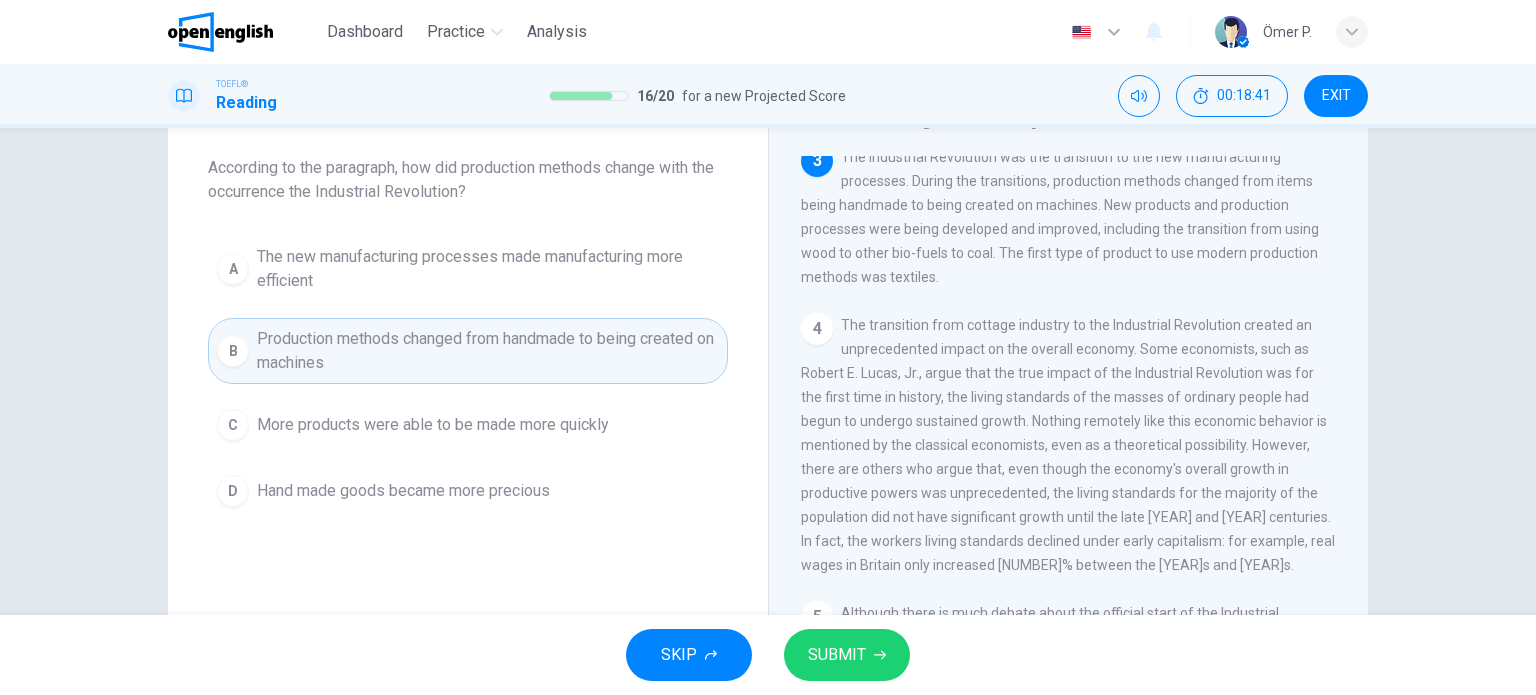 click on "SUBMIT" at bounding box center [847, 655] 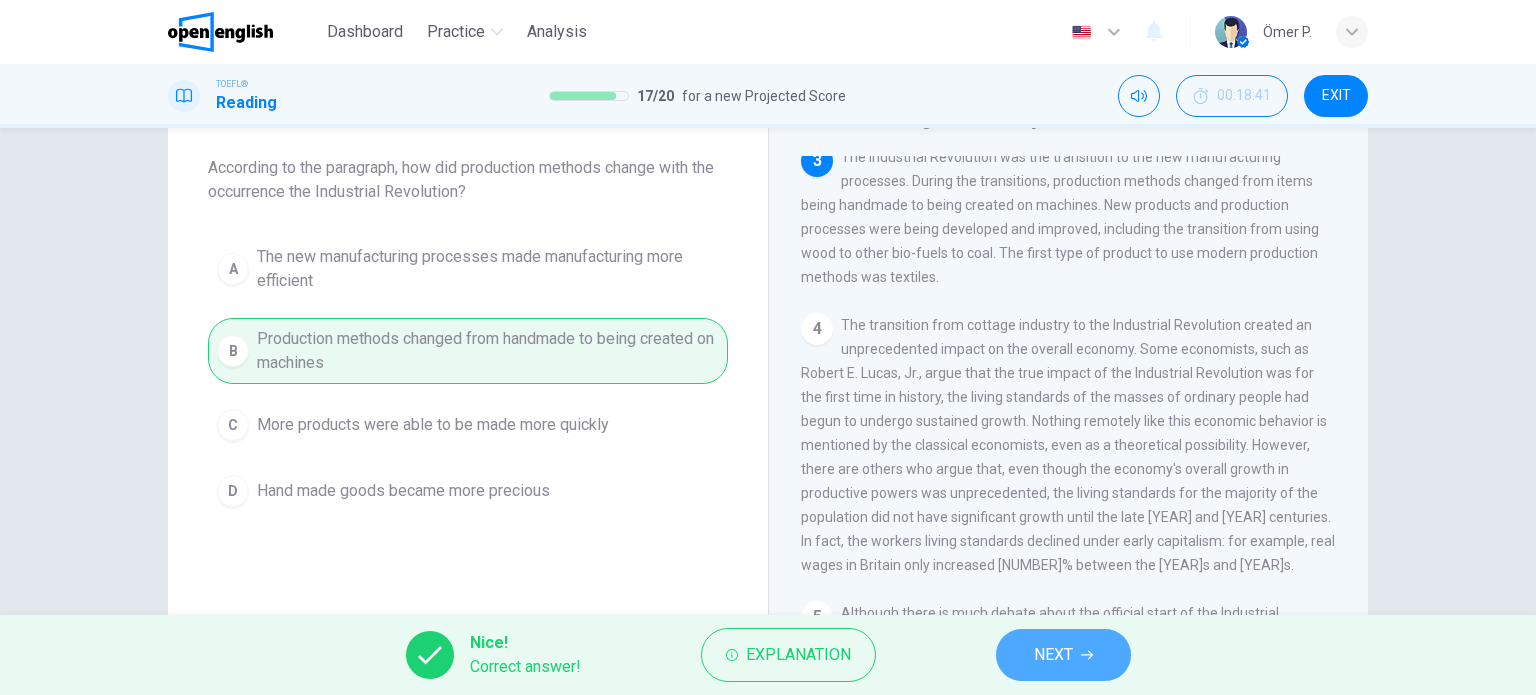 drag, startPoint x: 1042, startPoint y: 659, endPoint x: 1012, endPoint y: 659, distance: 30 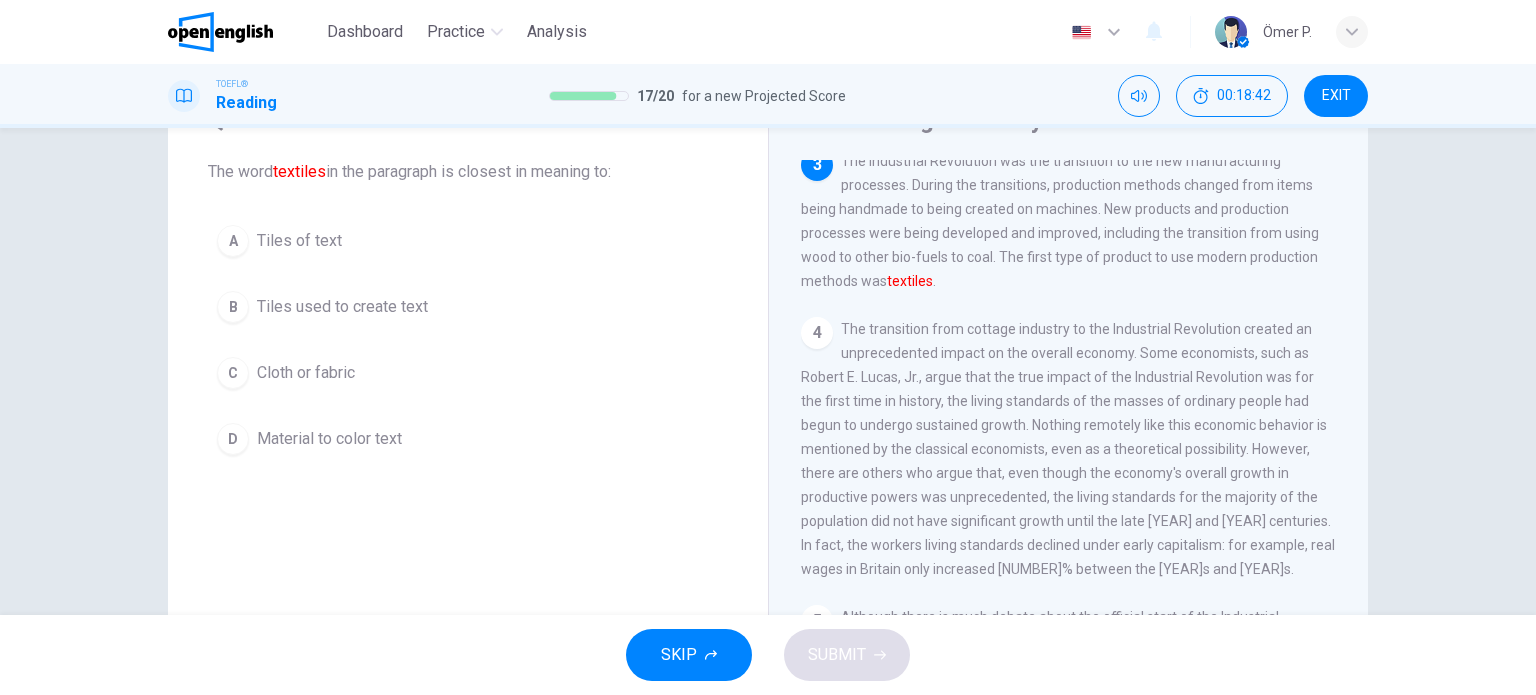scroll, scrollTop: 100, scrollLeft: 0, axis: vertical 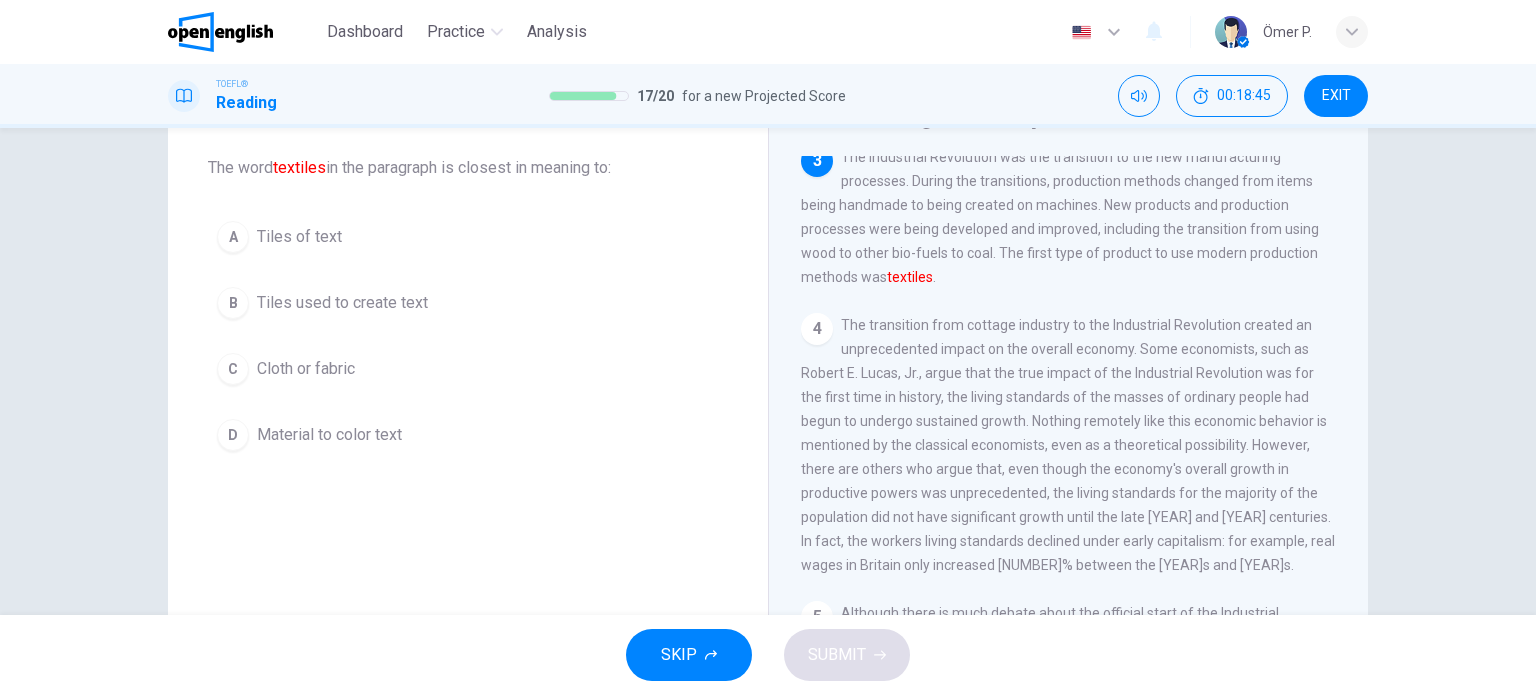 click on "C Cloth or fabric" at bounding box center [468, 369] 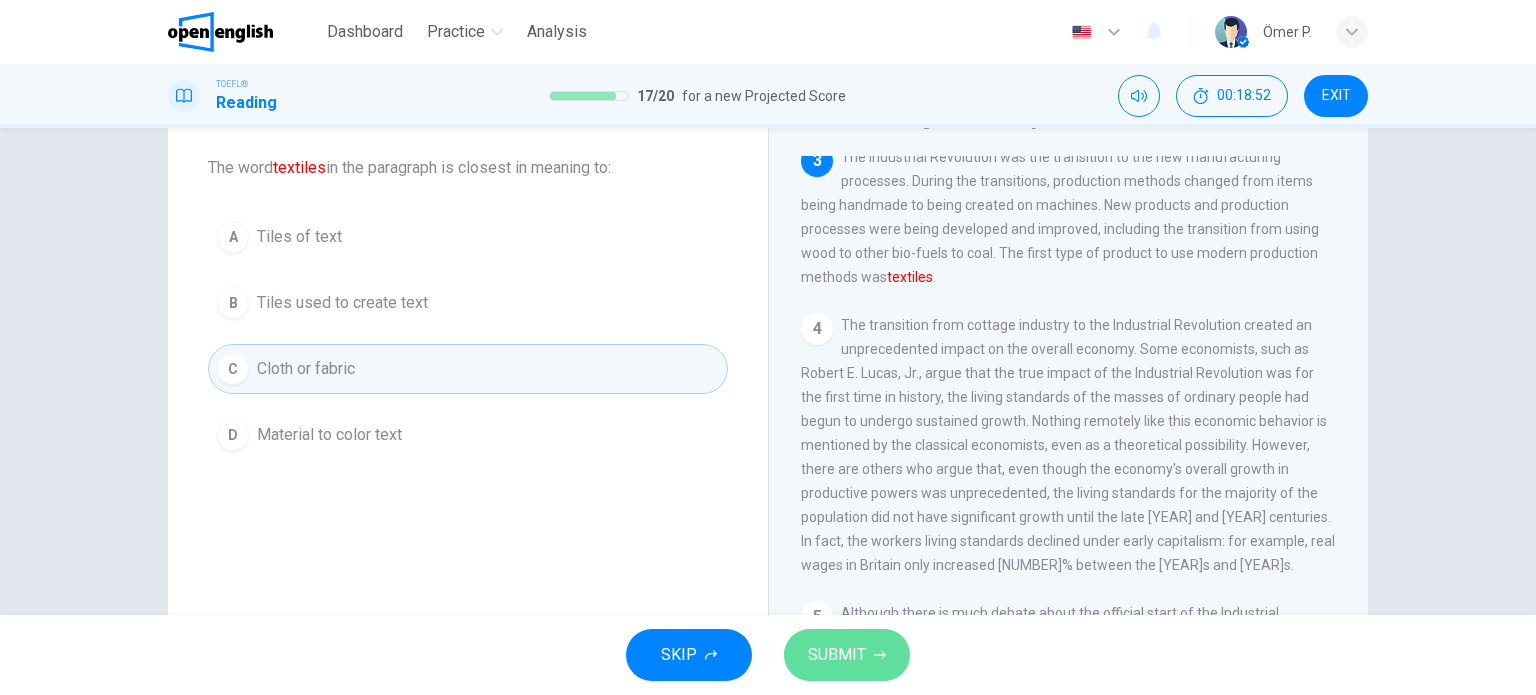 click on "SUBMIT" at bounding box center [847, 655] 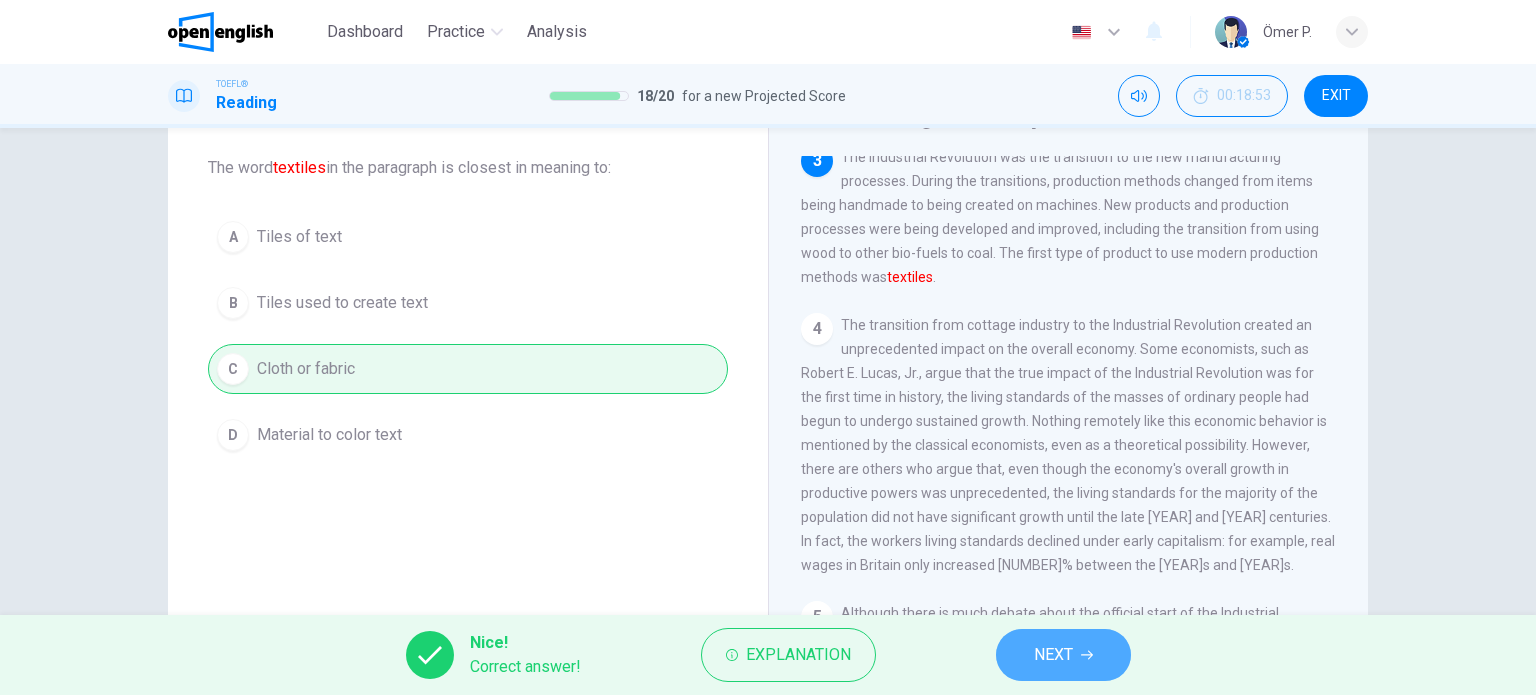 click on "NEXT" at bounding box center (1053, 655) 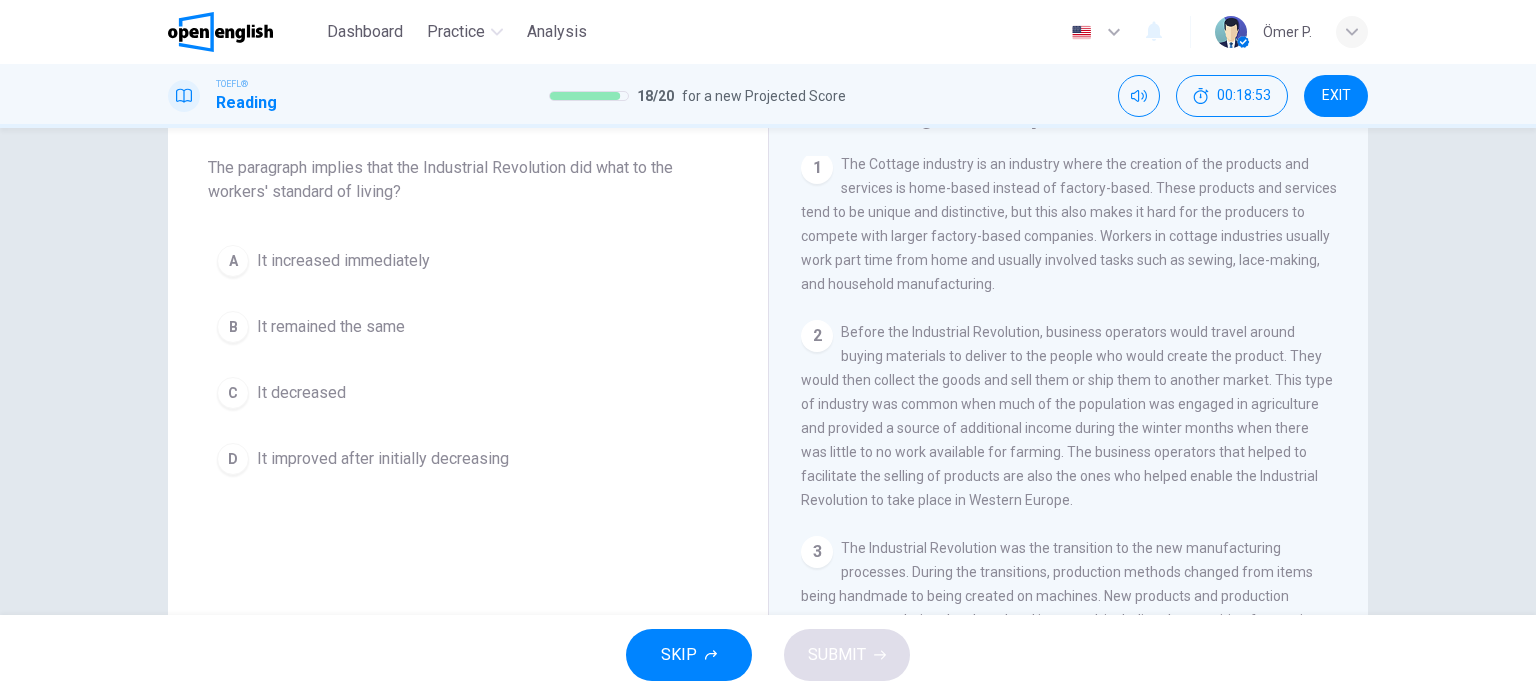 scroll, scrollTop: 0, scrollLeft: 0, axis: both 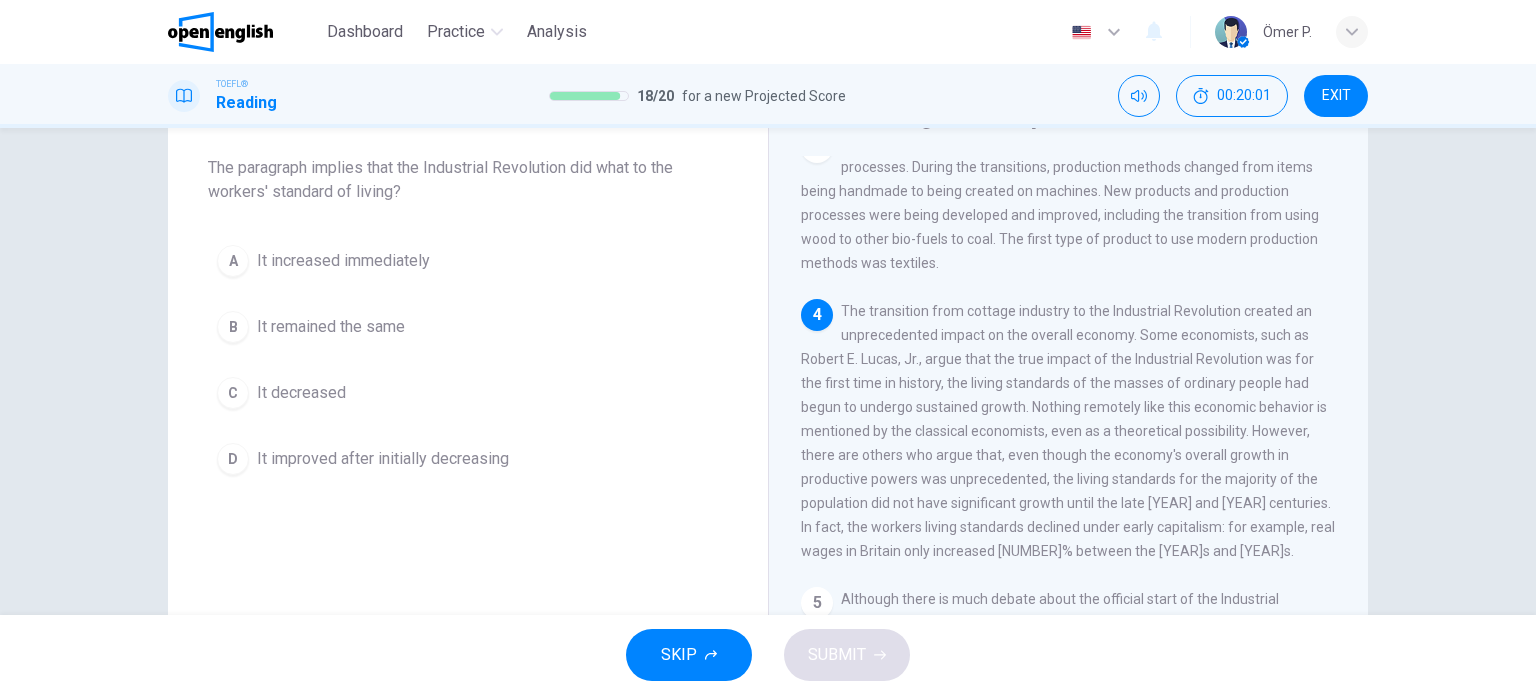 click on "B It remained the same" at bounding box center [468, 327] 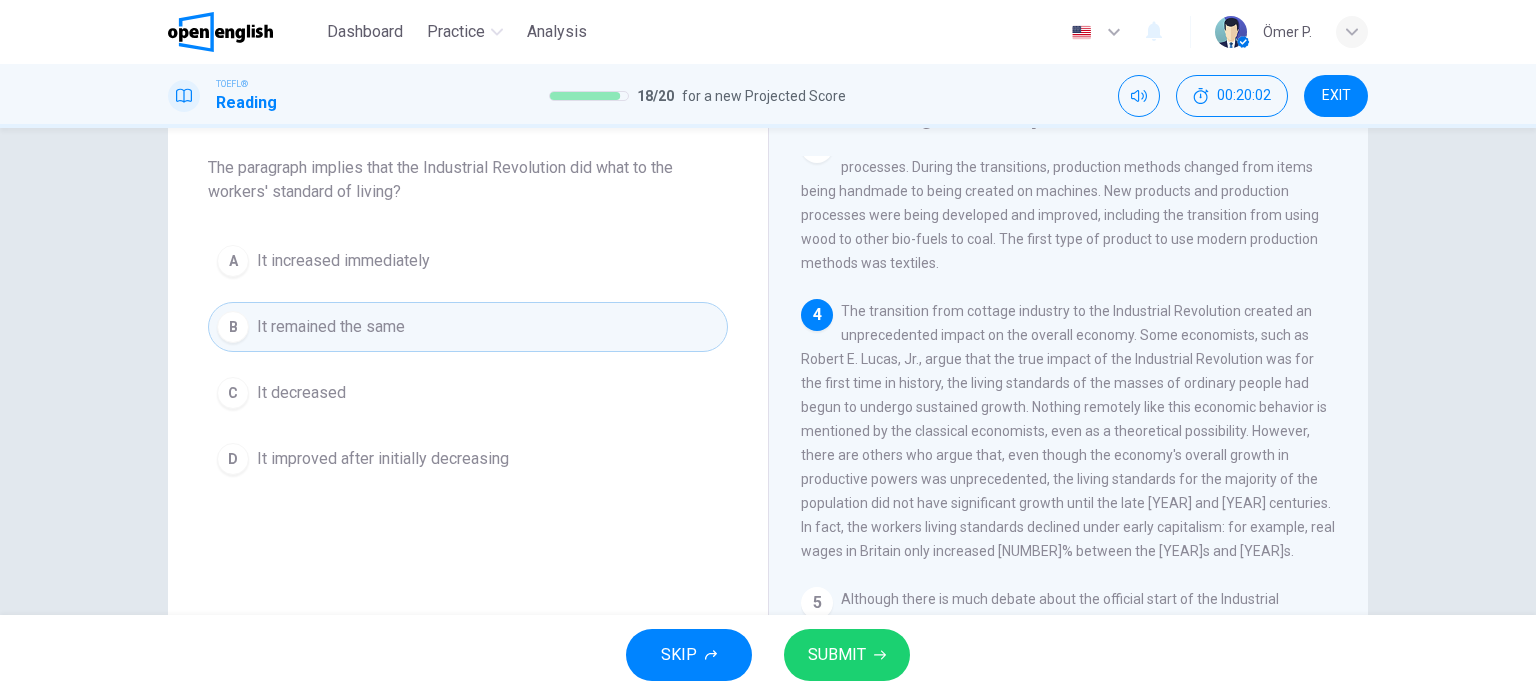 click on "C It decreased" at bounding box center [468, 393] 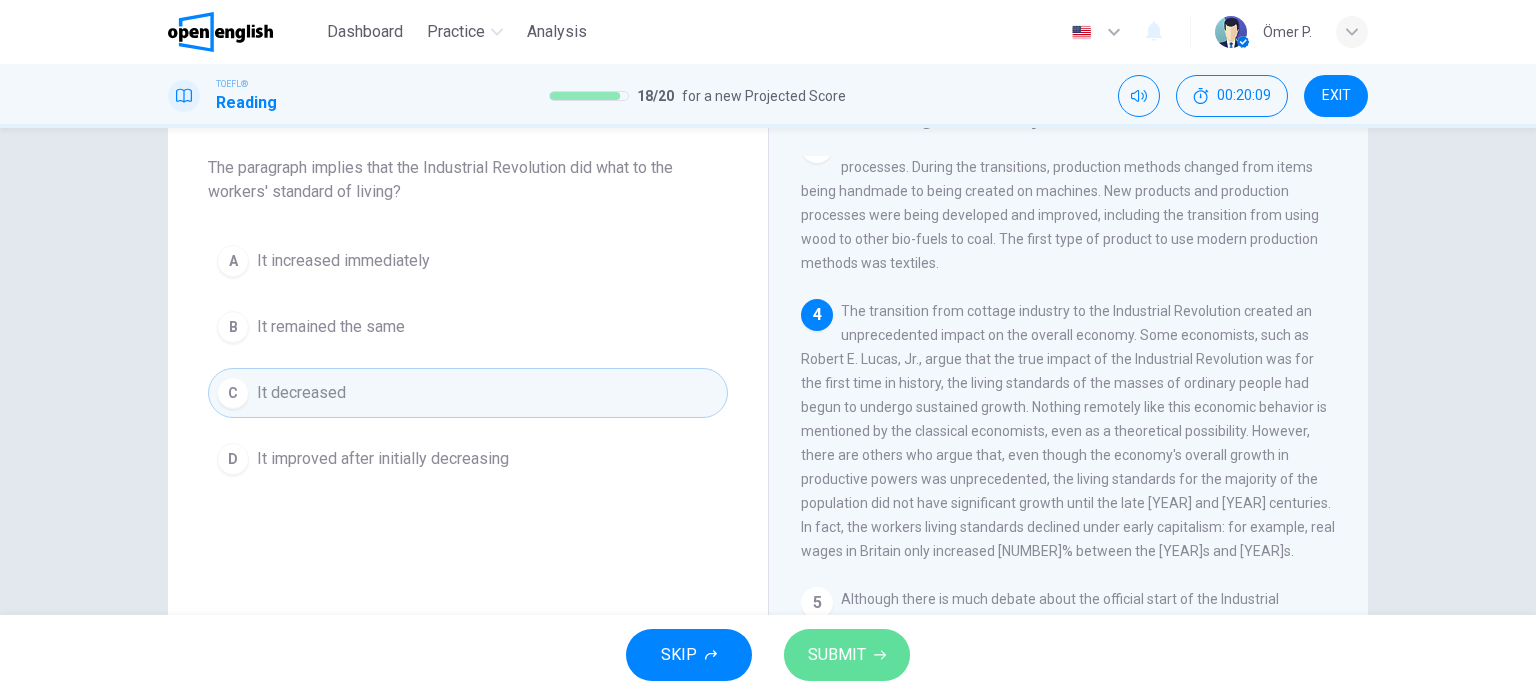 click on "SUBMIT" at bounding box center (837, 655) 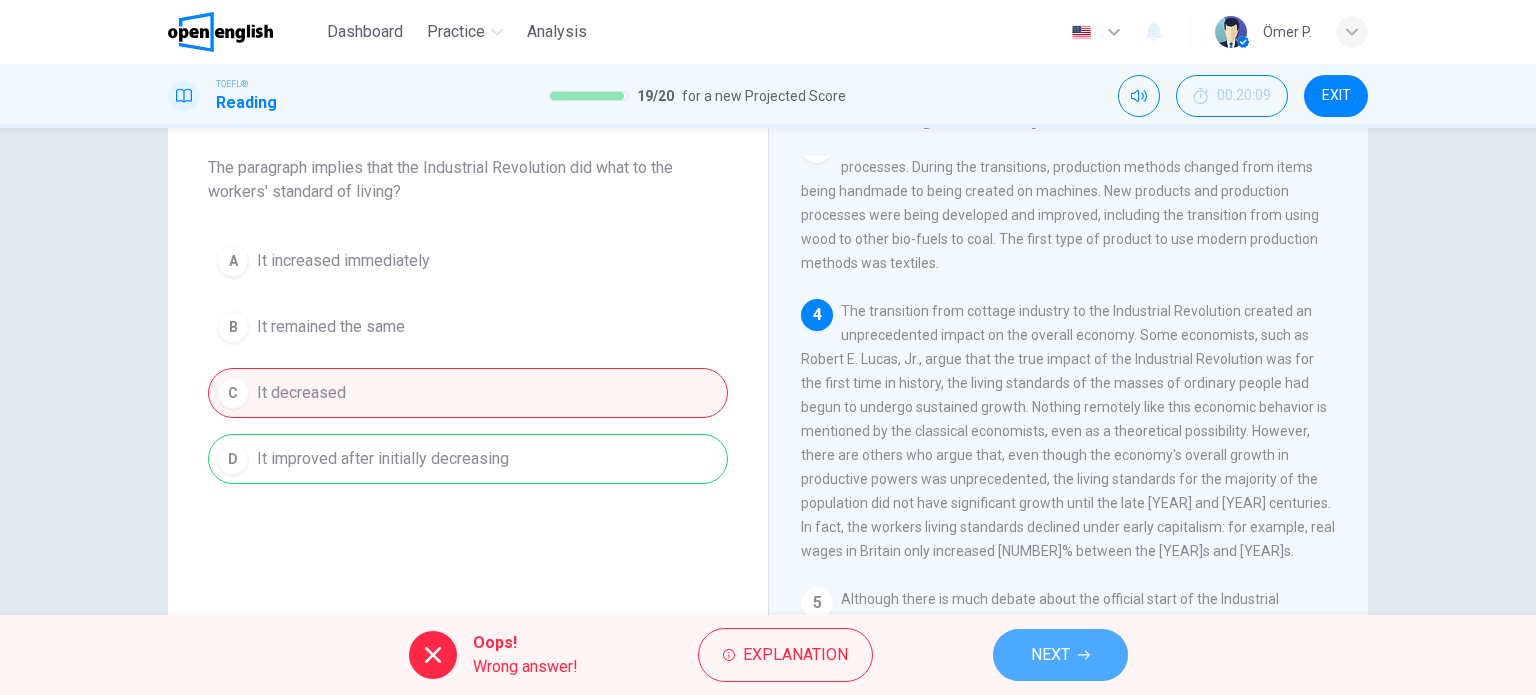 click on "NEXT" at bounding box center (1060, 655) 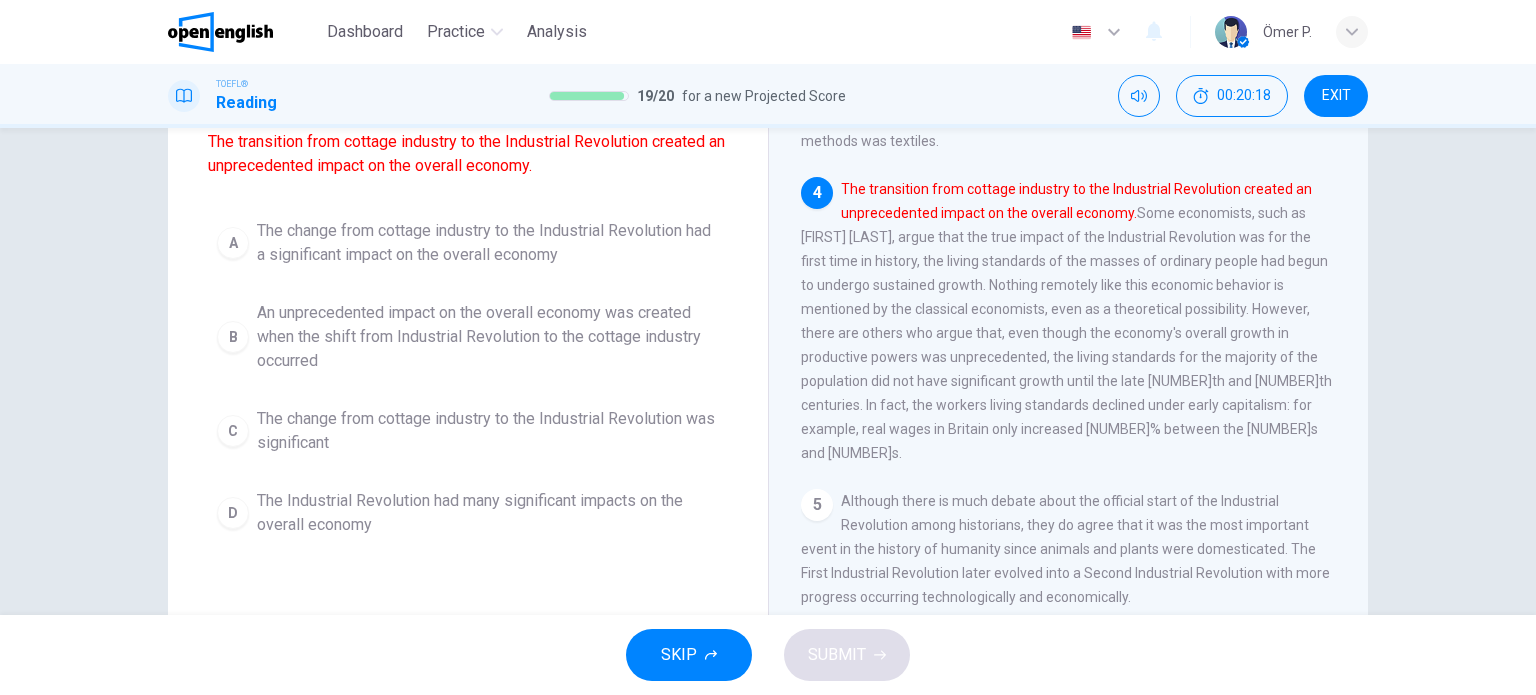 scroll, scrollTop: 200, scrollLeft: 0, axis: vertical 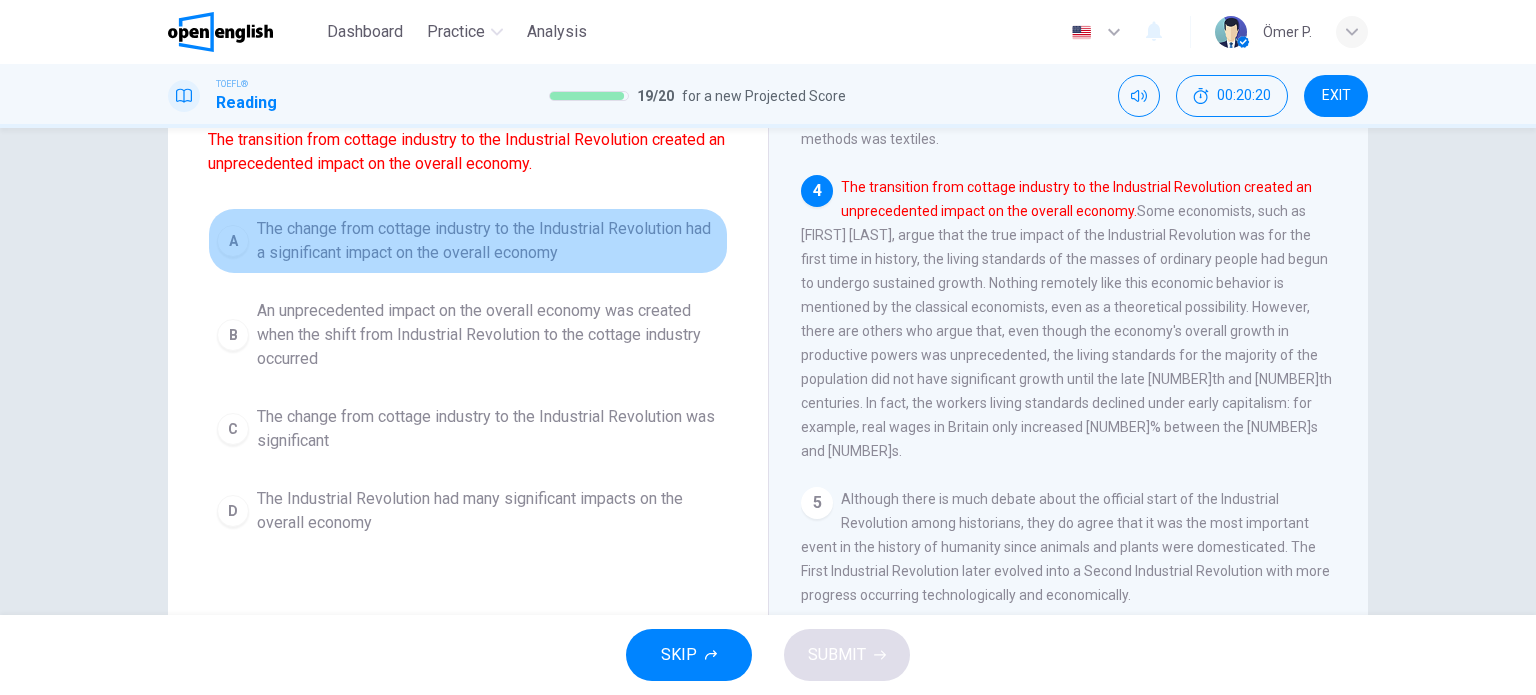click on "A The change from cottage industry to the Industrial Revolution had a significant impact on the overall economy" at bounding box center [468, 241] 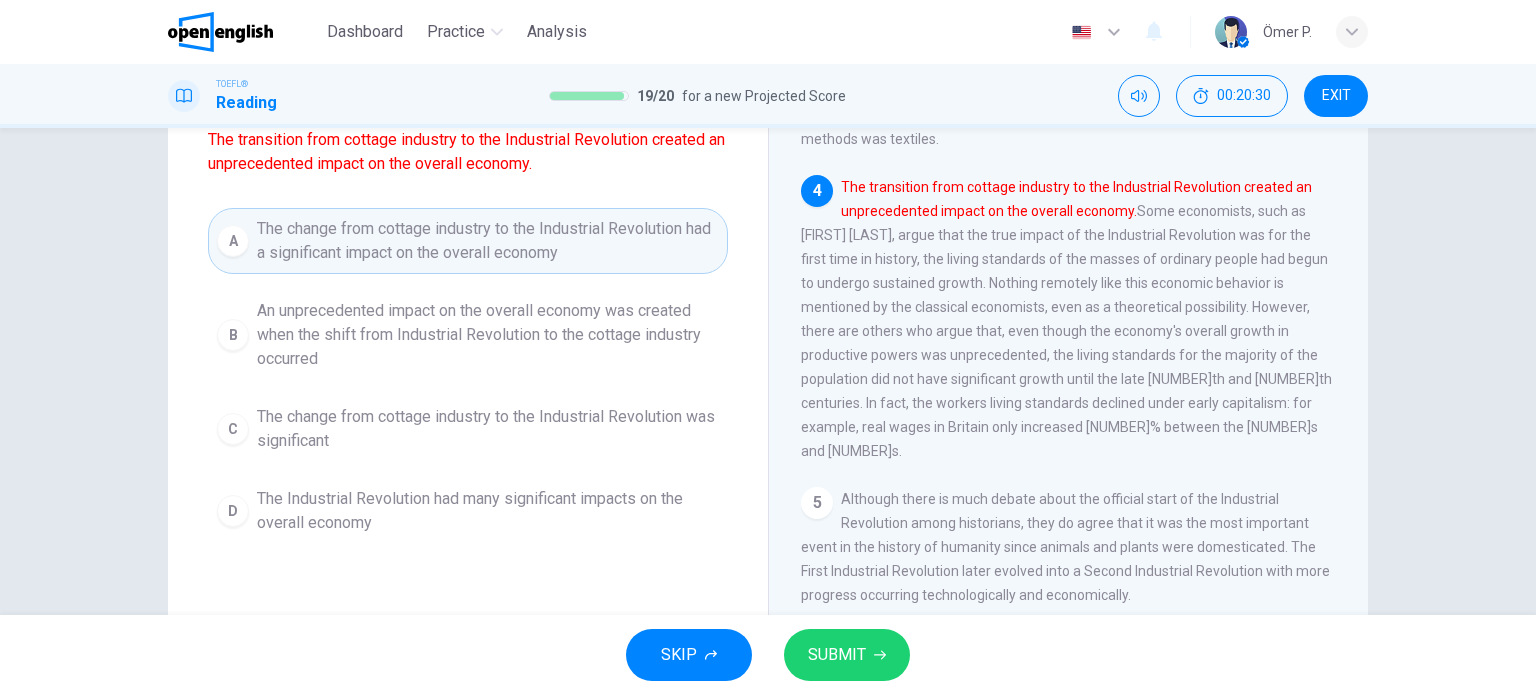 click on "An unprecedented impact on the overall economy was created when the shift from Industrial Revolution to the cottage industry occurred" at bounding box center (488, 335) 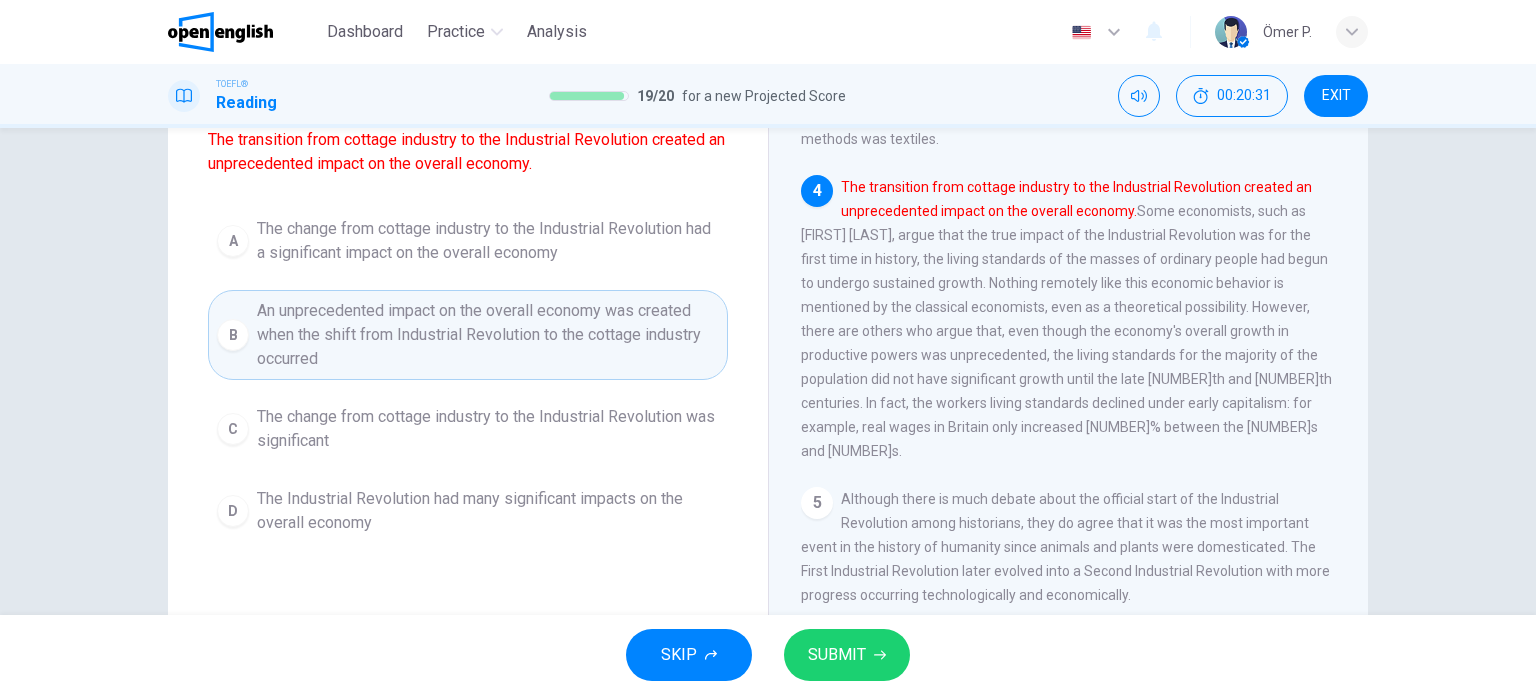 click on "The change from cottage industry to the Industrial Revolution was significant" at bounding box center (488, 429) 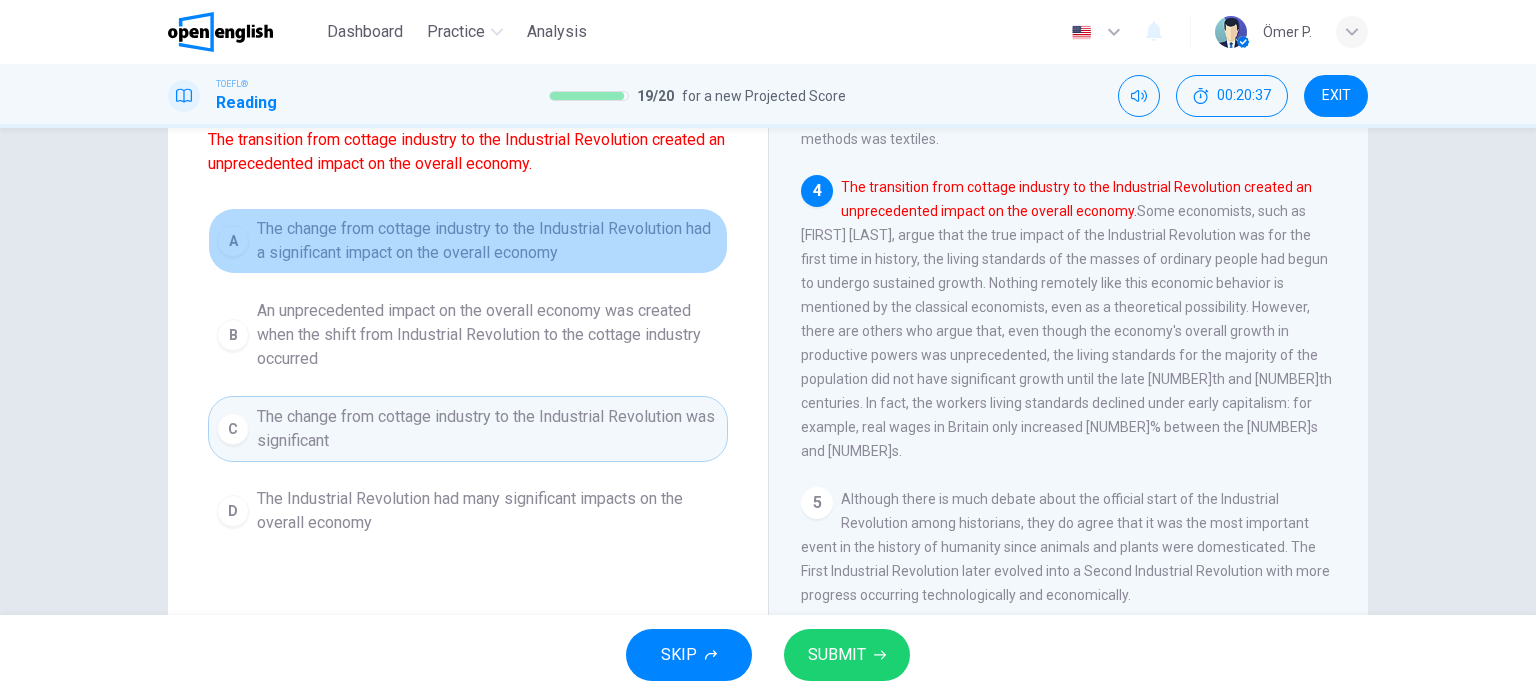 click on "The change from cottage industry to the Industrial Revolution had a significant impact on the overall economy" at bounding box center (488, 241) 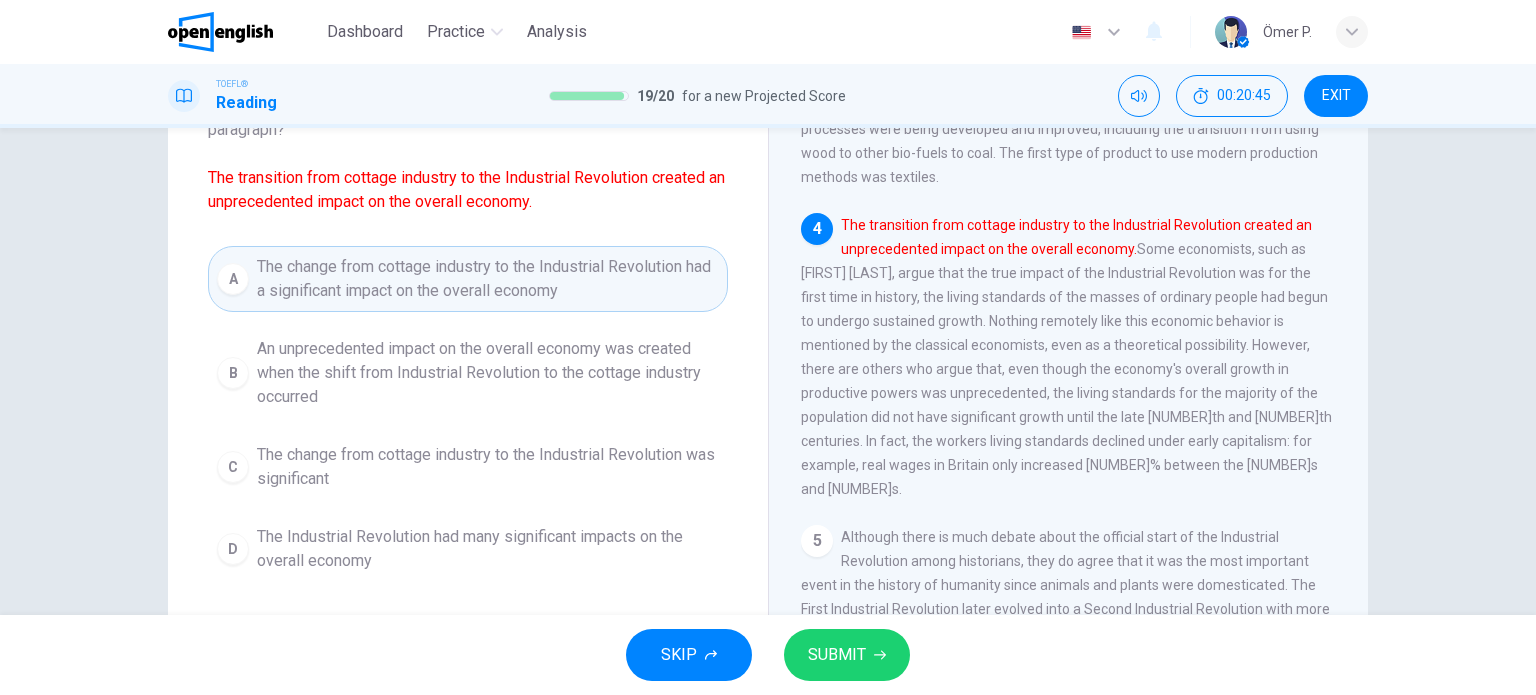 scroll, scrollTop: 100, scrollLeft: 0, axis: vertical 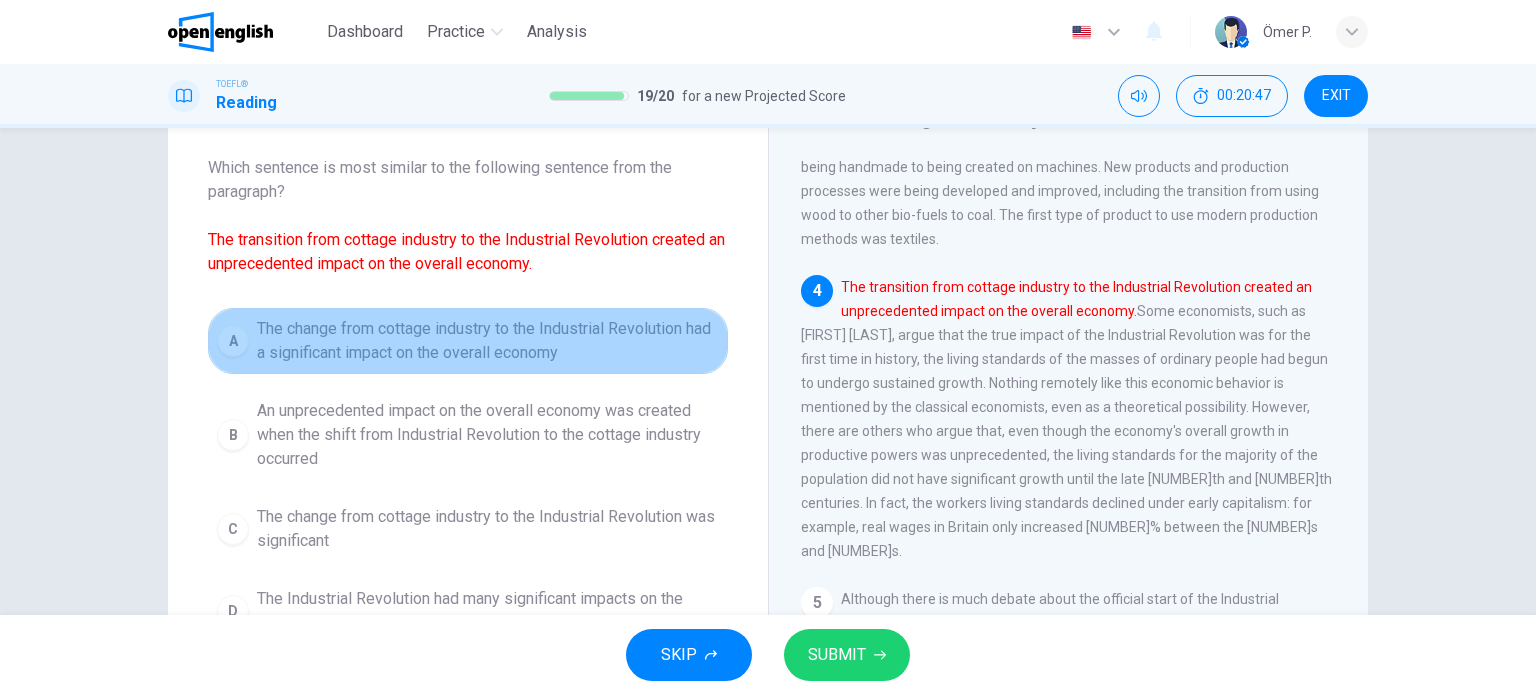 click on "The change from cottage industry to the Industrial Revolution had a significant impact on the overall economy" at bounding box center (488, 341) 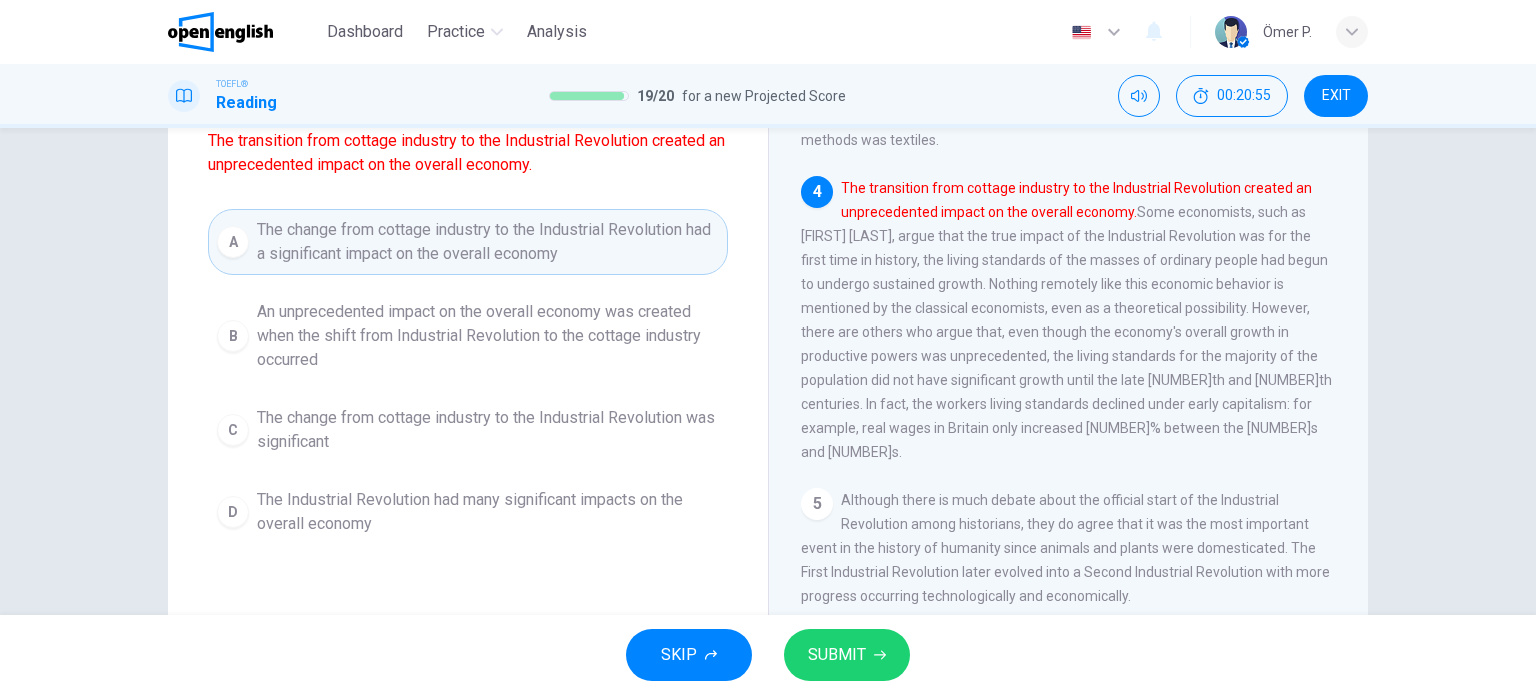 scroll, scrollTop: 200, scrollLeft: 0, axis: vertical 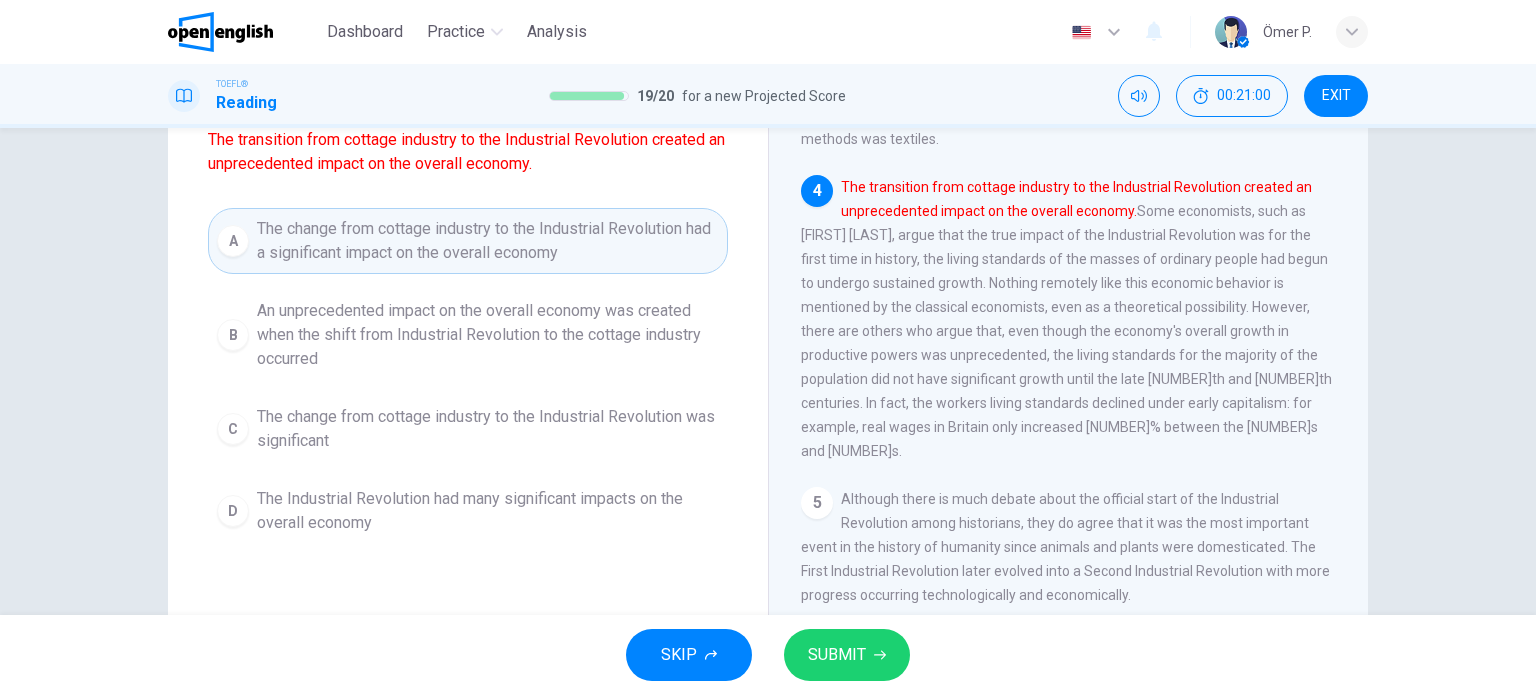 click on "An unprecedented impact on the overall economy was created when the shift from Industrial Revolution to the cottage industry occurred" at bounding box center (488, 335) 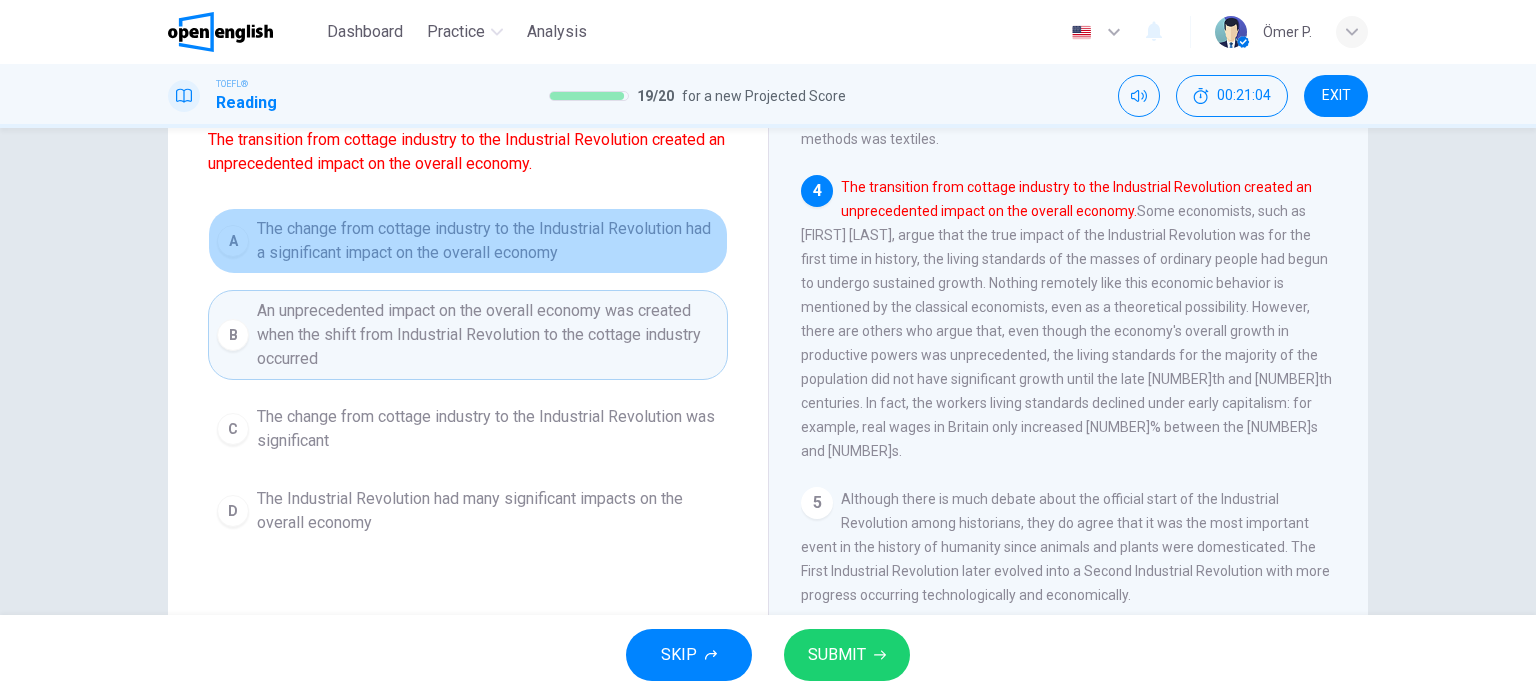 click on "The change from cottage industry to the Industrial Revolution had a significant impact on the overall economy" at bounding box center [488, 241] 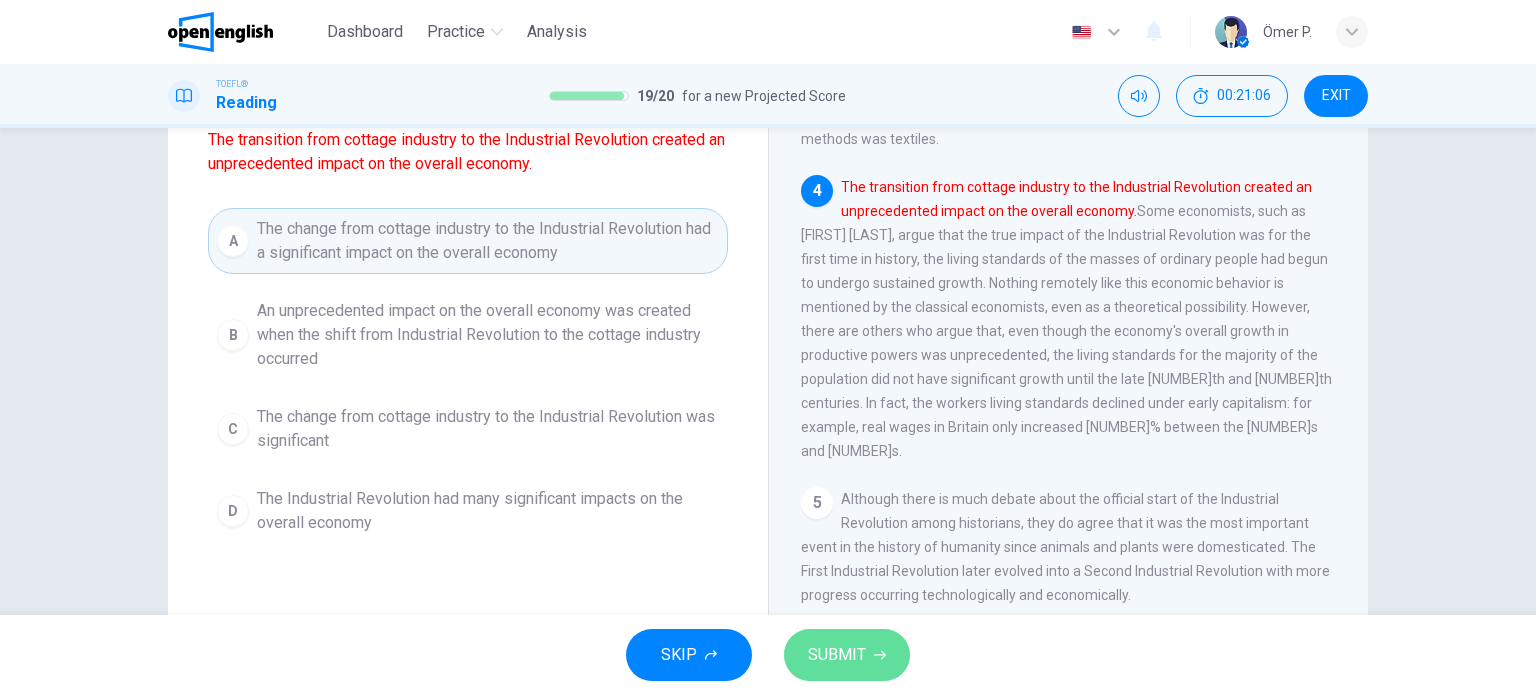 drag, startPoint x: 831, startPoint y: 651, endPoint x: 665, endPoint y: 555, distance: 191.76027 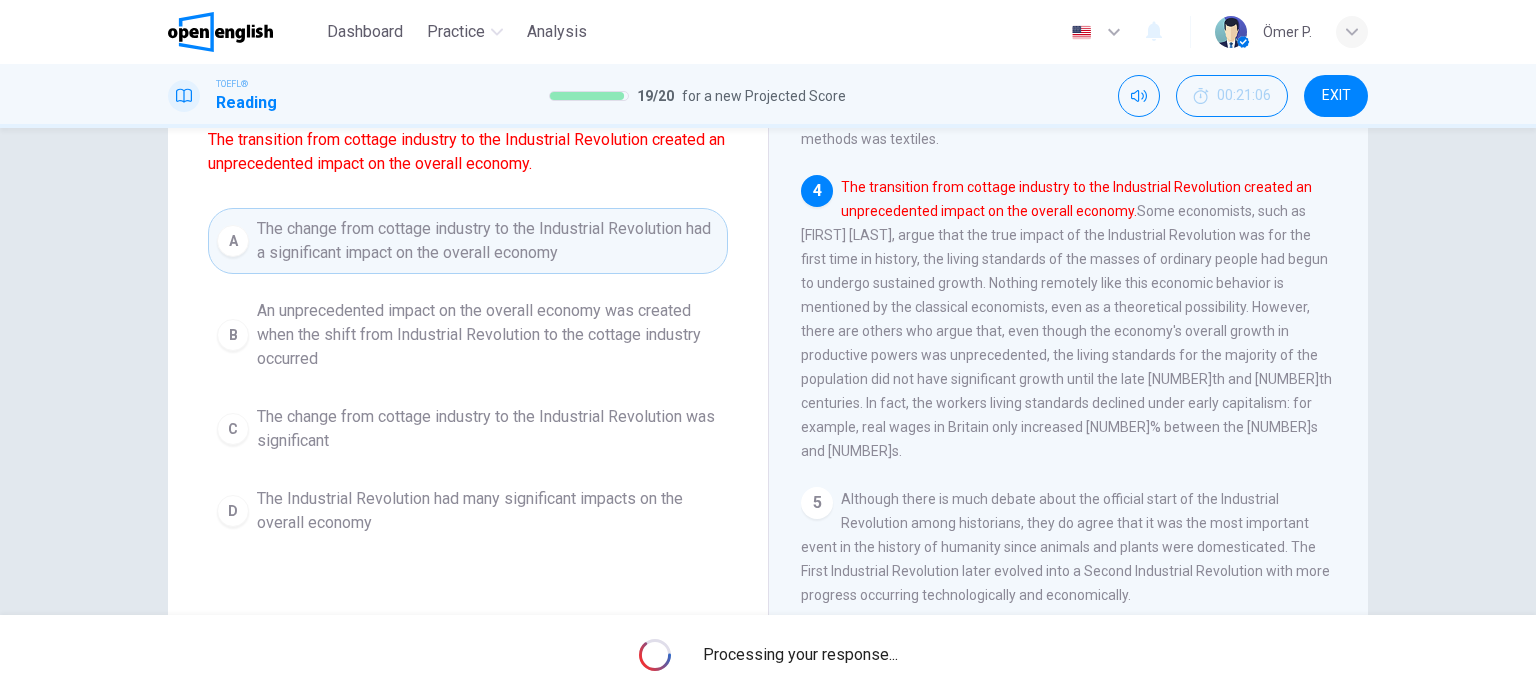 scroll, scrollTop: 0, scrollLeft: 0, axis: both 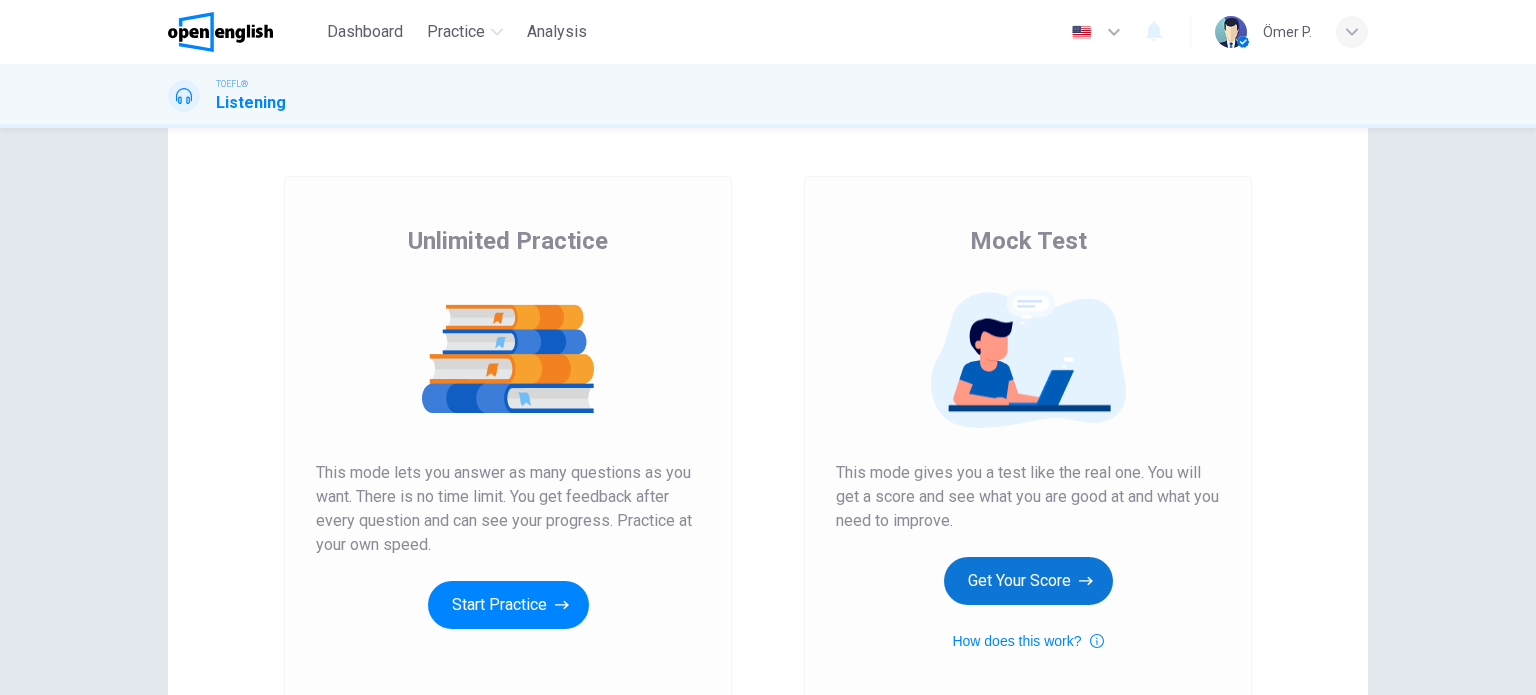 click on "Get Your Score" at bounding box center (1028, 581) 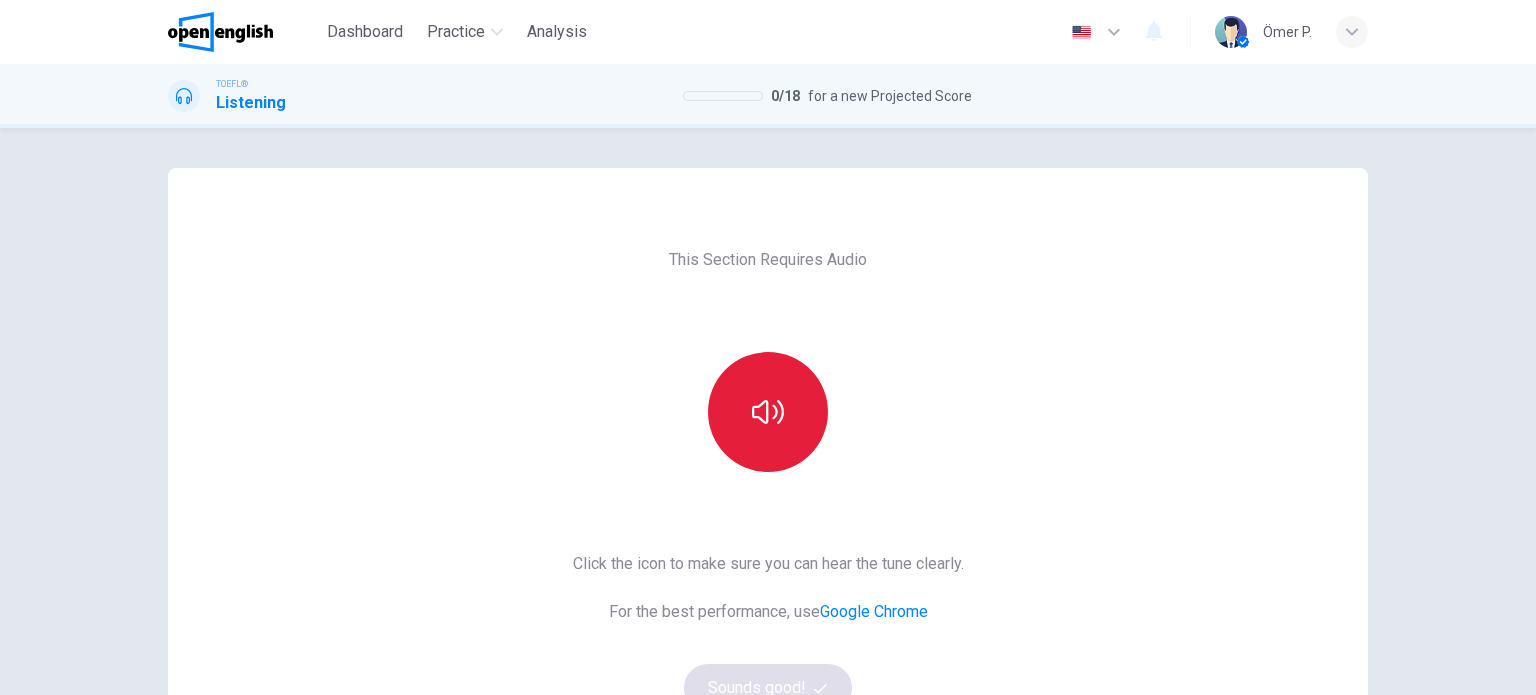 click at bounding box center [768, 412] 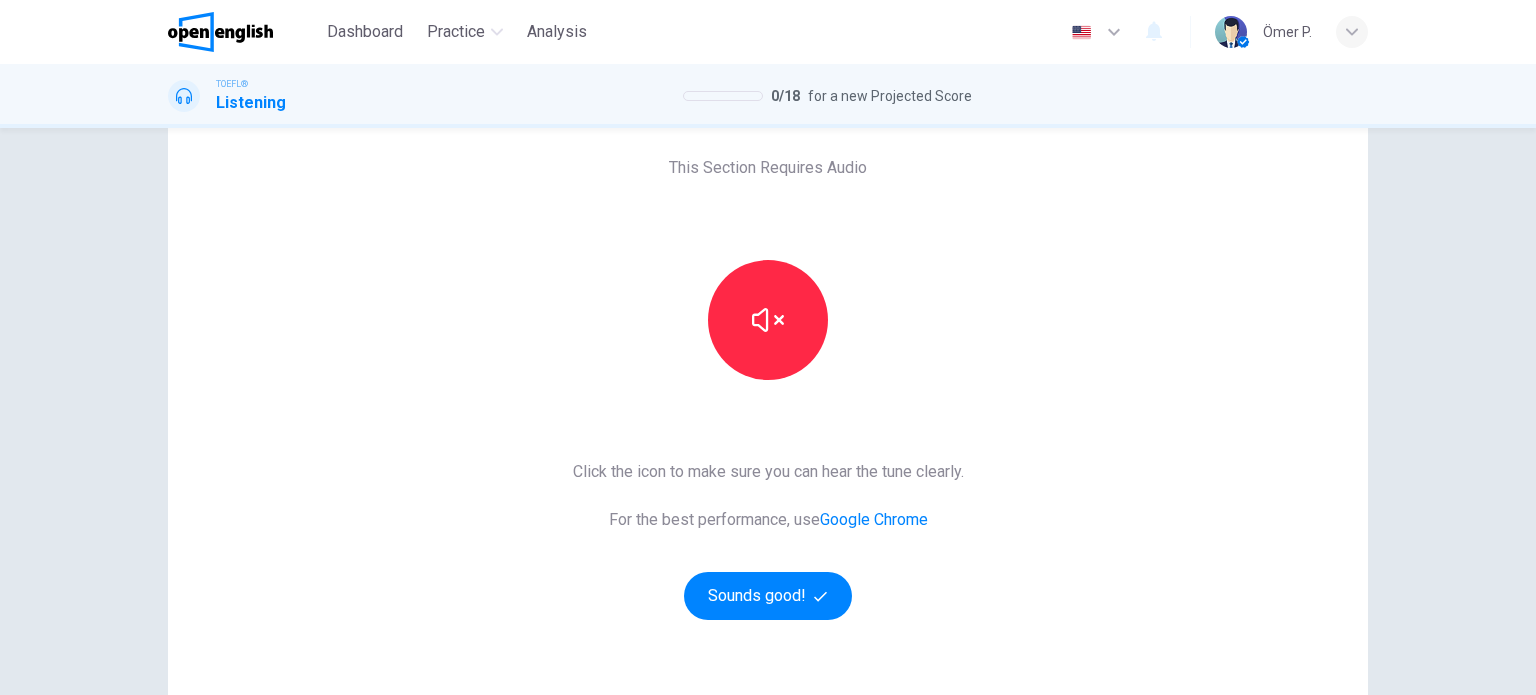 scroll, scrollTop: 100, scrollLeft: 0, axis: vertical 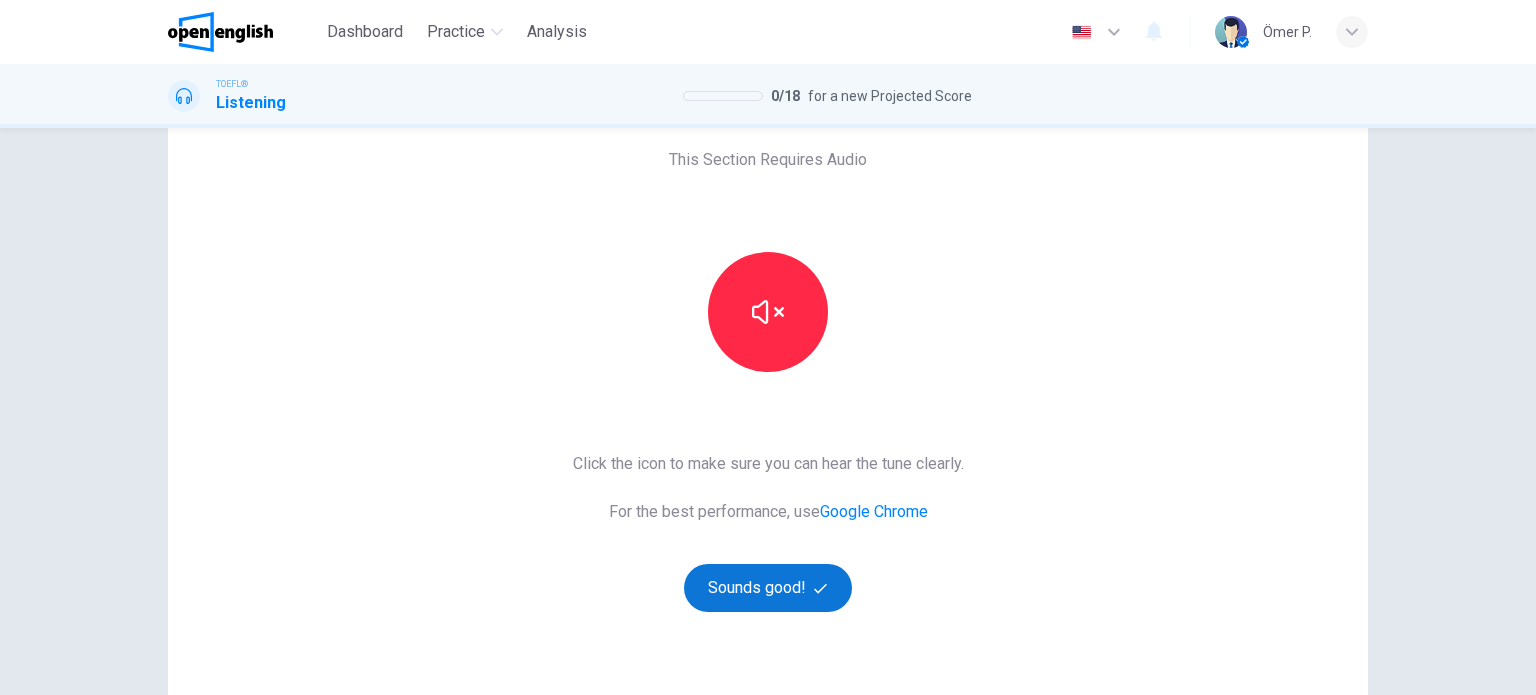 click on "Sounds good!" at bounding box center (768, 588) 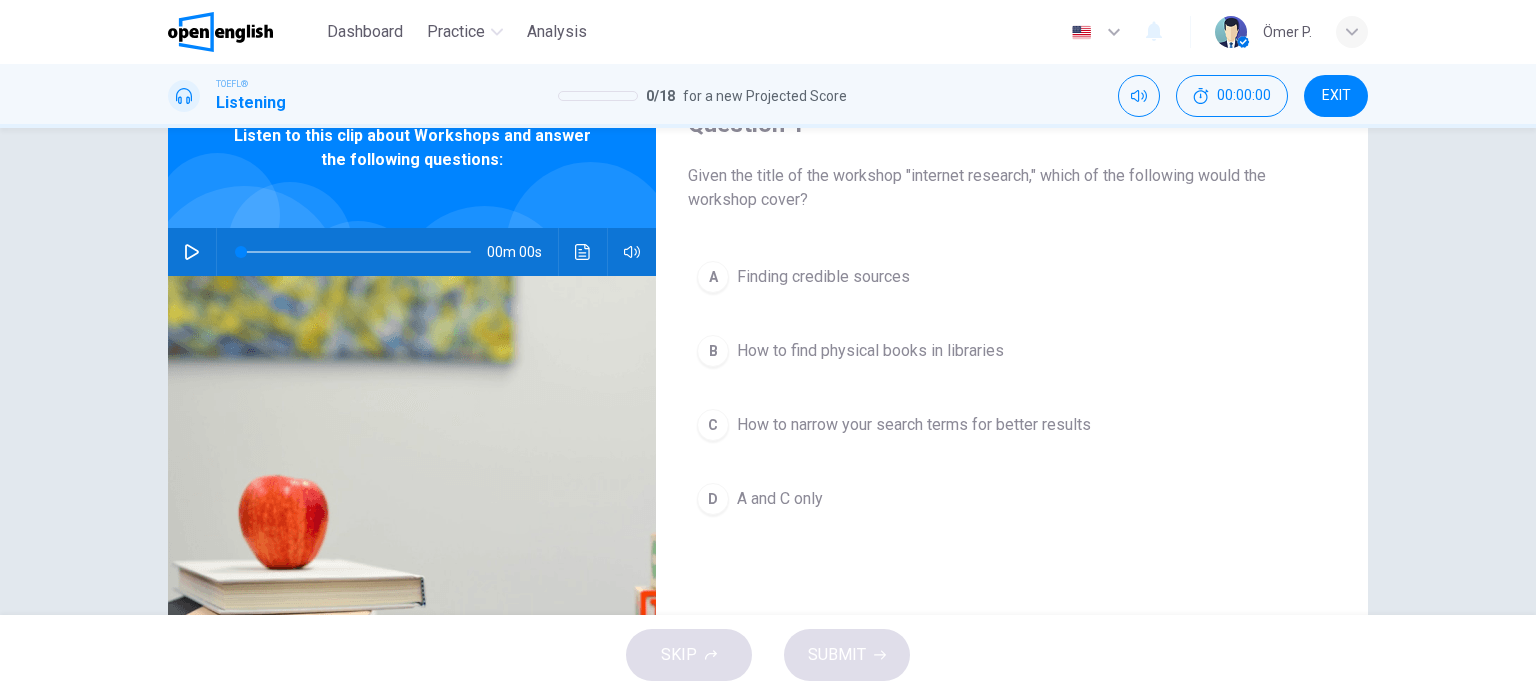 click on "Question 1 Given the title of the workshop "internet research," which of the following would the workshop cover? A Finding credible sources B How to find physical books in libraries C How to narrow your search terms for better results D A and C only" at bounding box center [1012, 415] 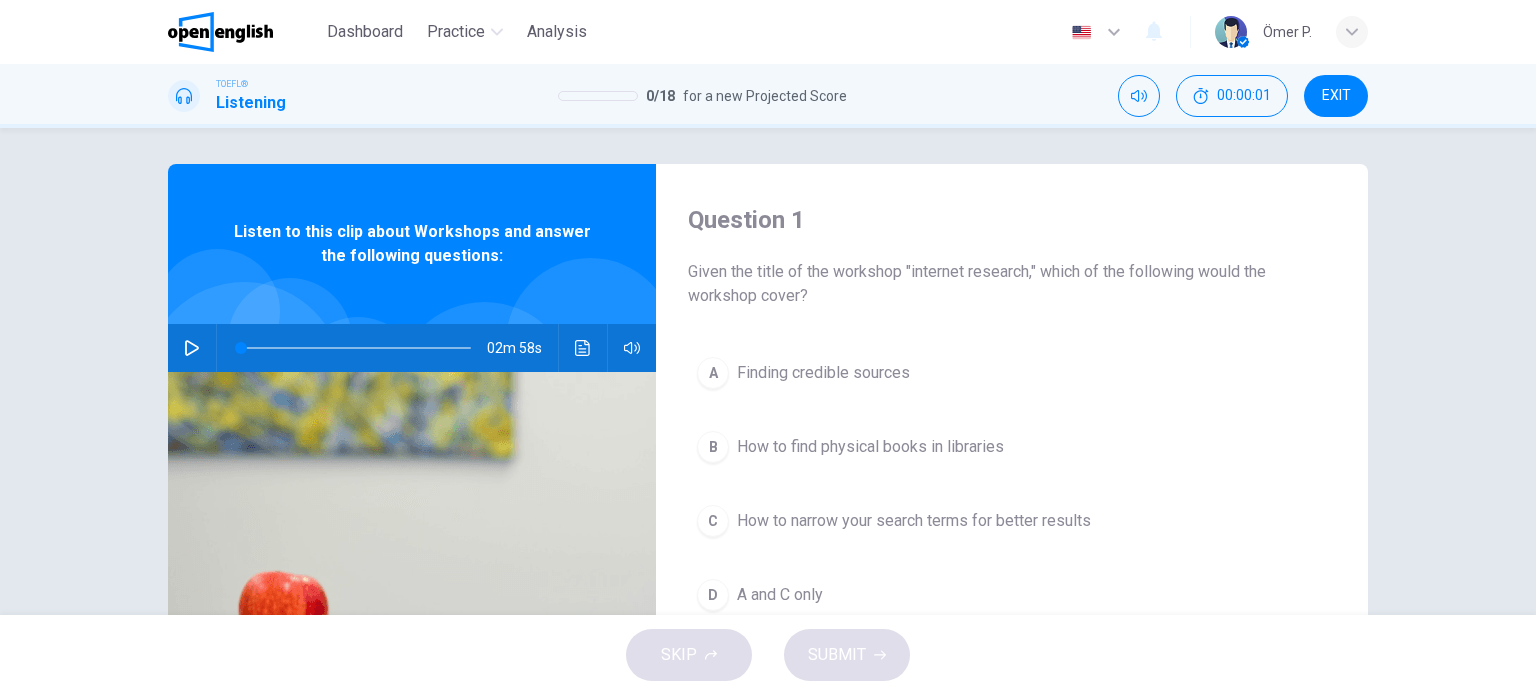 scroll, scrollTop: 0, scrollLeft: 0, axis: both 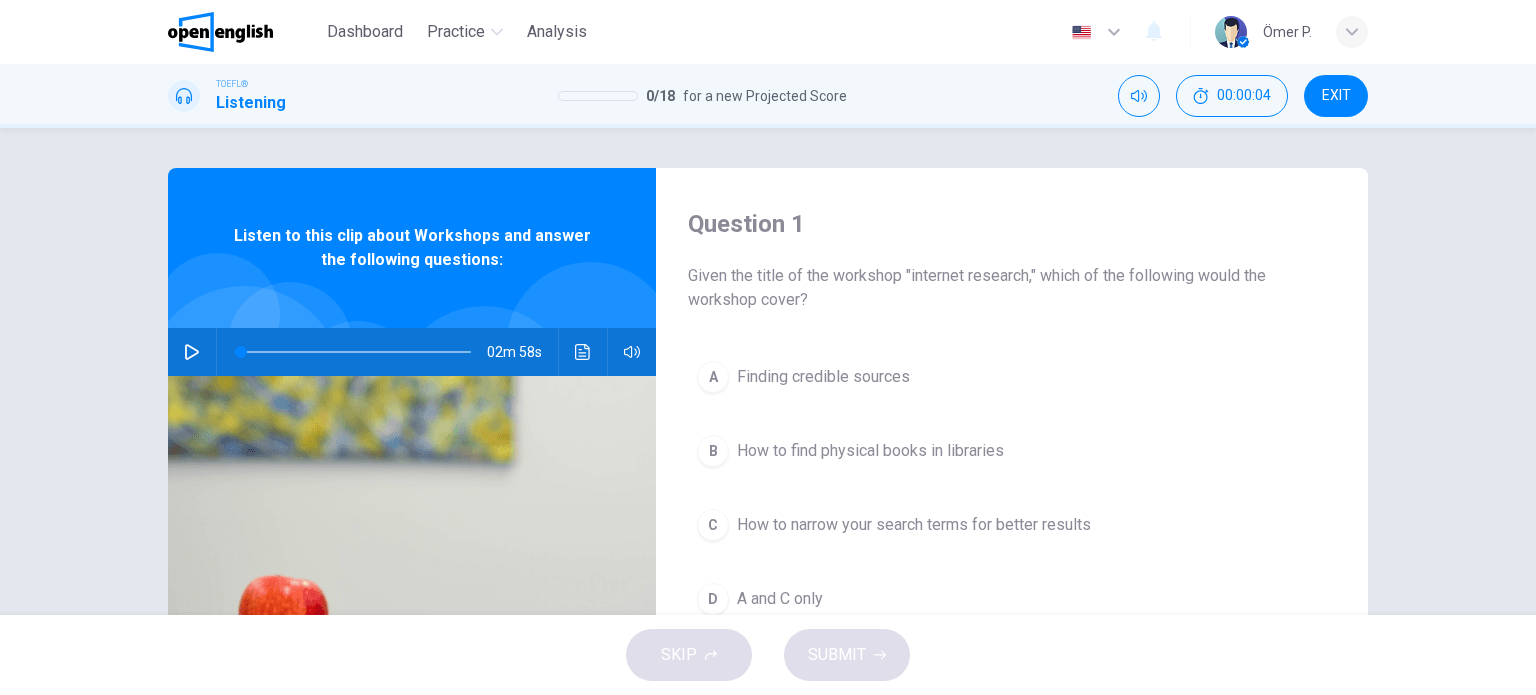 click at bounding box center (192, 352) 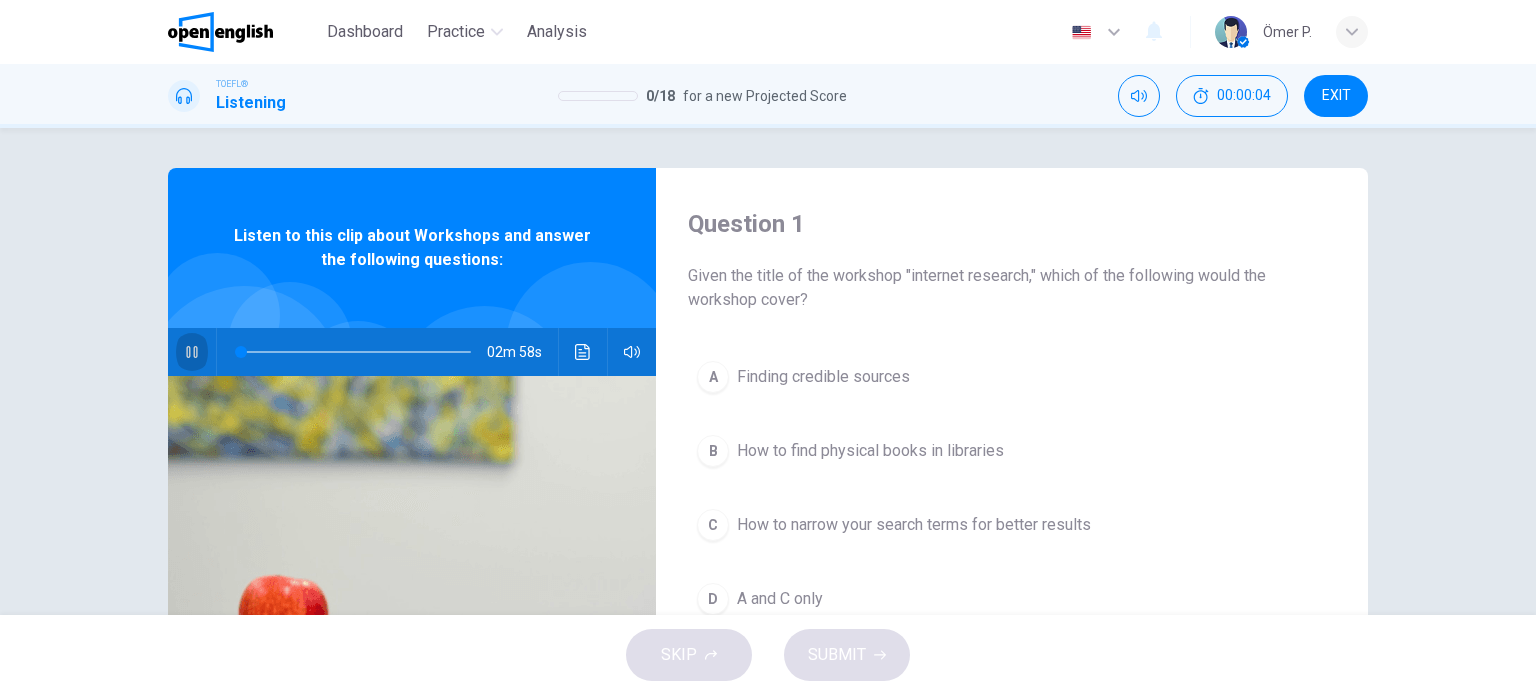 click at bounding box center [192, 352] 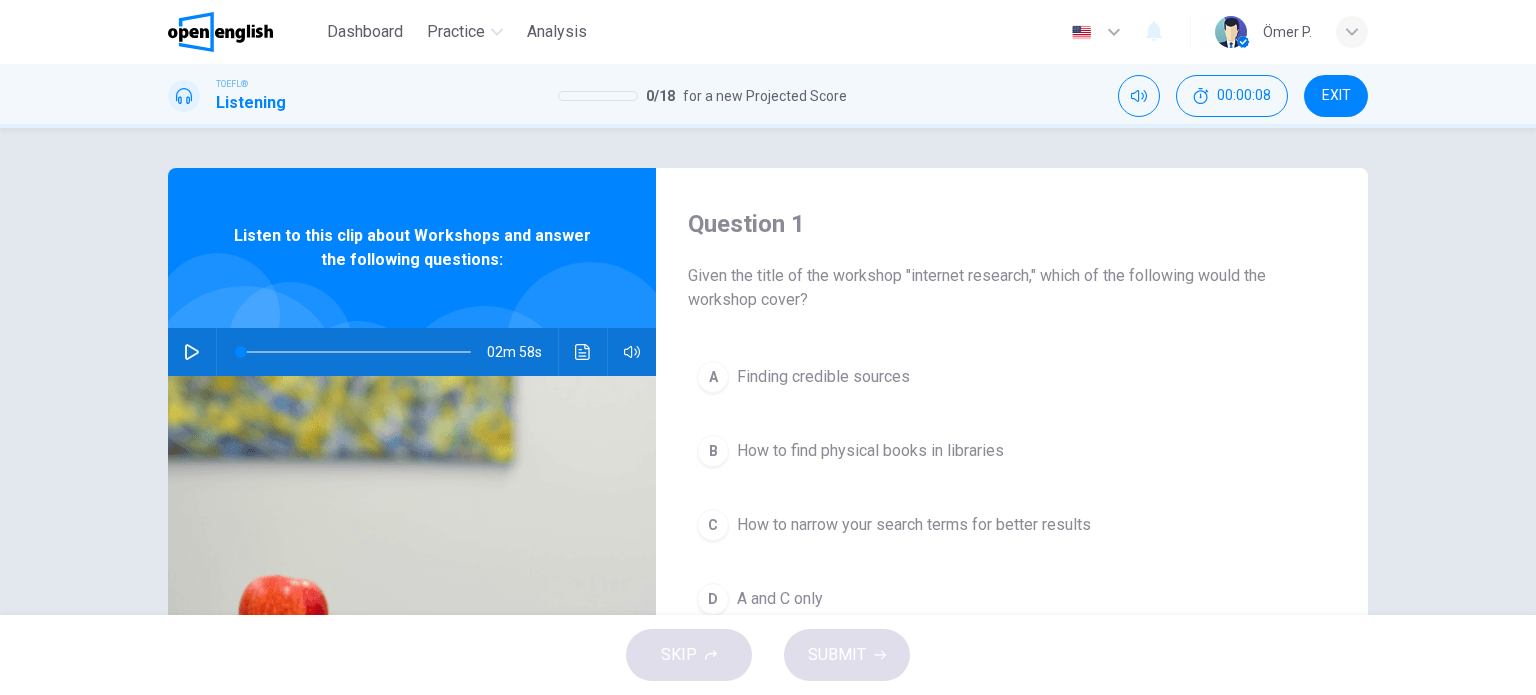 drag, startPoint x: 170, startPoint y: 348, endPoint x: 188, endPoint y: 340, distance: 19.697716 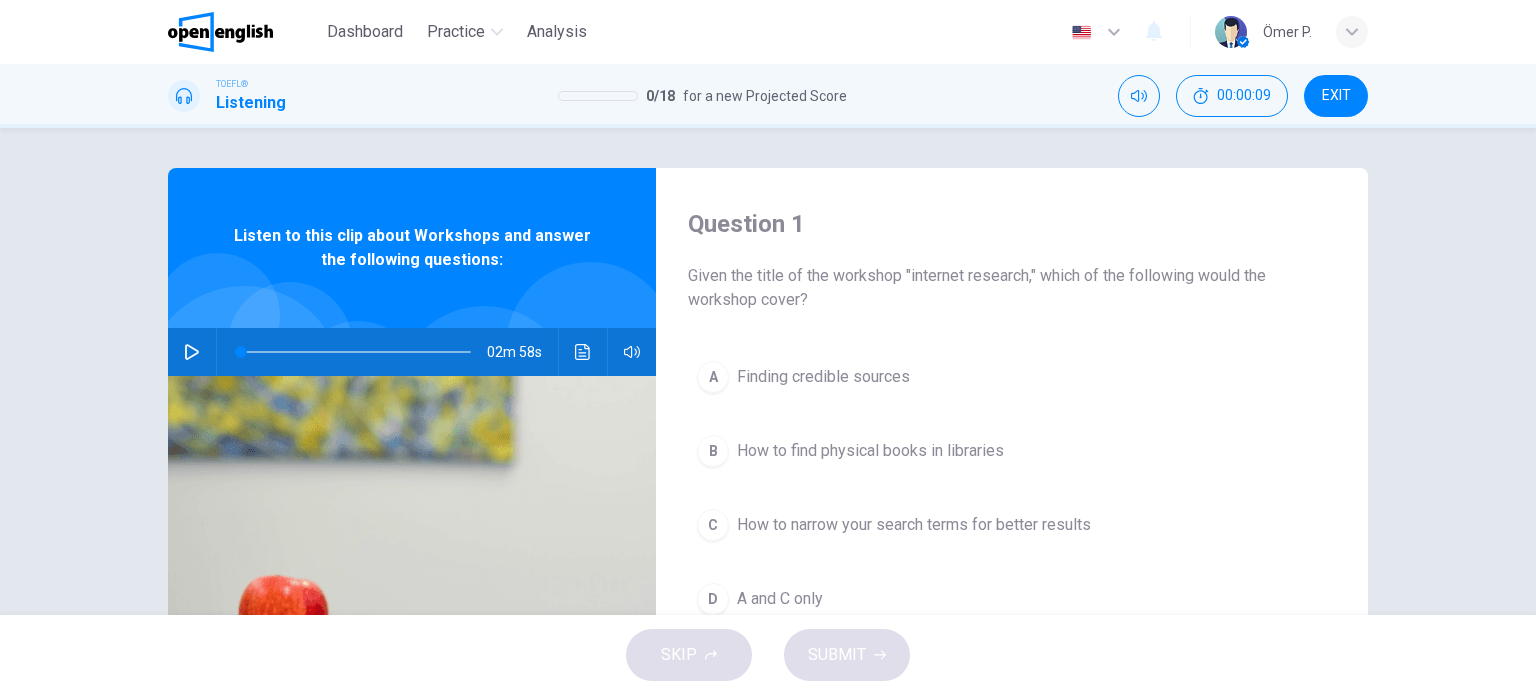 click at bounding box center (192, 352) 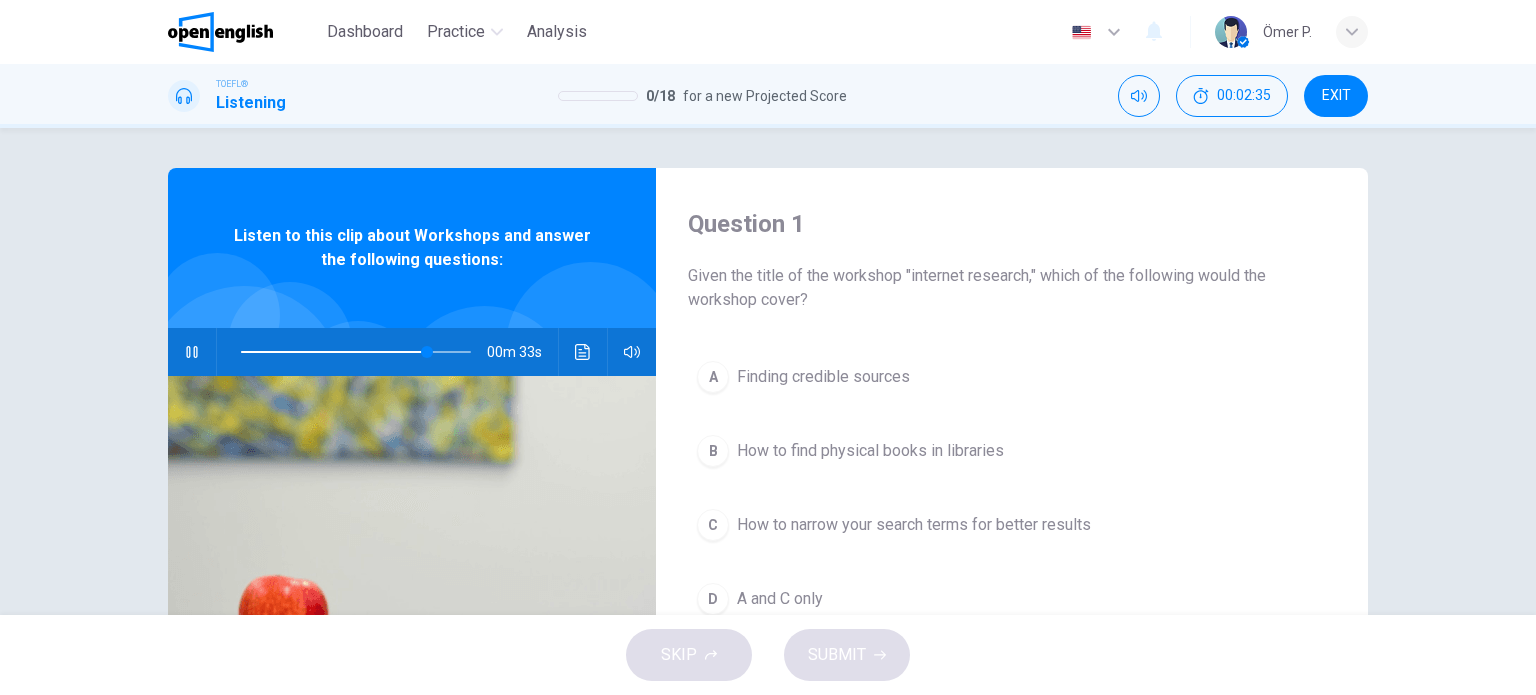 type on "**" 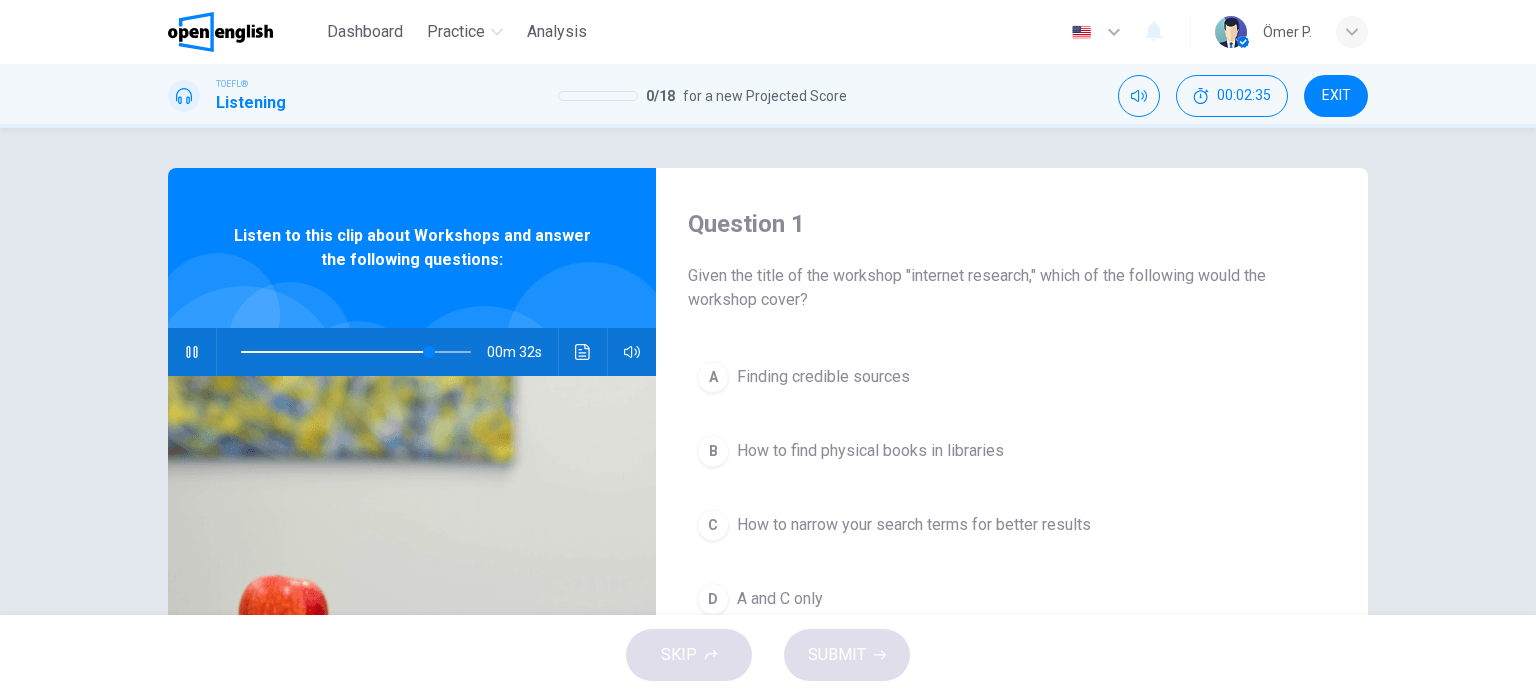 type 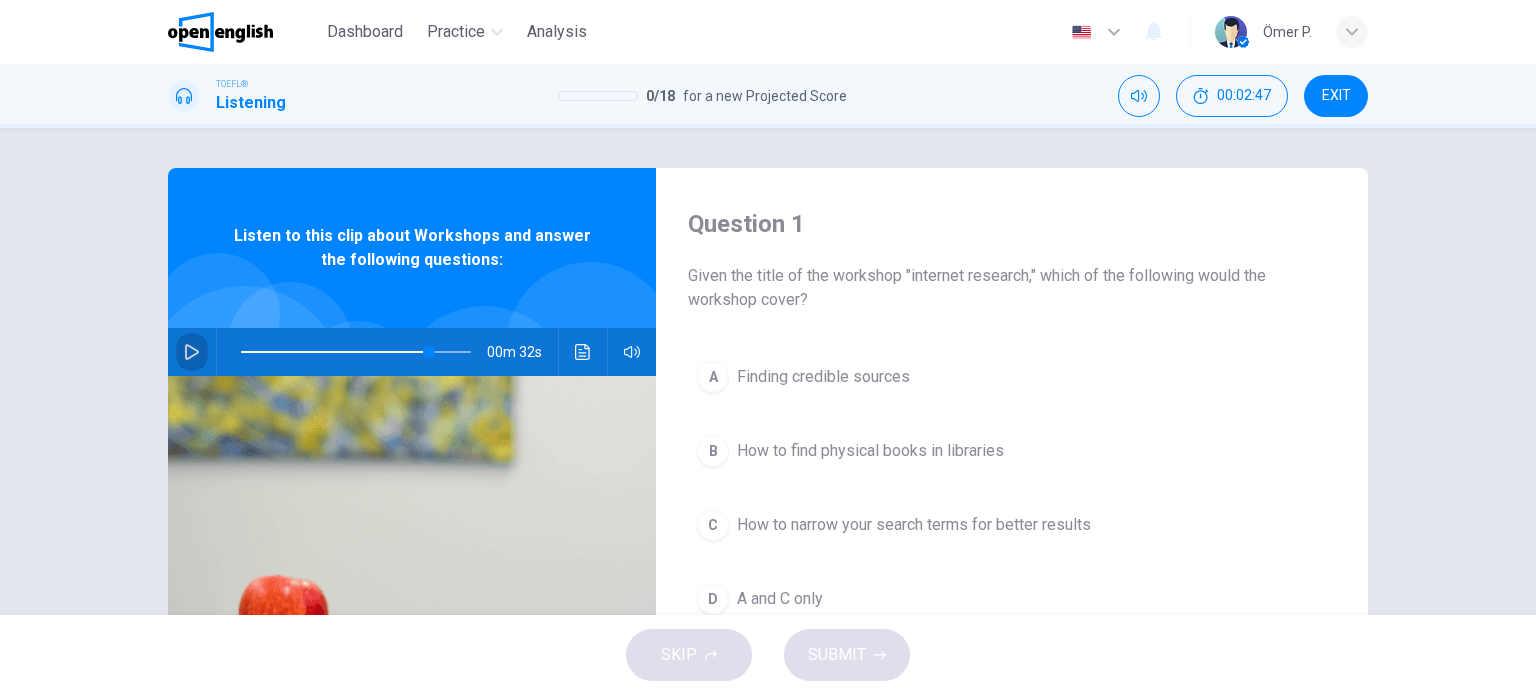 click 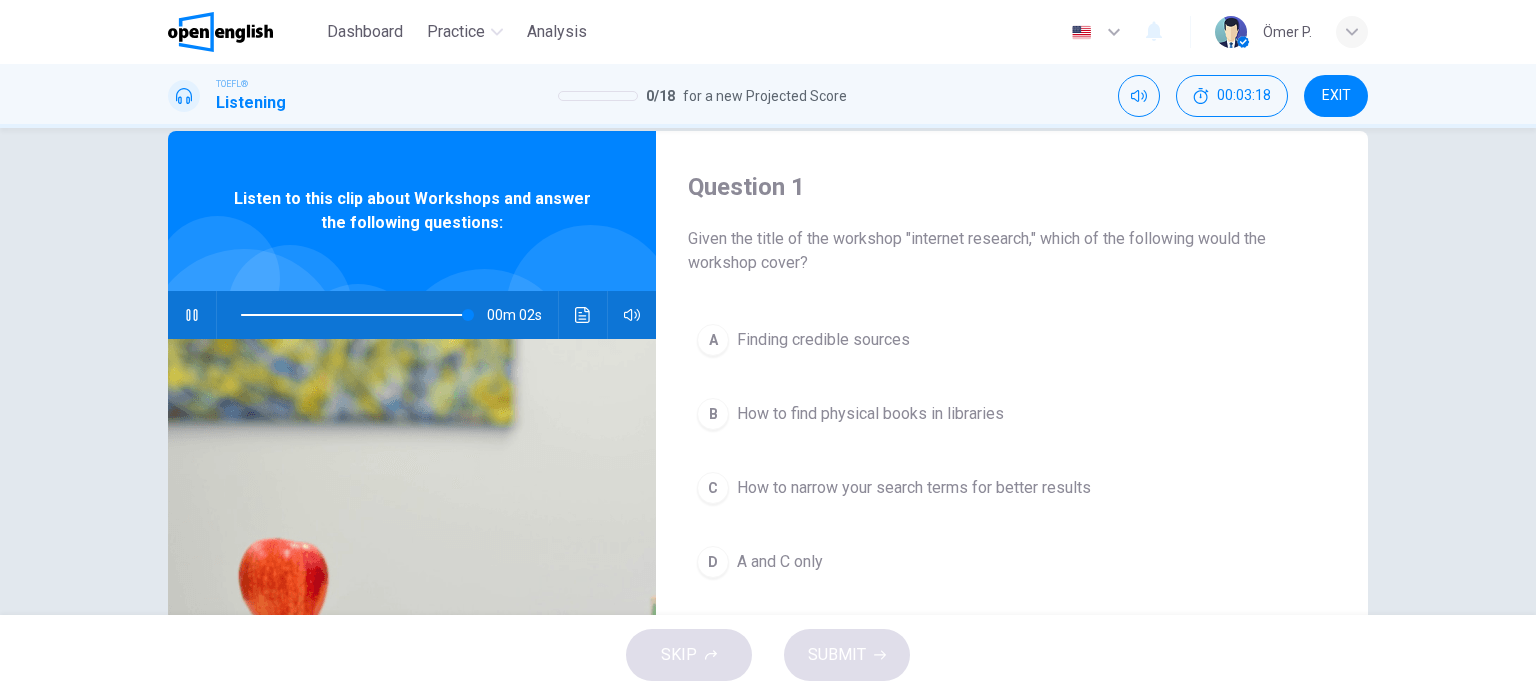 scroll, scrollTop: 100, scrollLeft: 0, axis: vertical 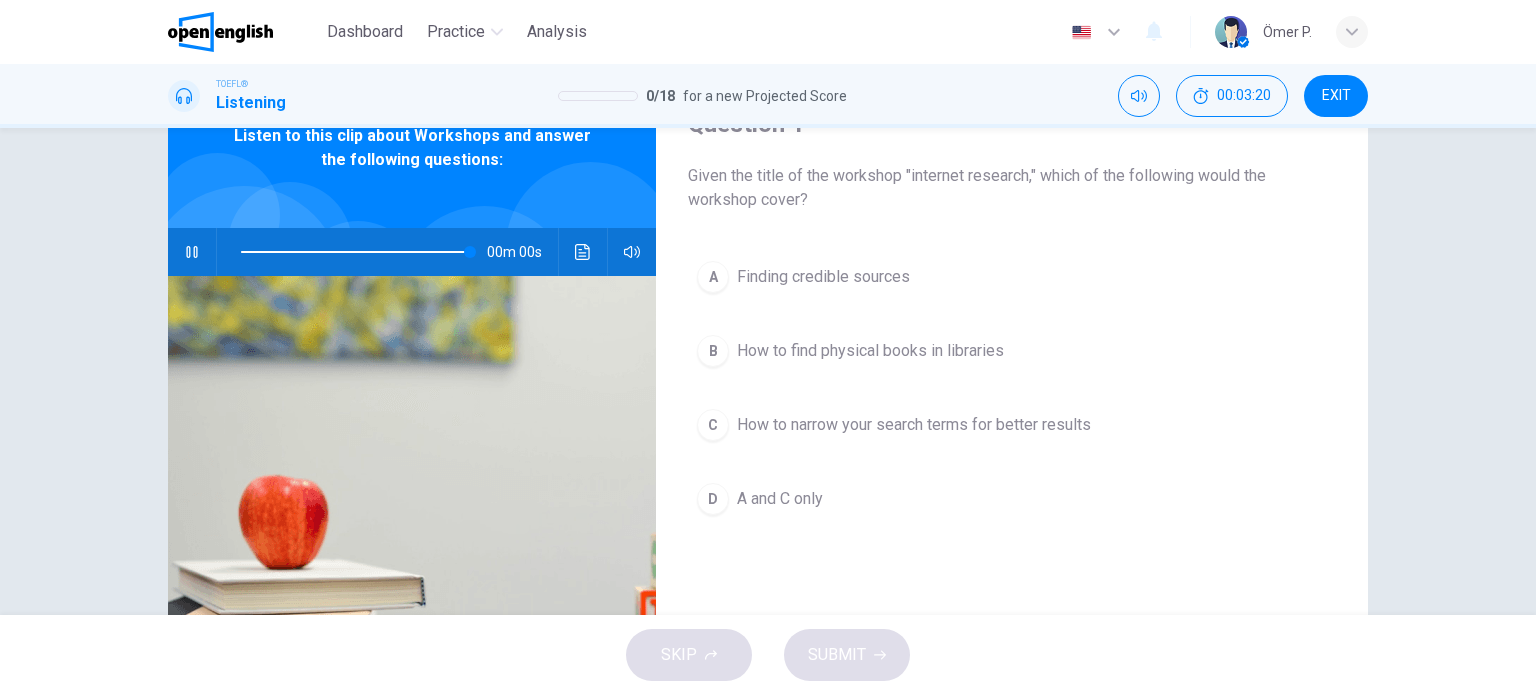 type on "*" 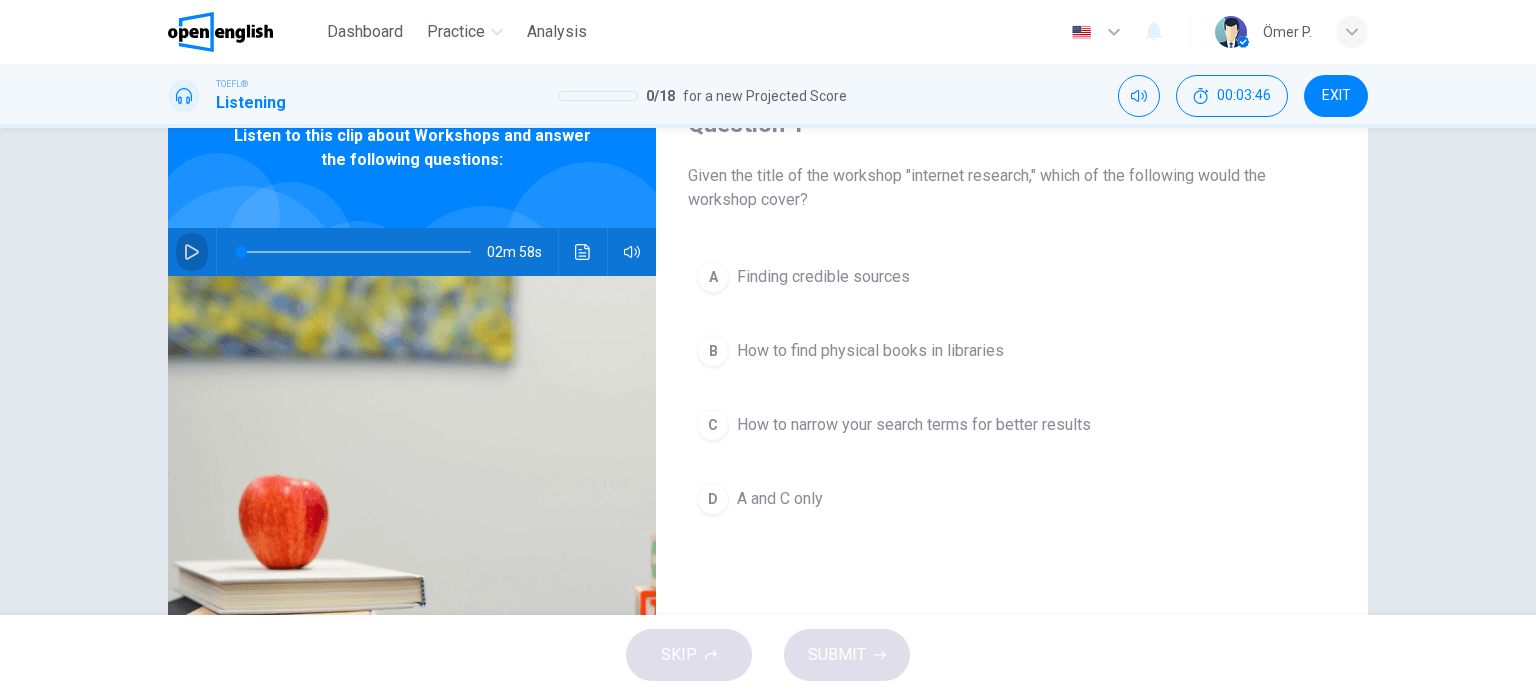 click on "A Finding credible sources" at bounding box center [1012, 277] 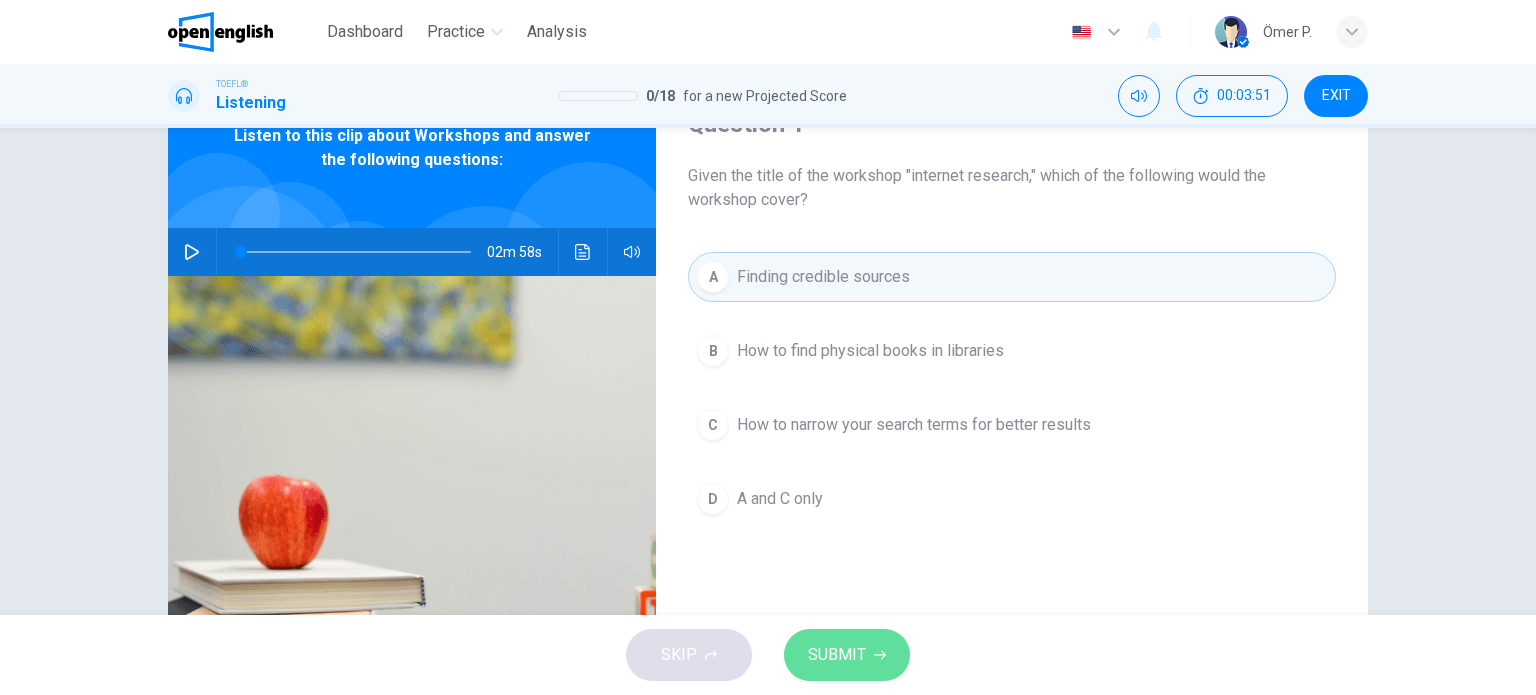 click on "SUBMIT" at bounding box center [837, 655] 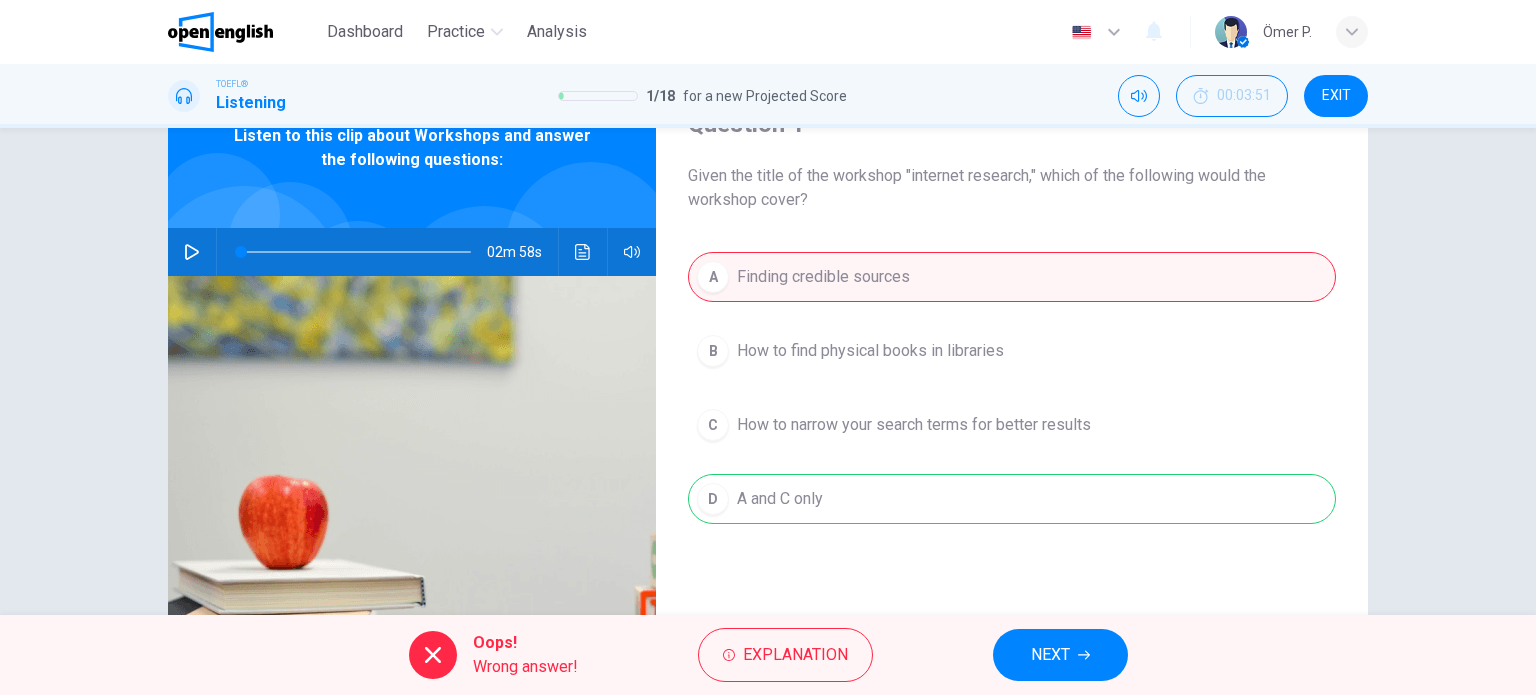 click on "NEXT" at bounding box center (1060, 655) 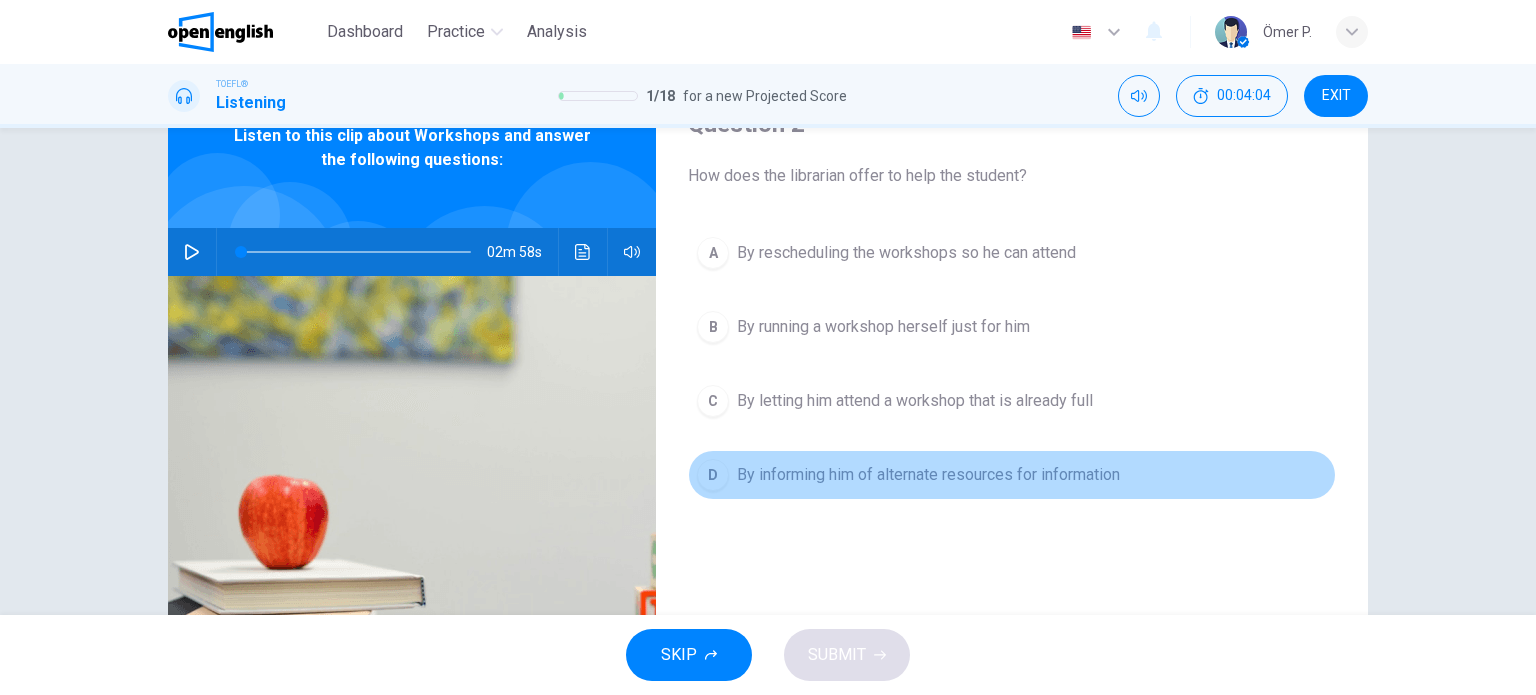 click on "By informing him of alternate resources for information" at bounding box center [928, 475] 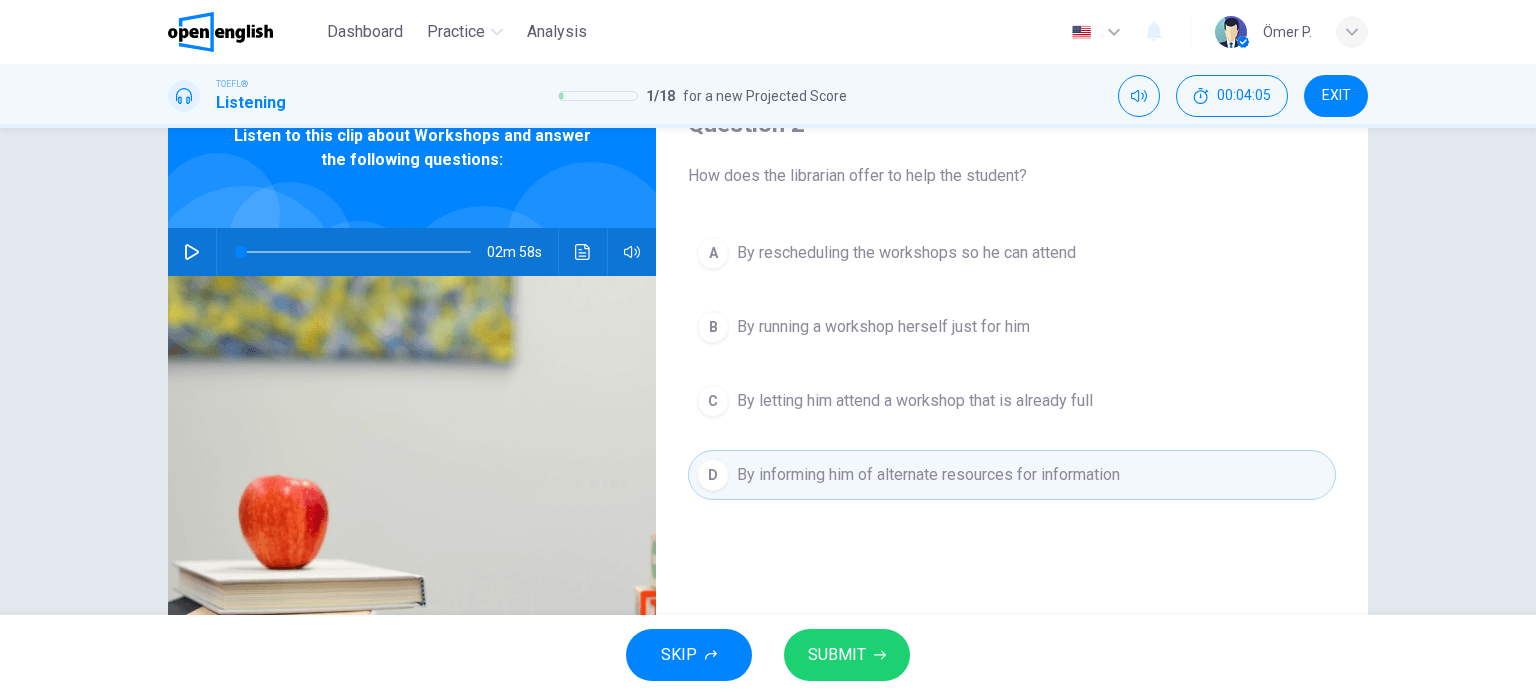 click on "SUBMIT" at bounding box center [847, 655] 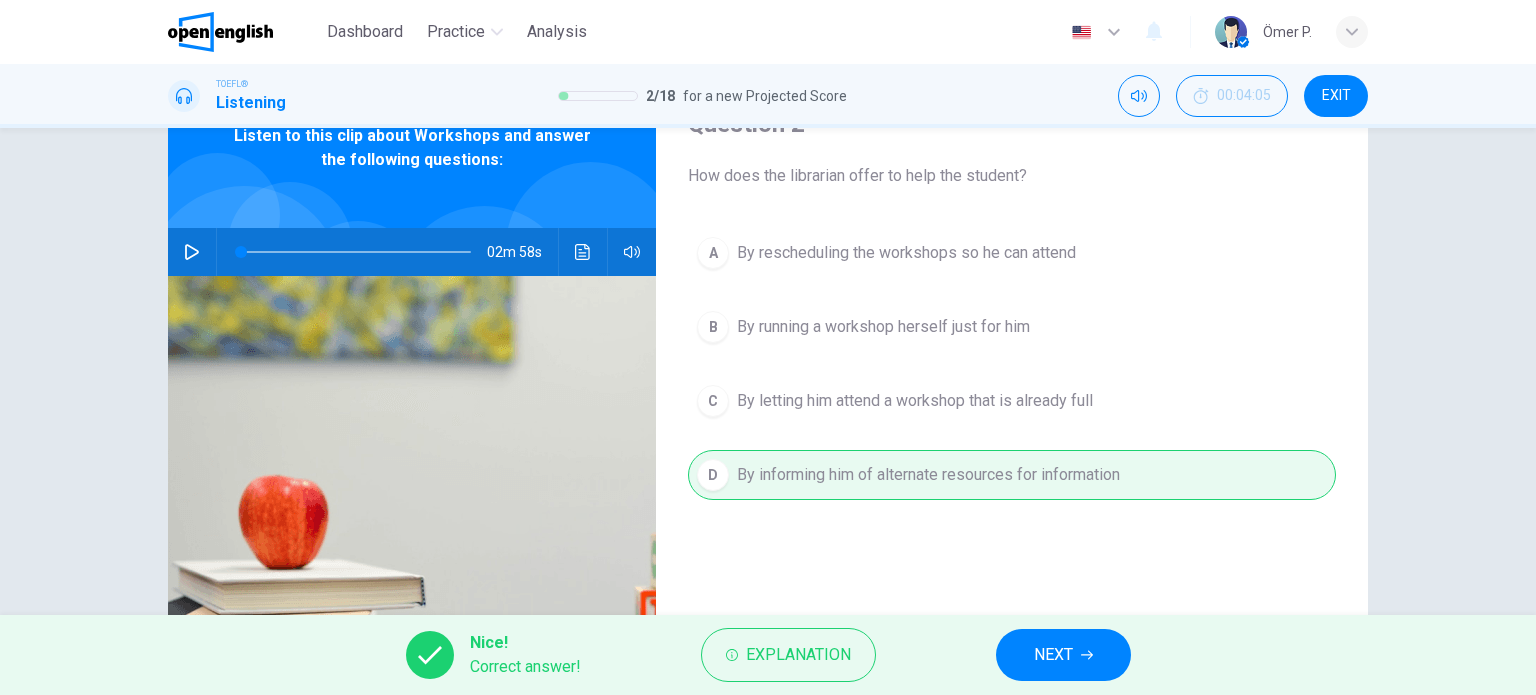 click on "NEXT" at bounding box center (1063, 655) 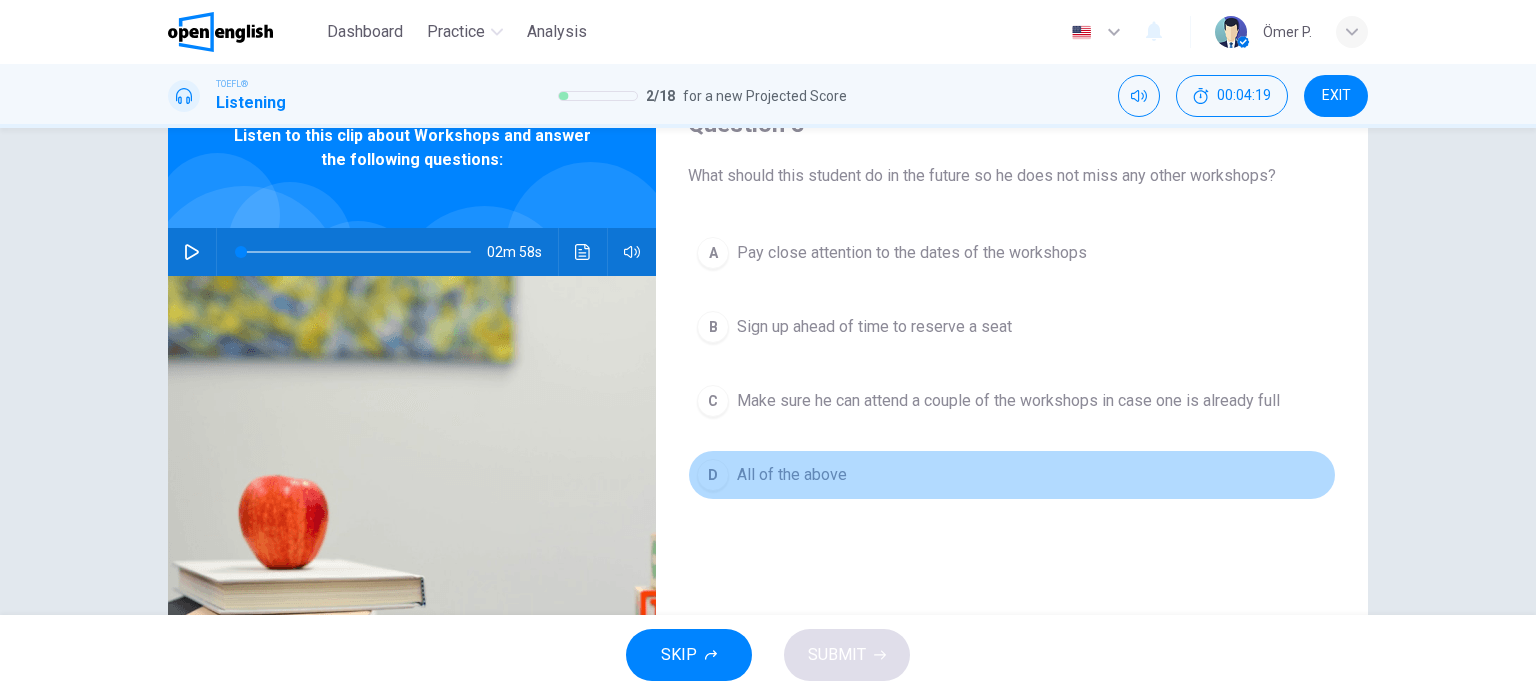 click on "All of the above" at bounding box center [792, 475] 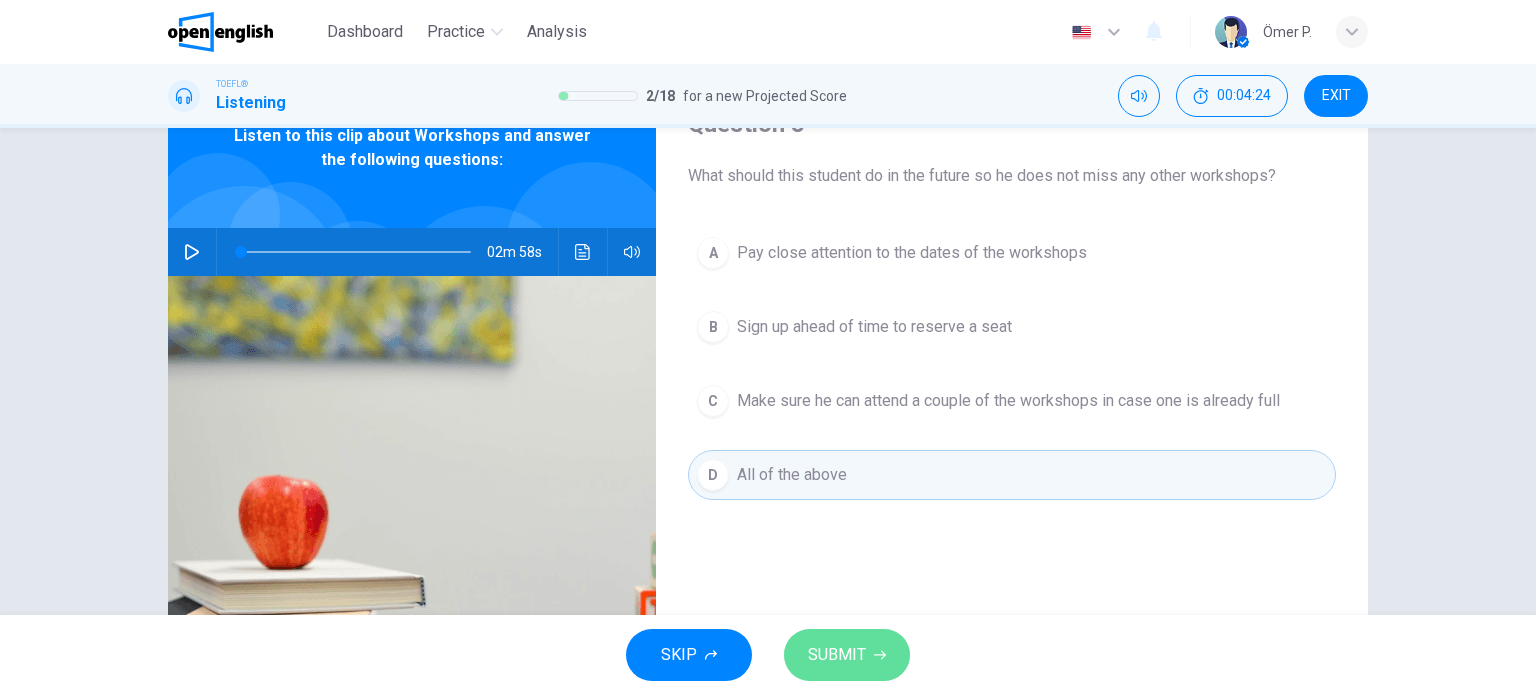 click on "SUBMIT" at bounding box center [837, 655] 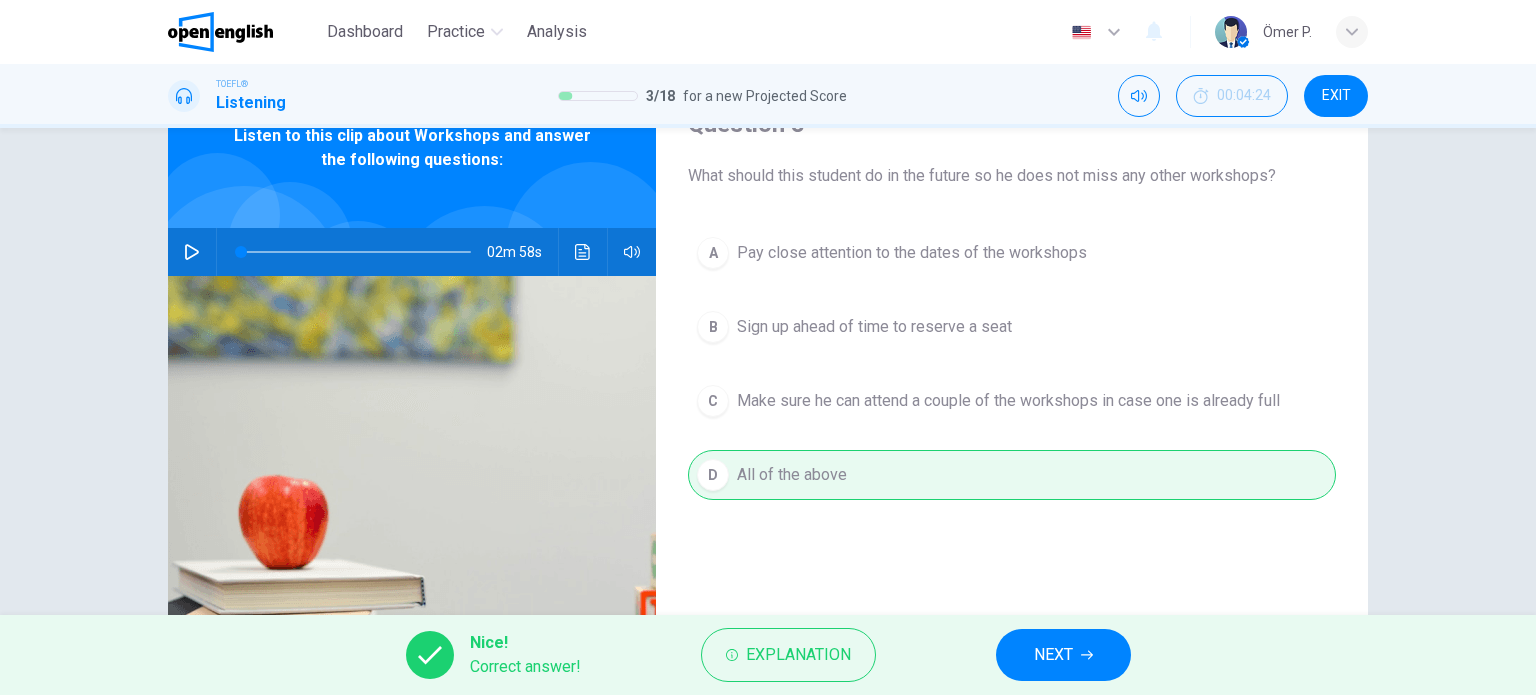 click on "NEXT" at bounding box center (1063, 655) 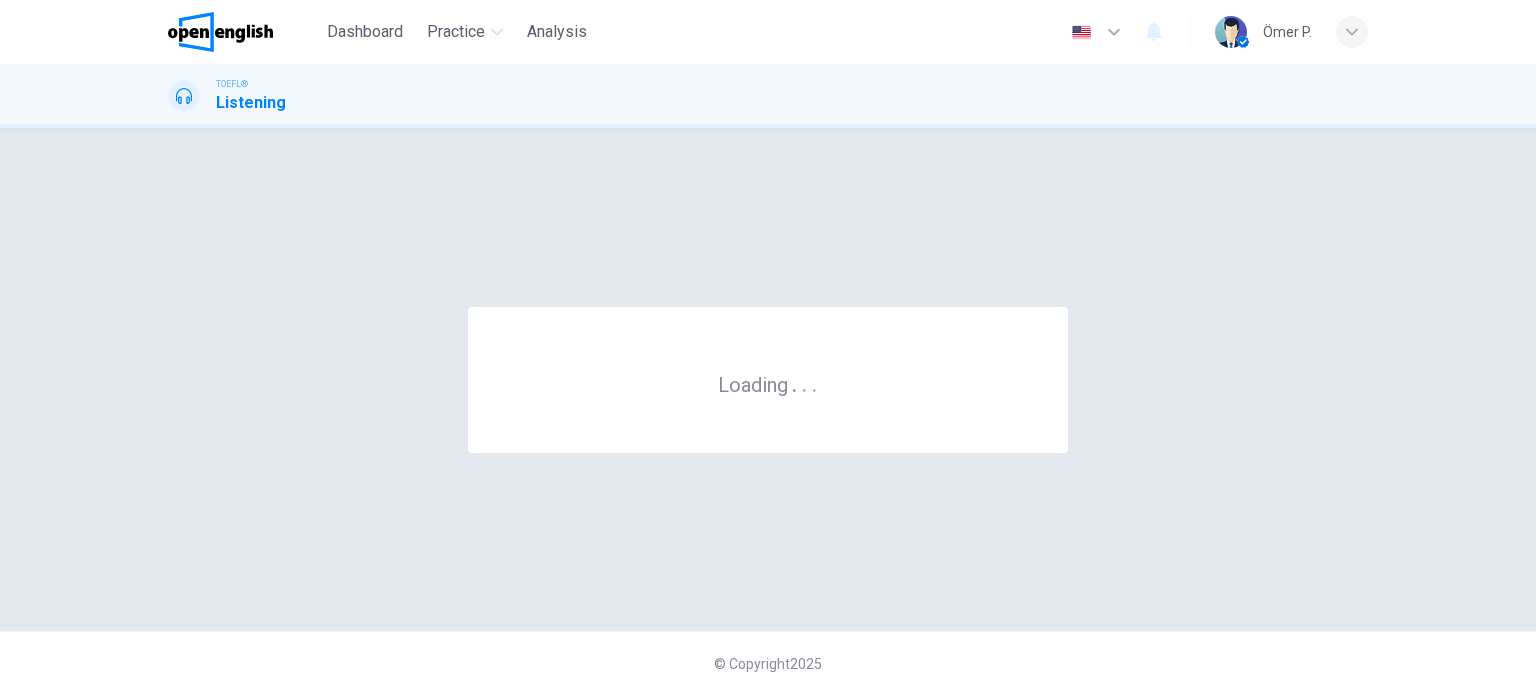 scroll, scrollTop: 0, scrollLeft: 0, axis: both 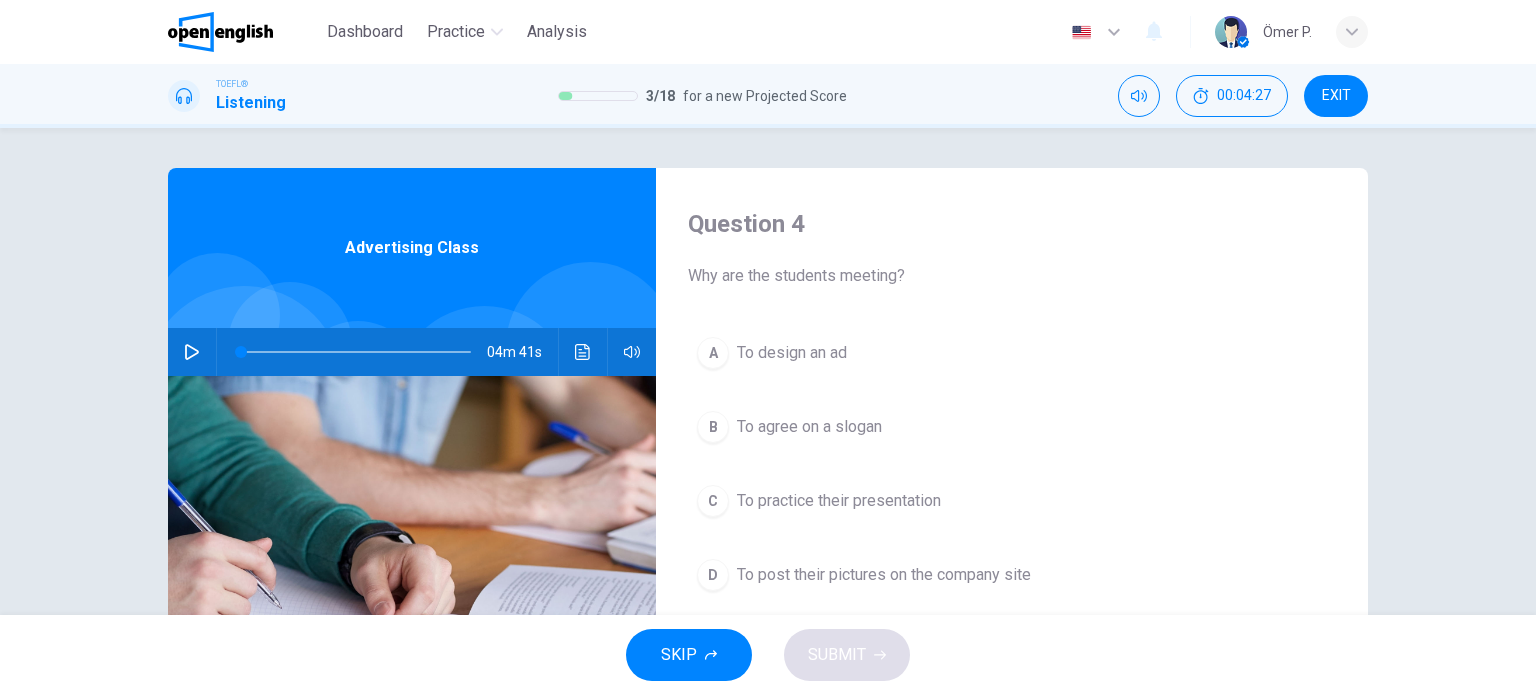 click at bounding box center [192, 352] 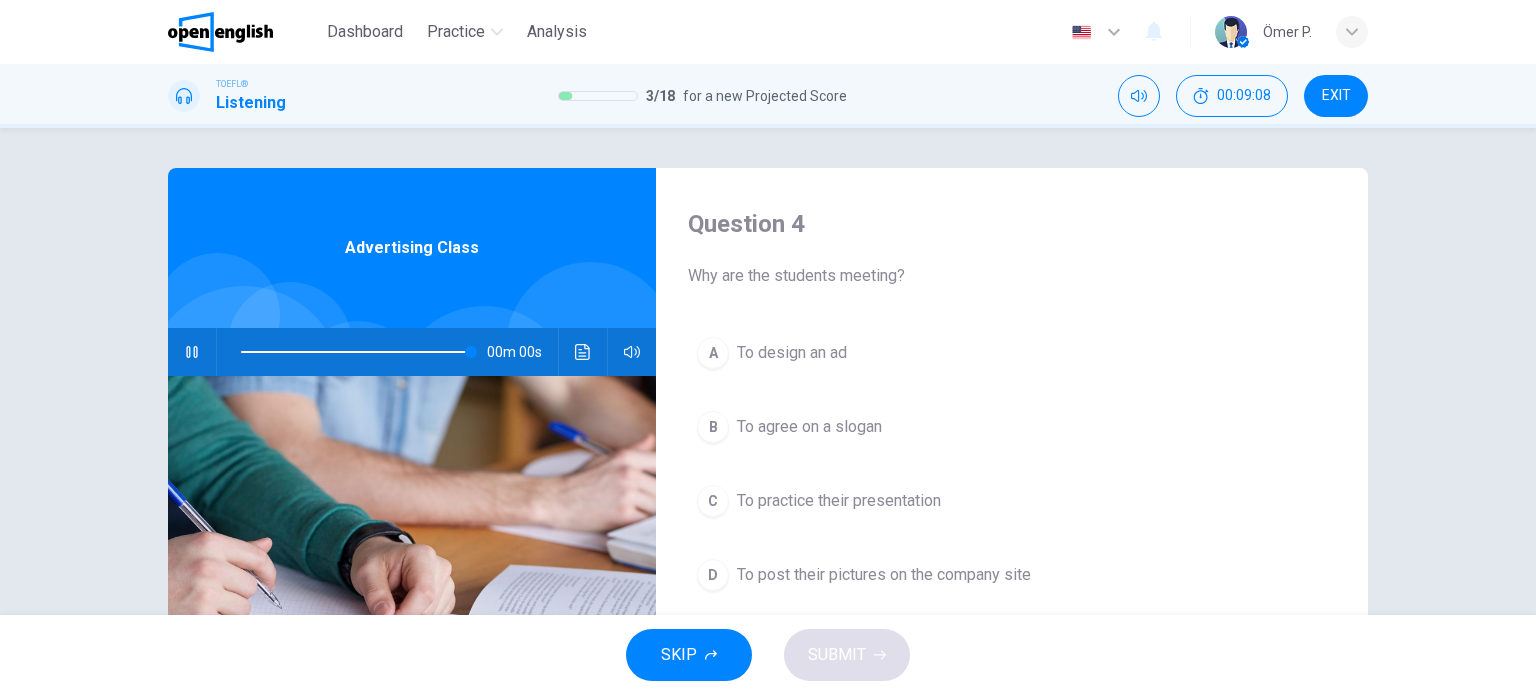 type on "*" 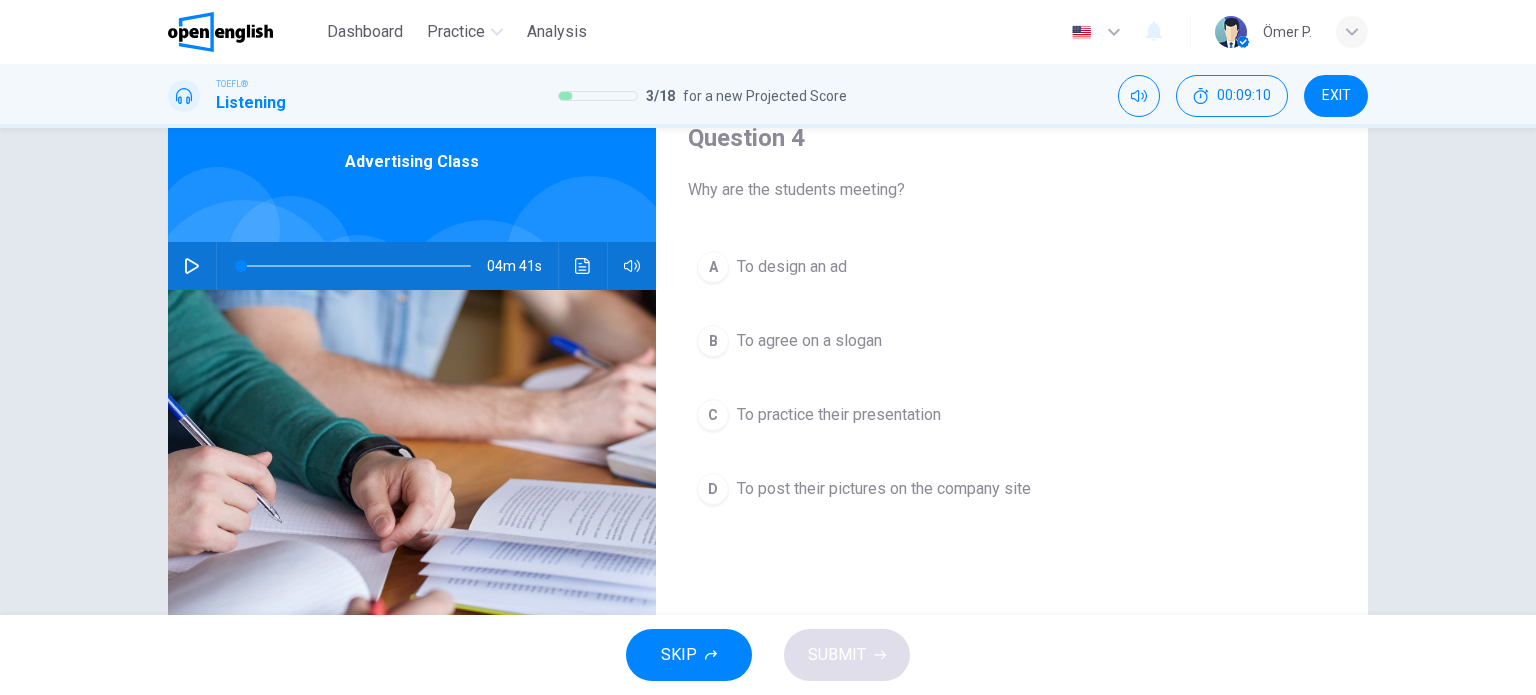 scroll, scrollTop: 100, scrollLeft: 0, axis: vertical 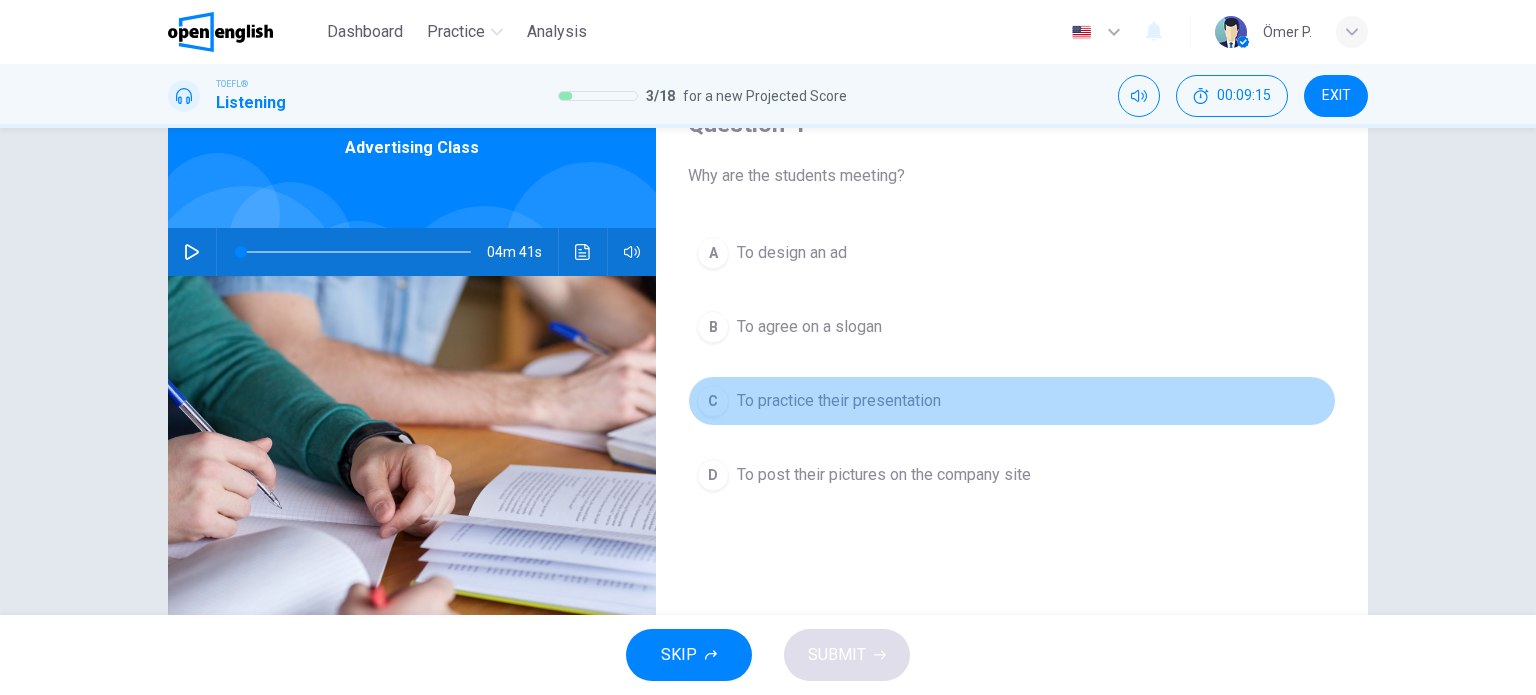 click on "To practice their presentation" at bounding box center [839, 401] 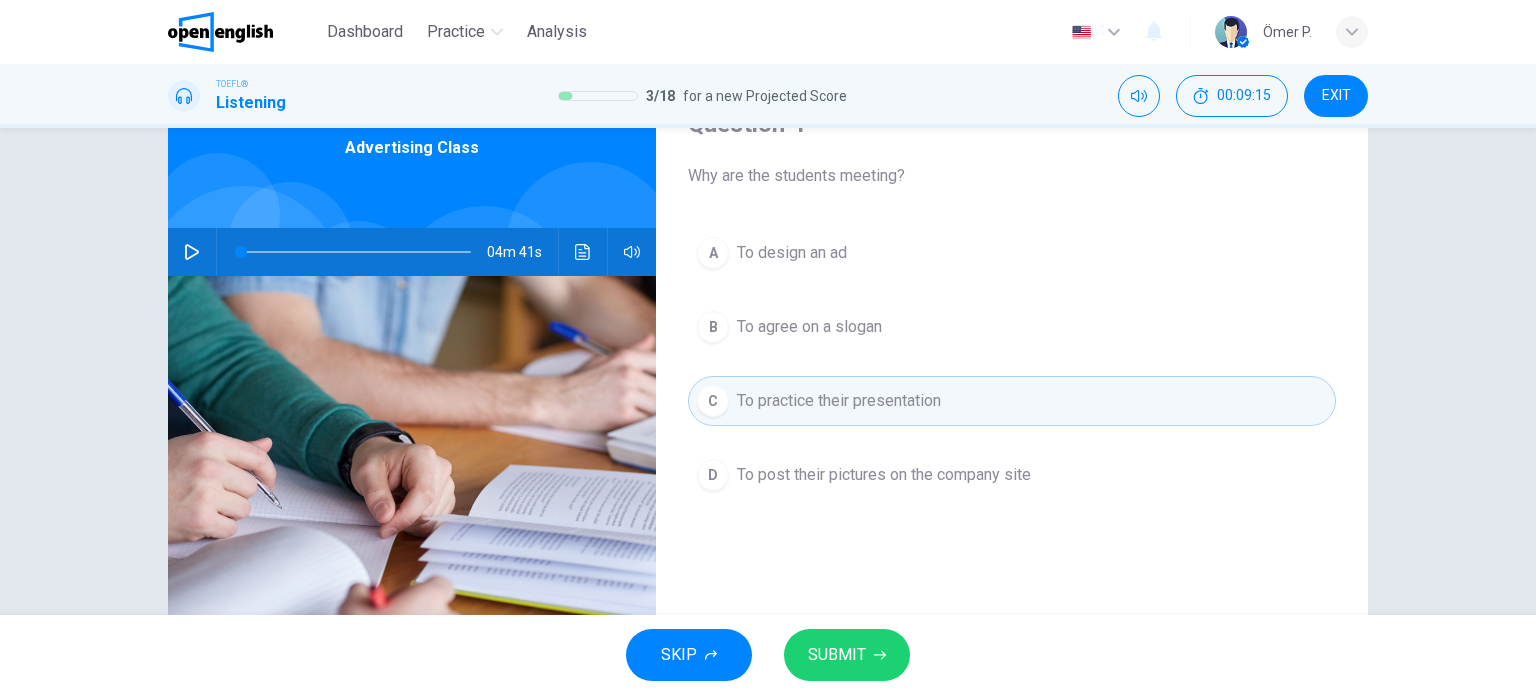 click on "To post their pictures on the company site" at bounding box center (884, 475) 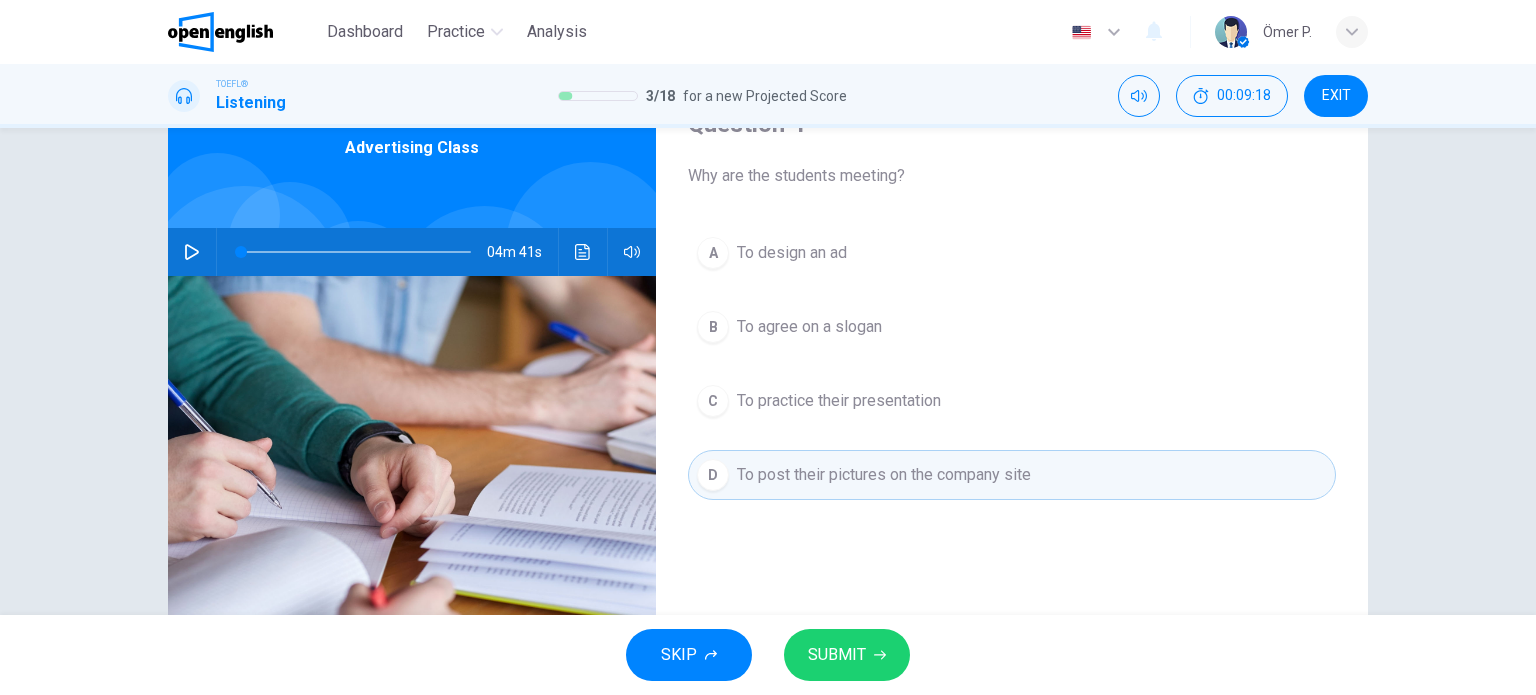 click on "To design an ad" at bounding box center [792, 253] 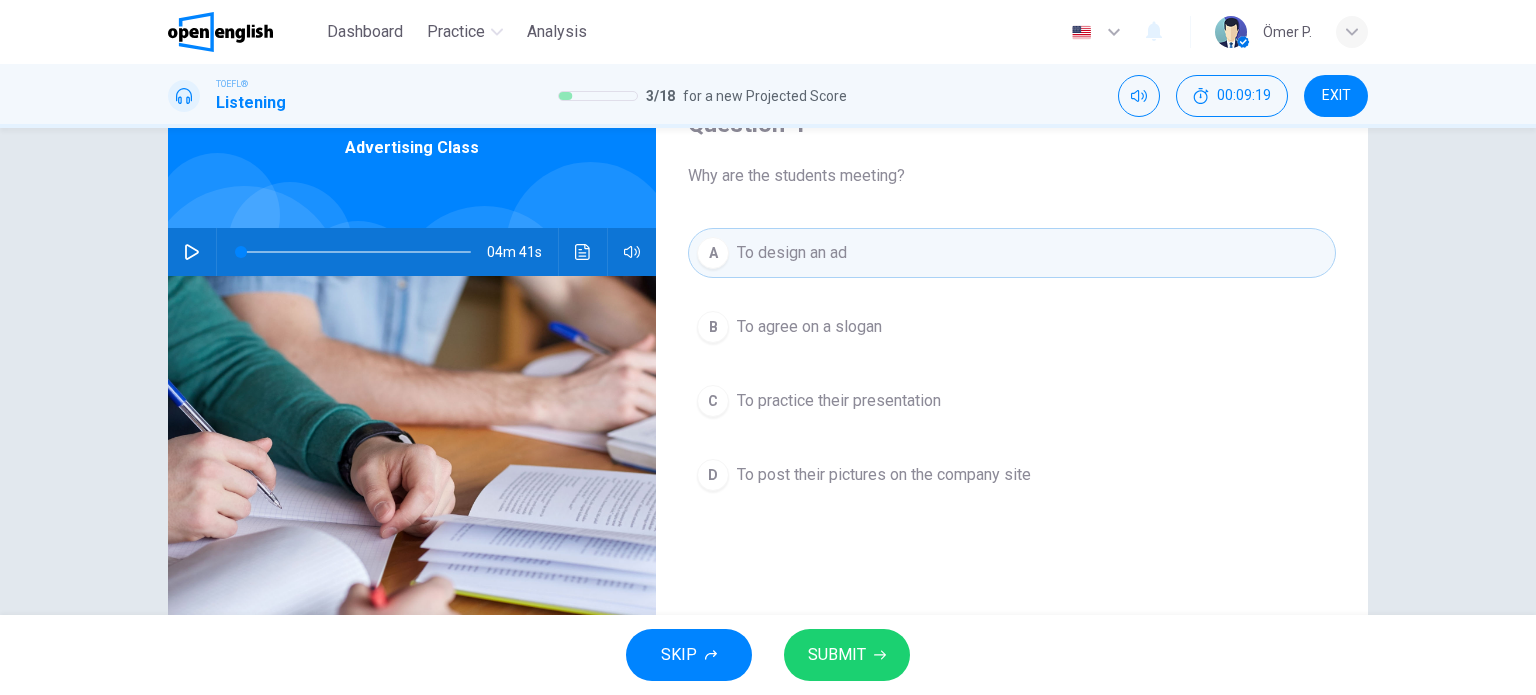 click on "To practice their presentation" at bounding box center [839, 401] 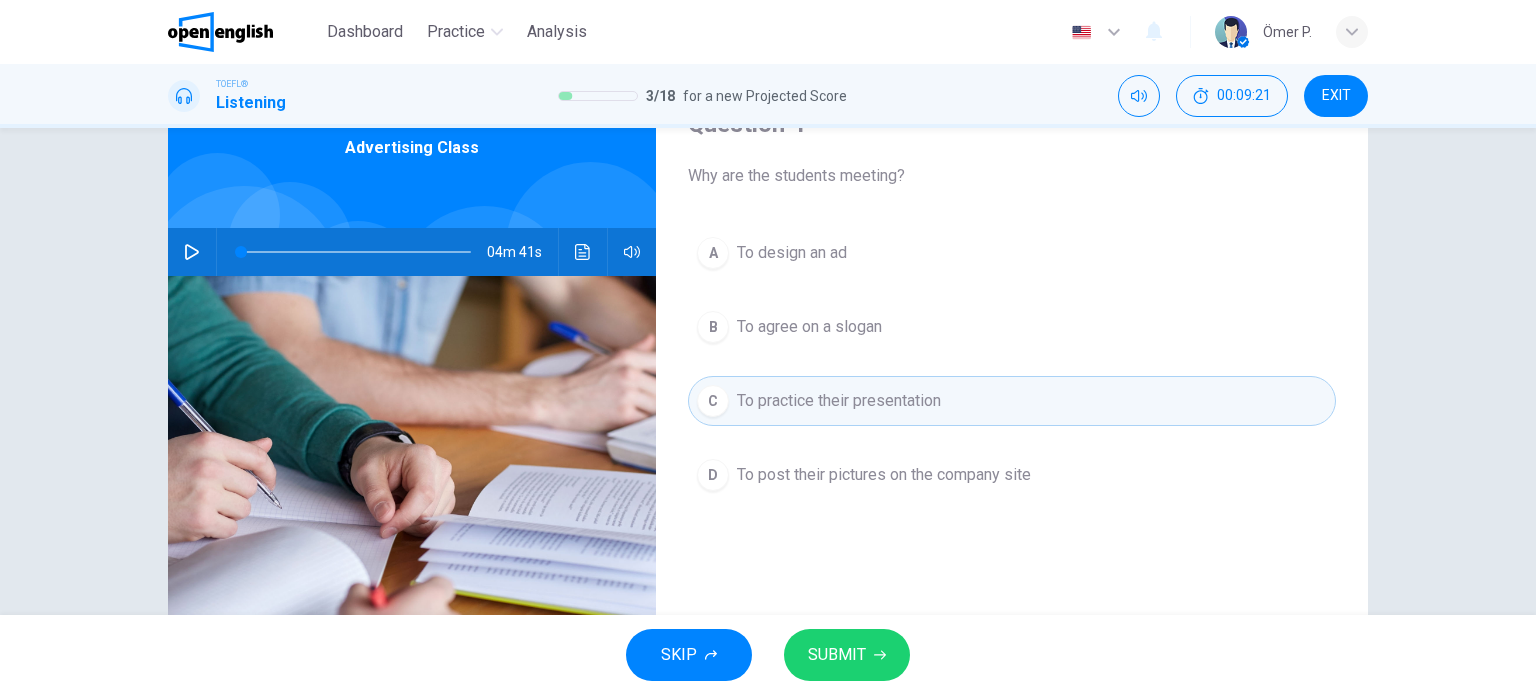 click on "SUBMIT" at bounding box center (837, 655) 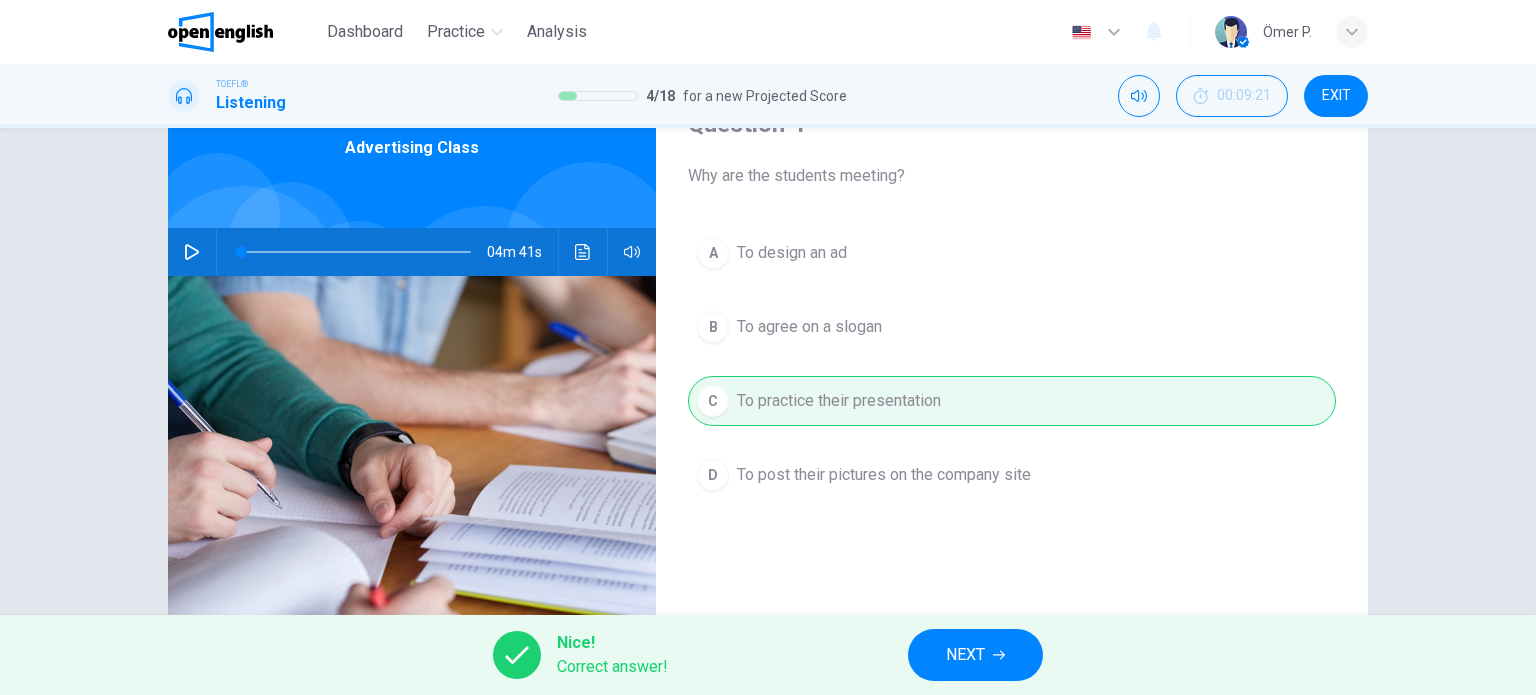 click on "NEXT" at bounding box center [965, 655] 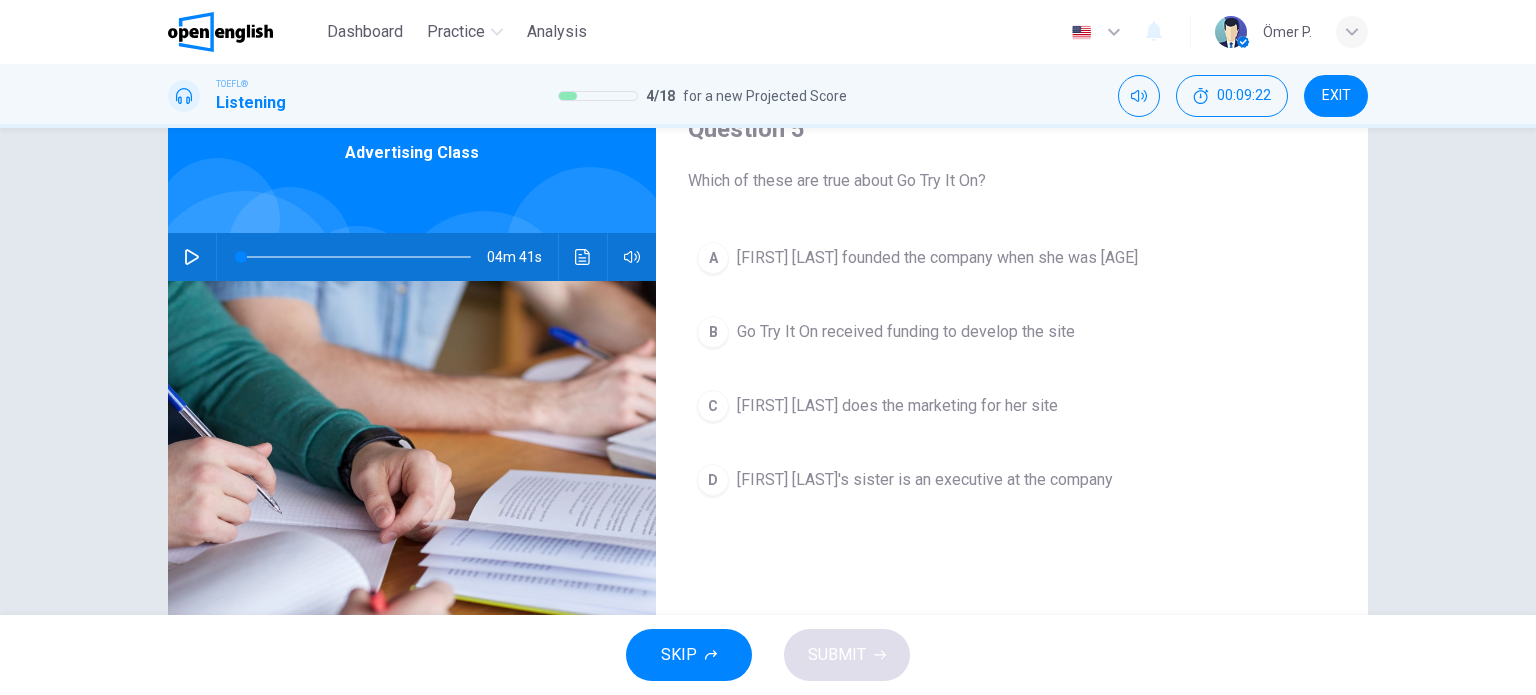 scroll, scrollTop: 100, scrollLeft: 0, axis: vertical 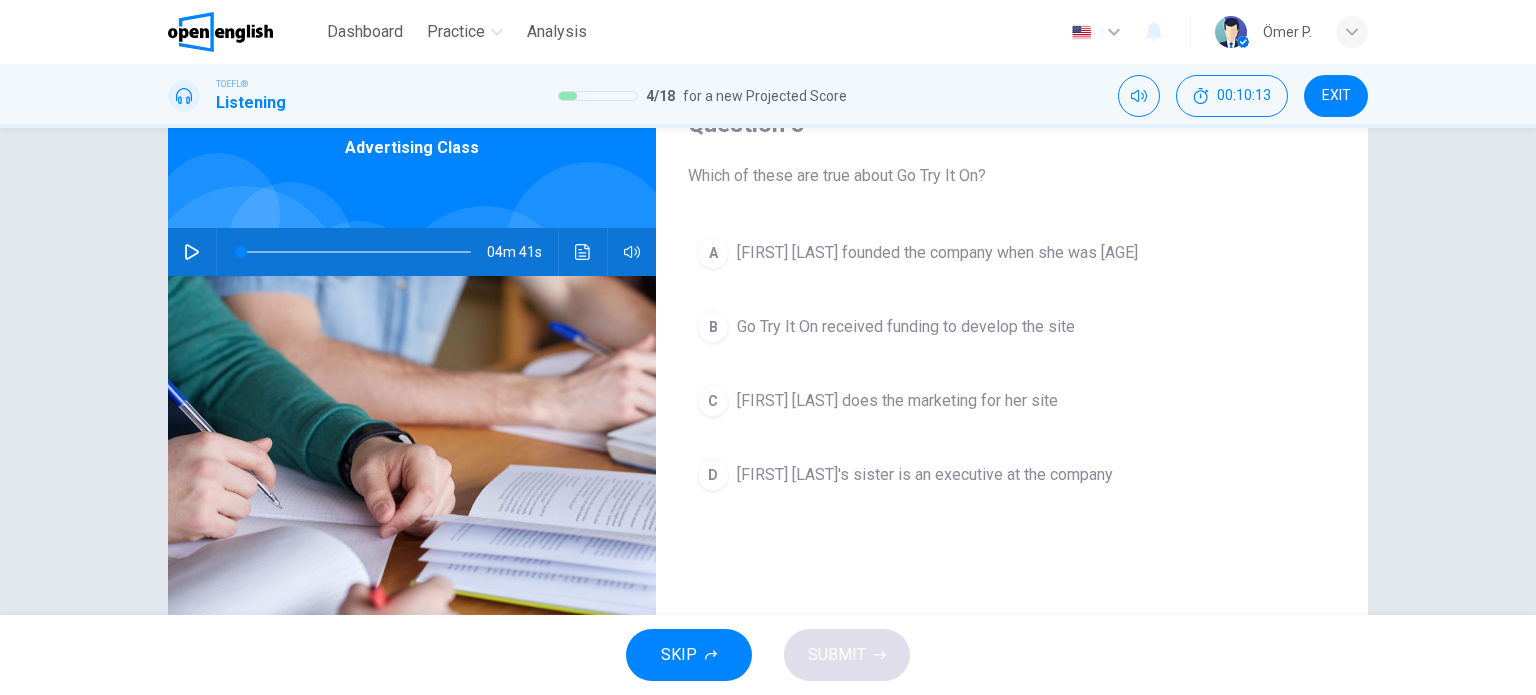 click on "A [FIRST] [LAST] founded the company when she was [AGE]" at bounding box center [1012, 253] 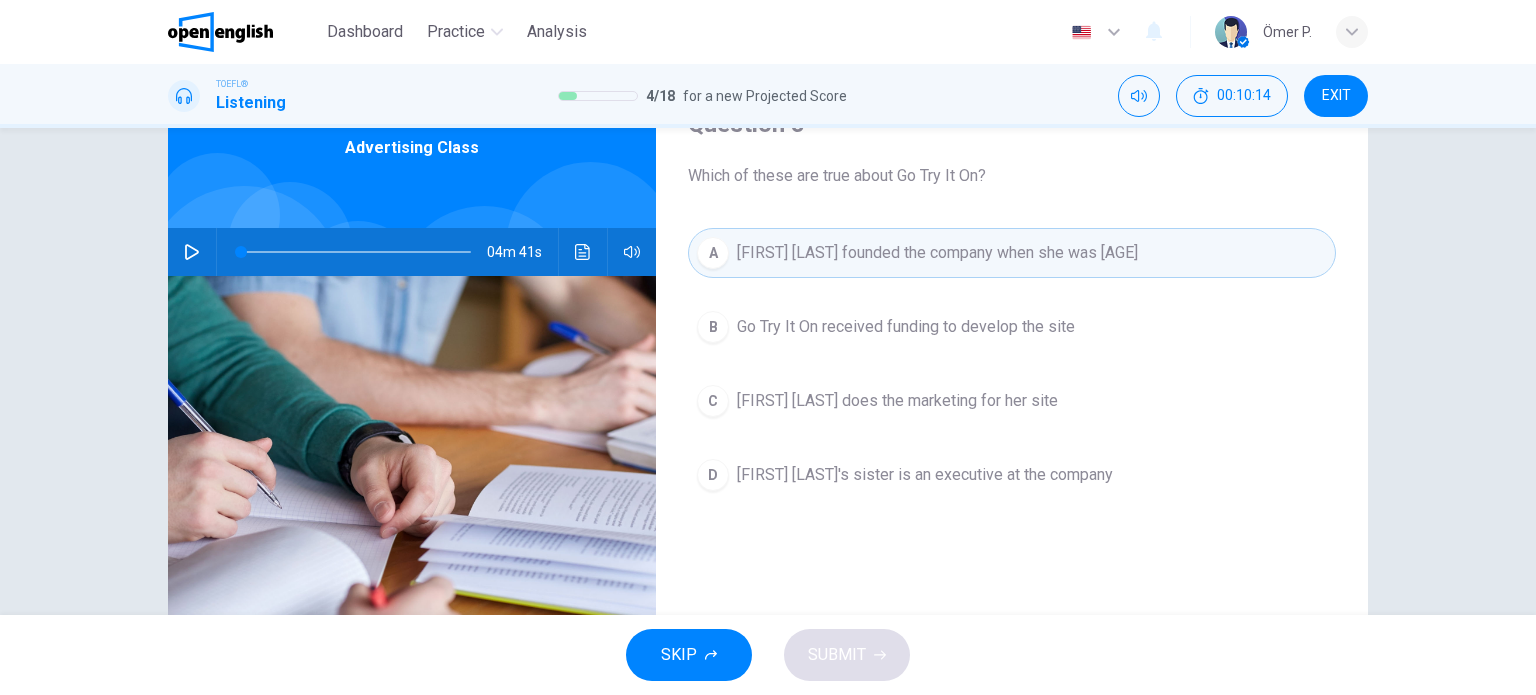 click on "A [FIRST] [LAST] founded the company when she was [AGE]" at bounding box center [1012, 253] 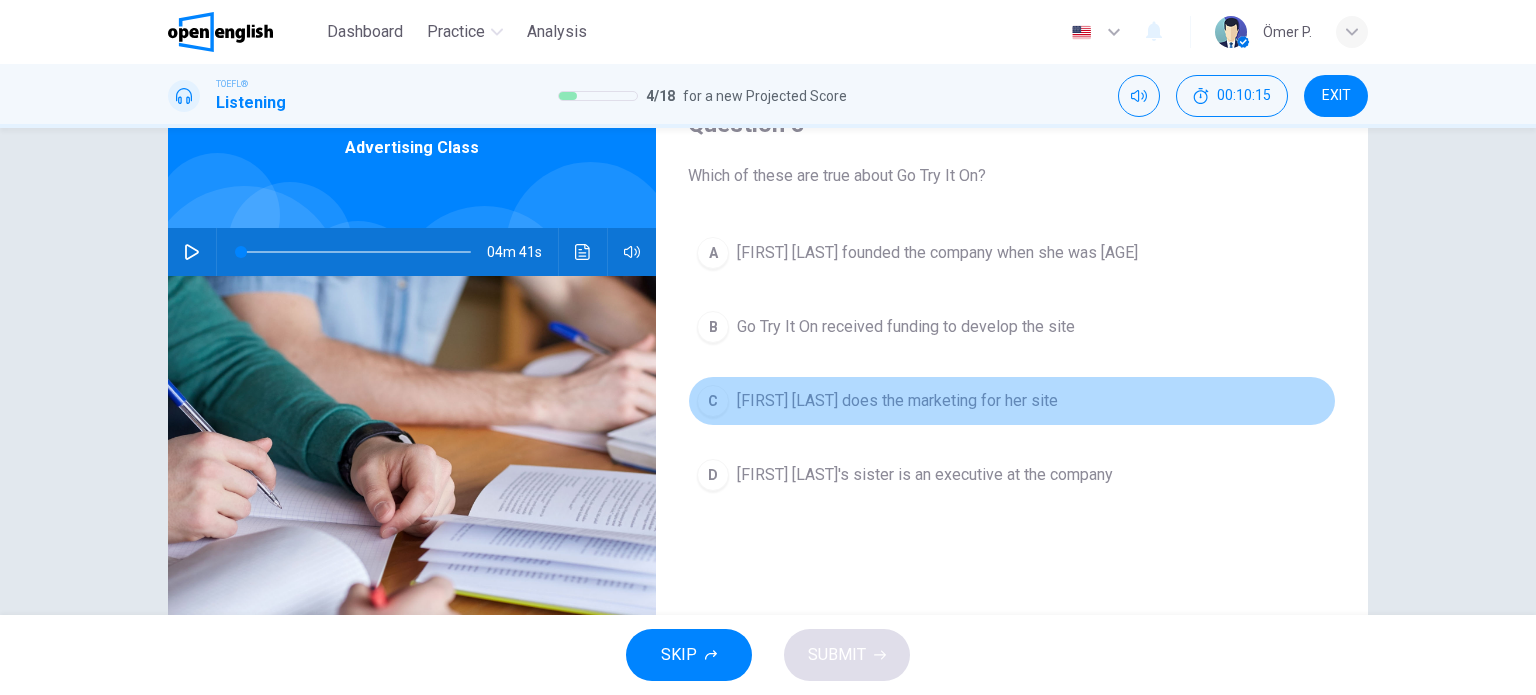 click on "[FIRST] [LAST] does the marketing for her site" at bounding box center [897, 401] 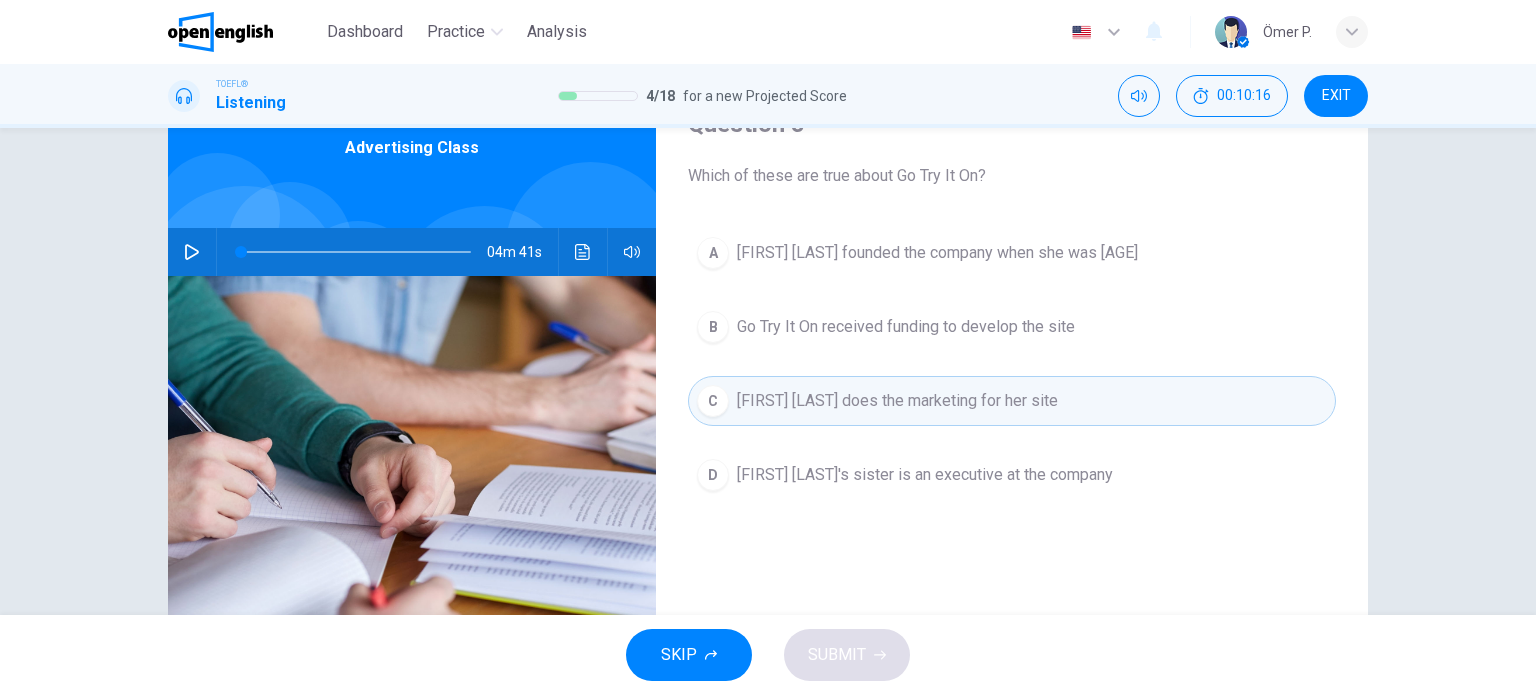 click on "[FIRST] [LAST] founded the company when she was [AGE]" at bounding box center [937, 253] 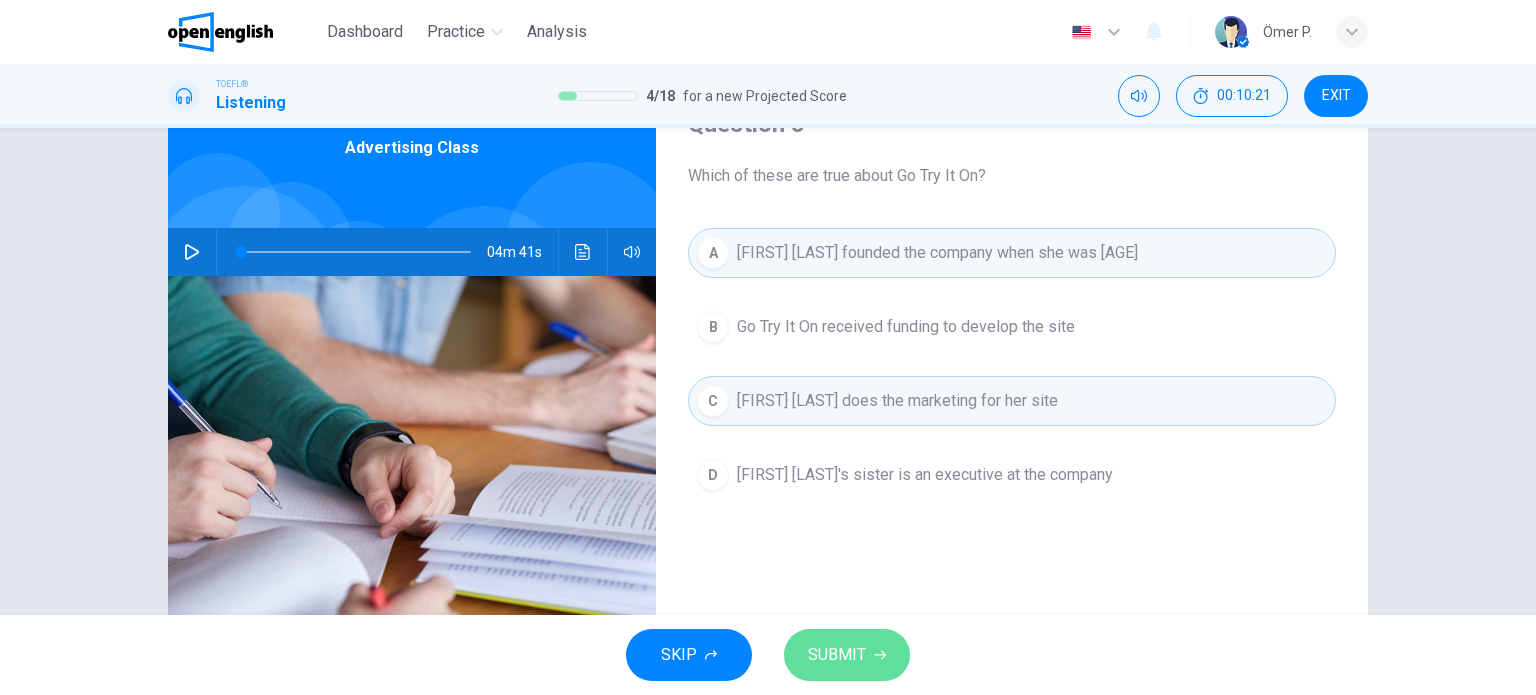 click on "SUBMIT" at bounding box center (837, 655) 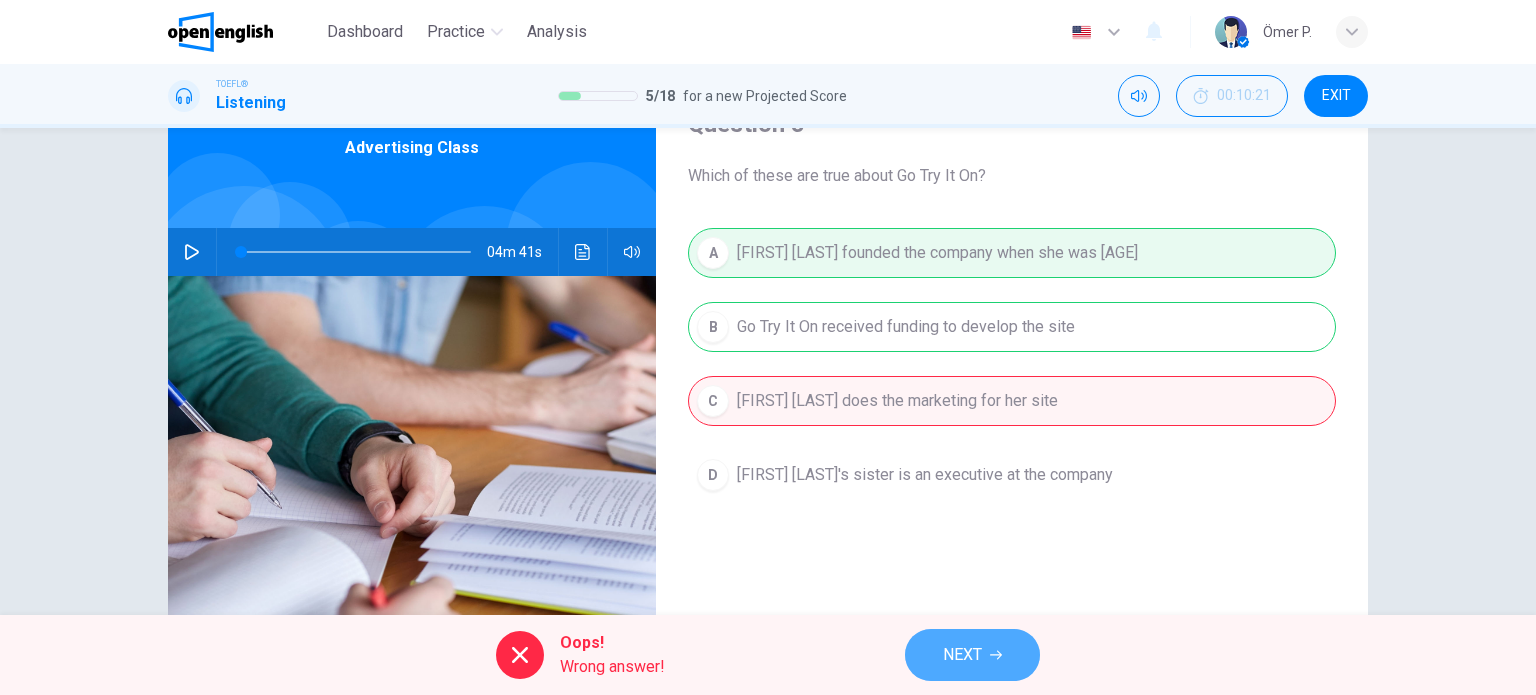 click on "NEXT" at bounding box center (962, 655) 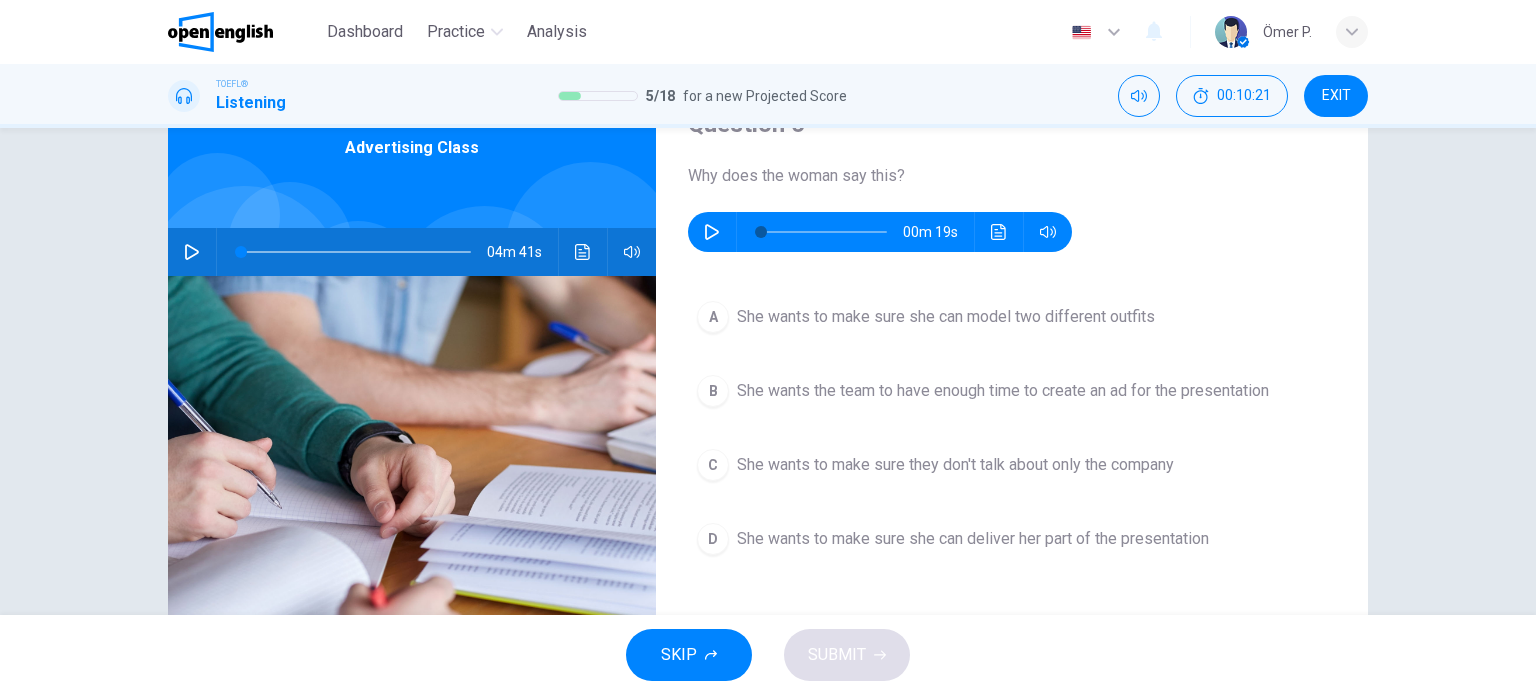 click 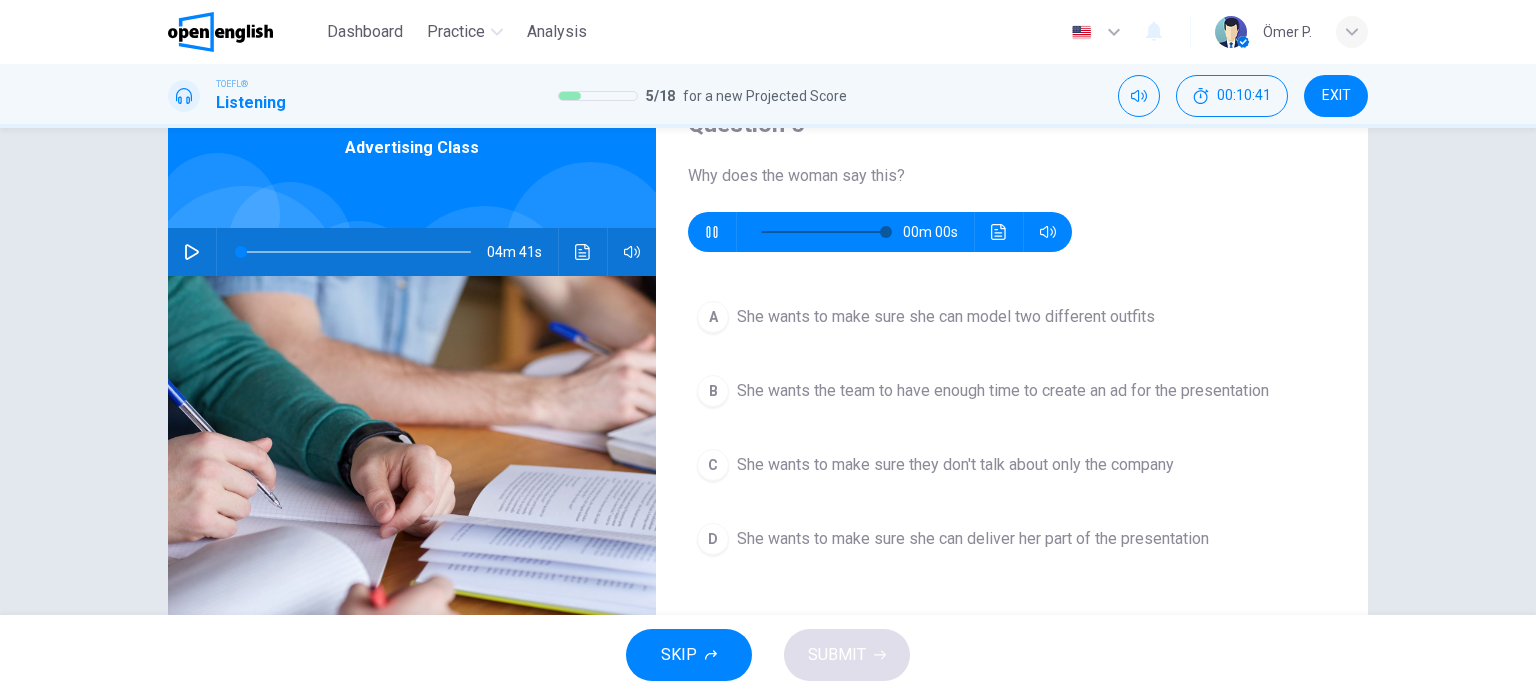 type on "*" 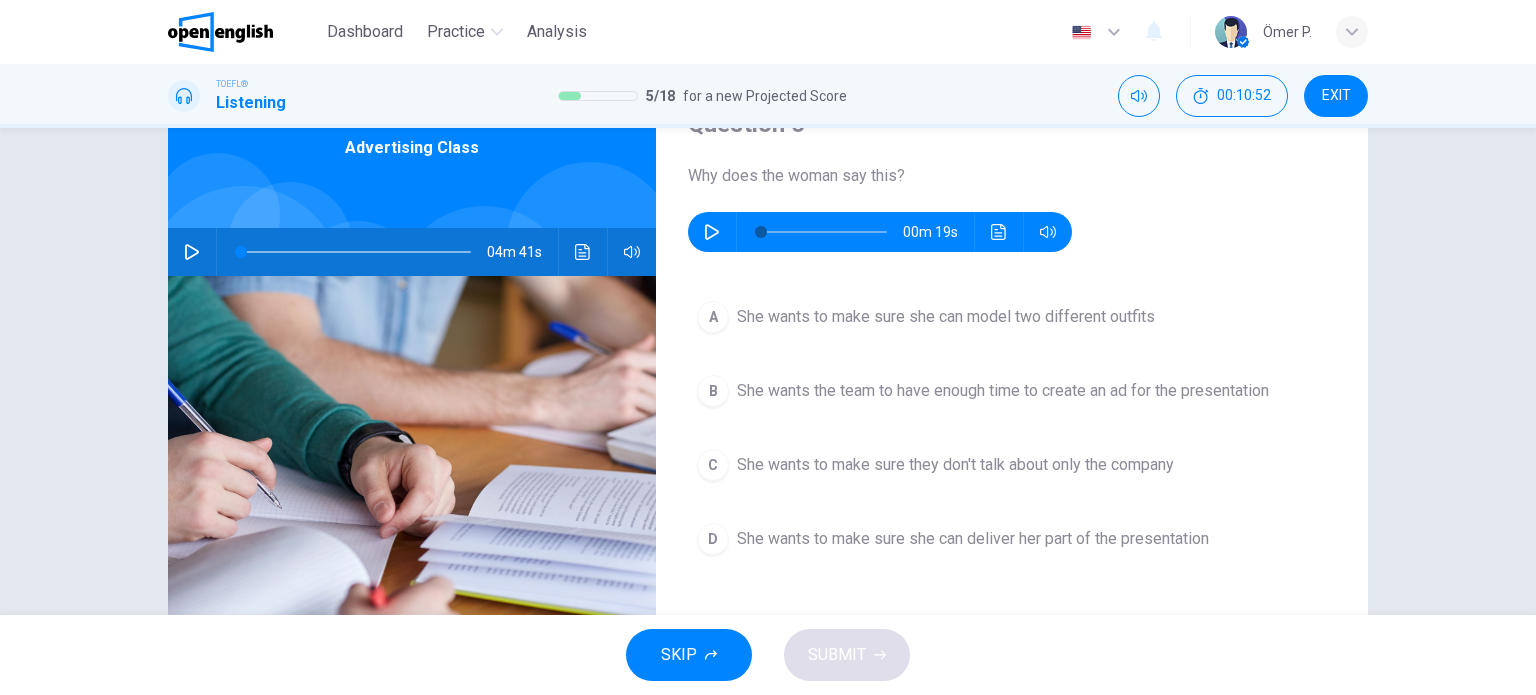 click on "B She wants the team to have enough time to create an ad for the presentation" at bounding box center (1012, 391) 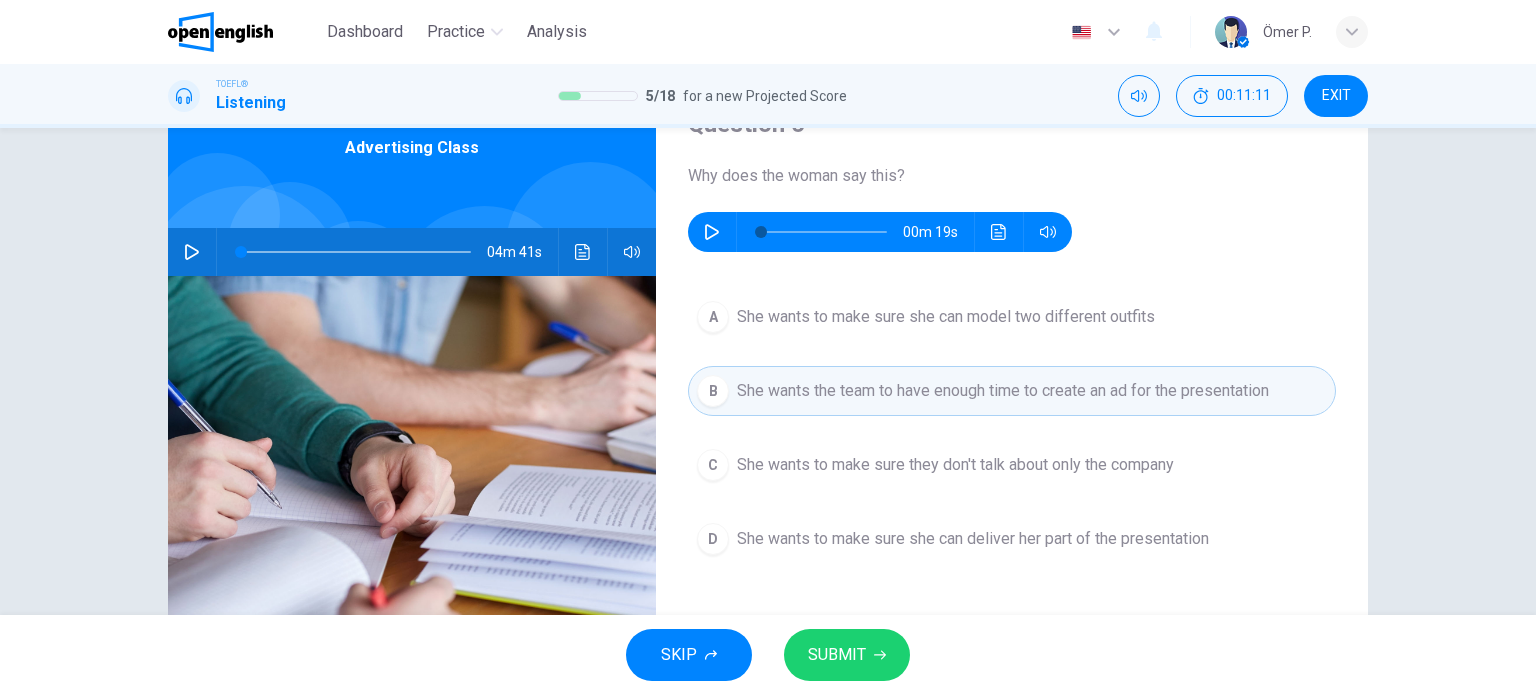 click on "C She wants to make sure they don't talk about only the company" at bounding box center [1012, 465] 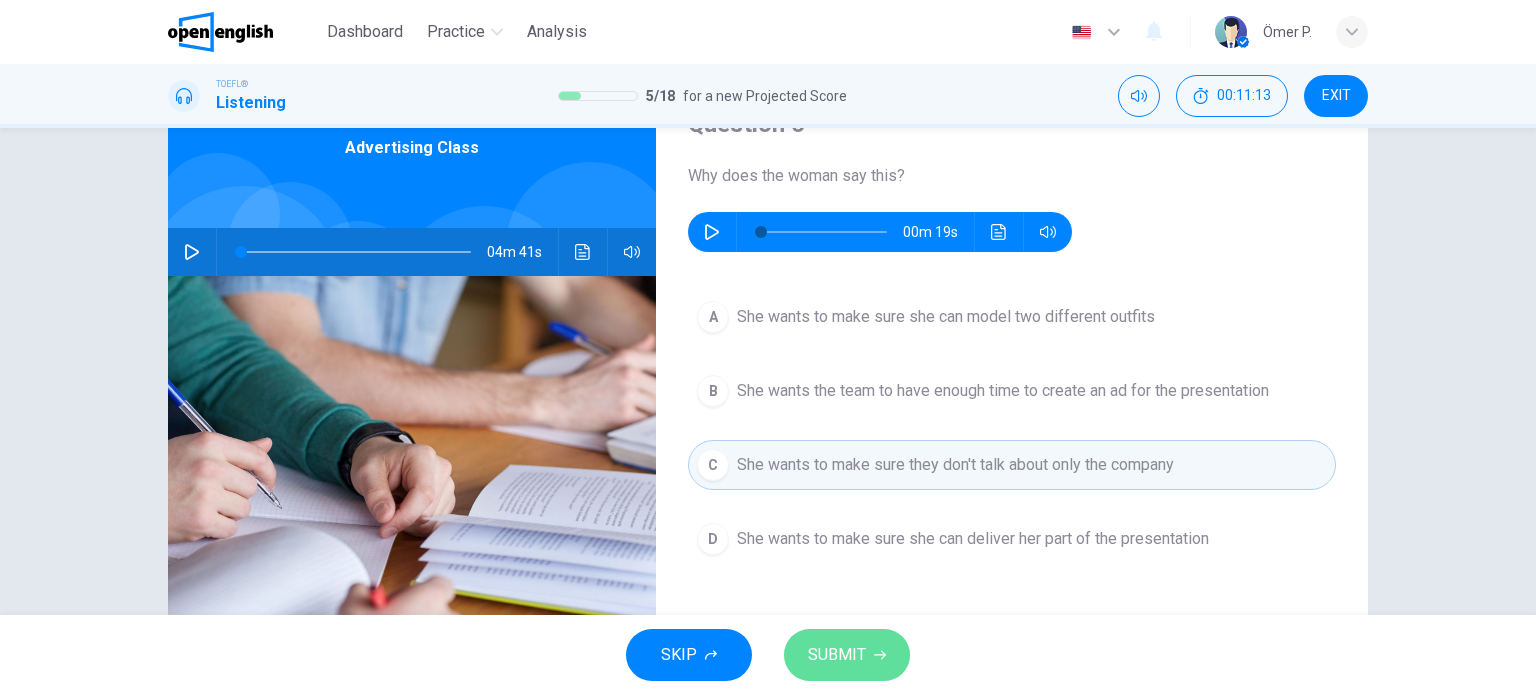 click on "SUBMIT" at bounding box center [837, 655] 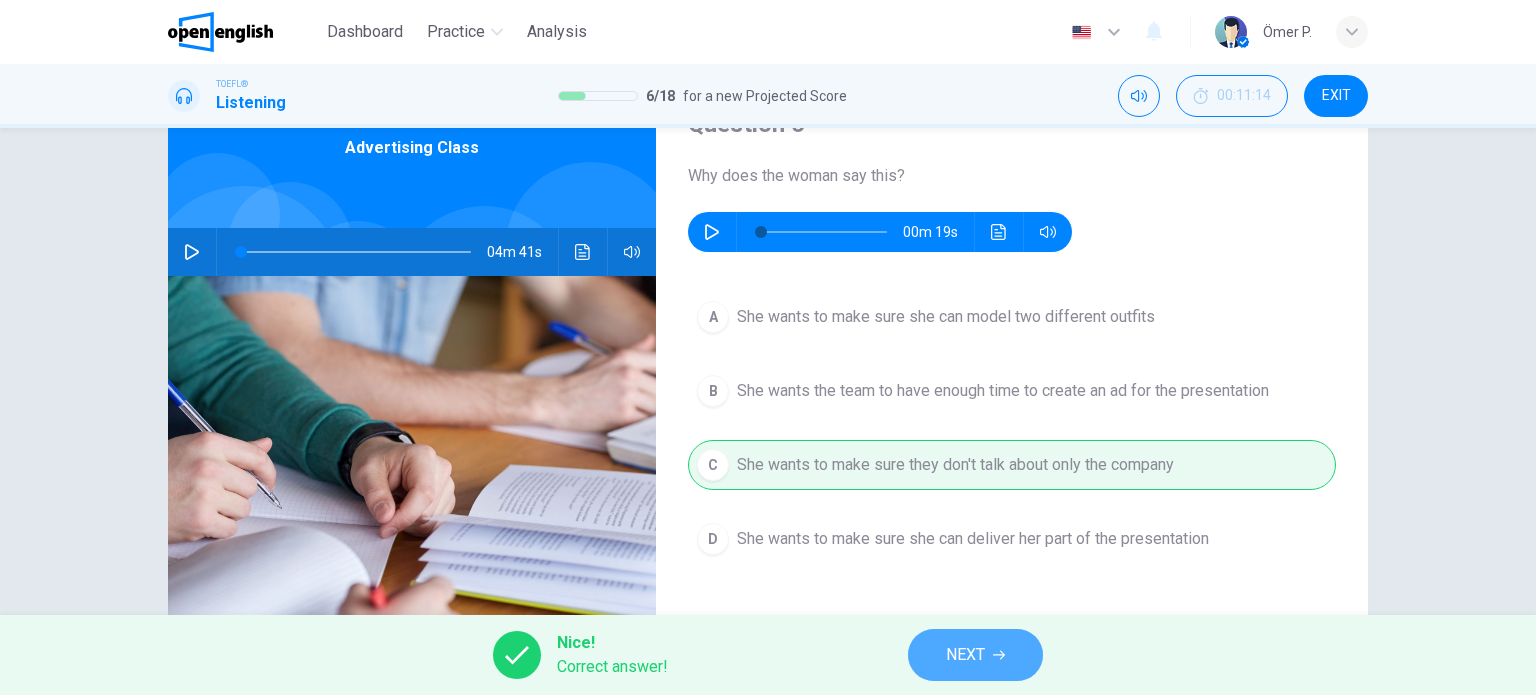 click 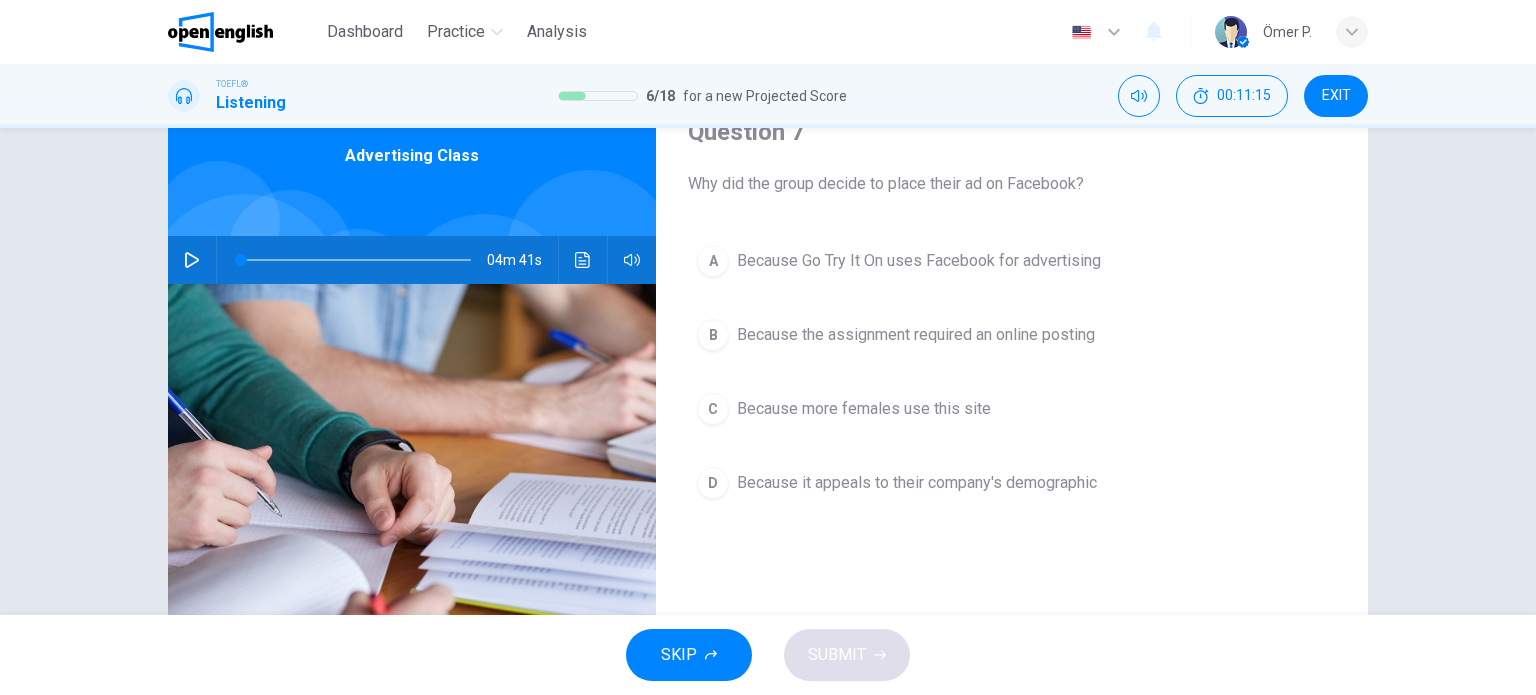 scroll, scrollTop: 100, scrollLeft: 0, axis: vertical 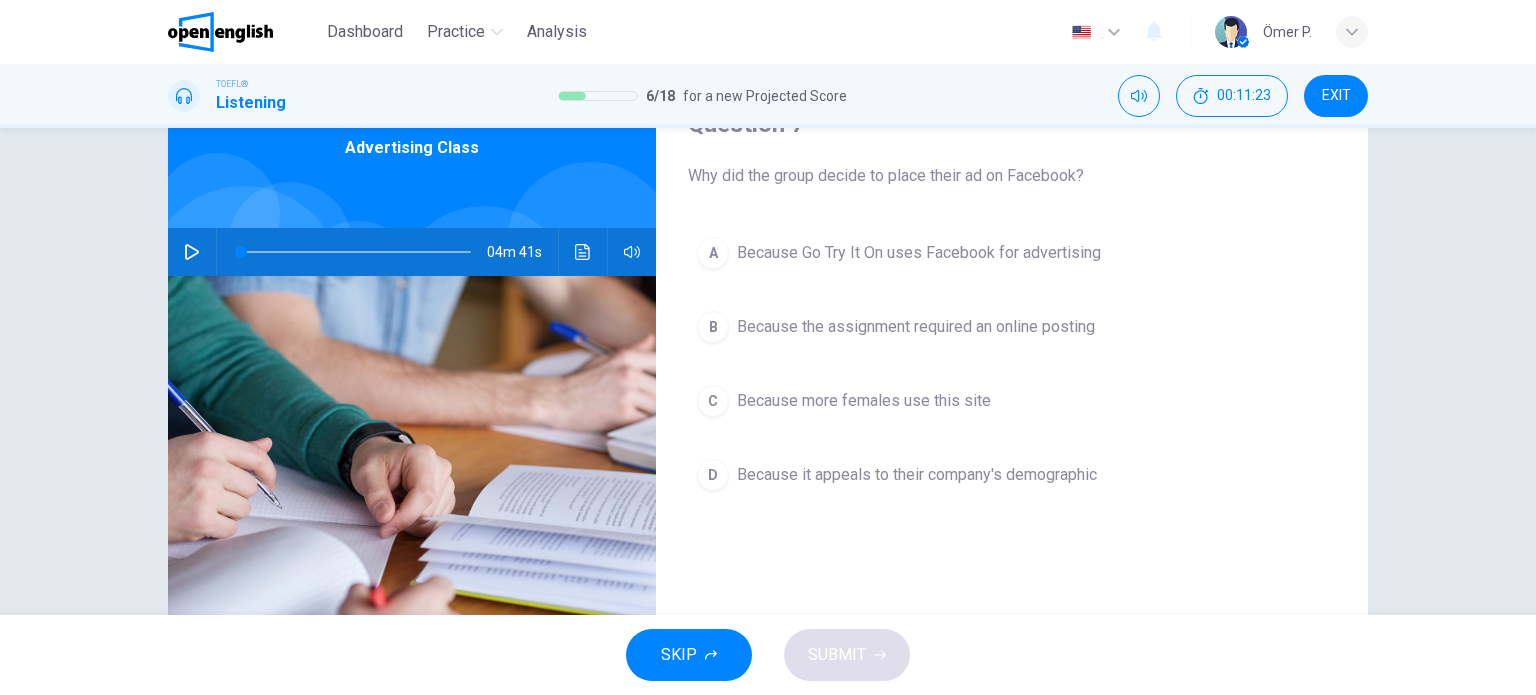 click on "C Because more females use this site" at bounding box center (1012, 401) 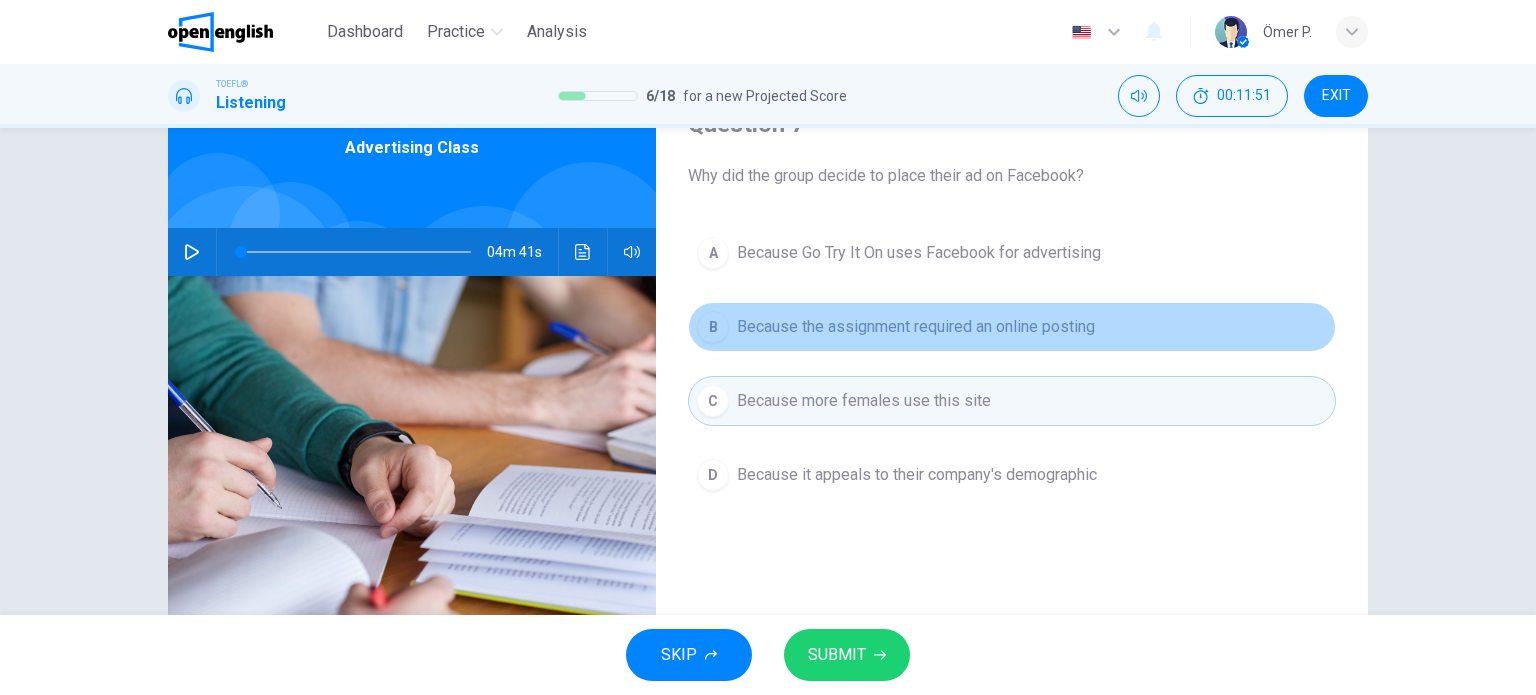 click on "Because the assignment required an online posting" at bounding box center (916, 327) 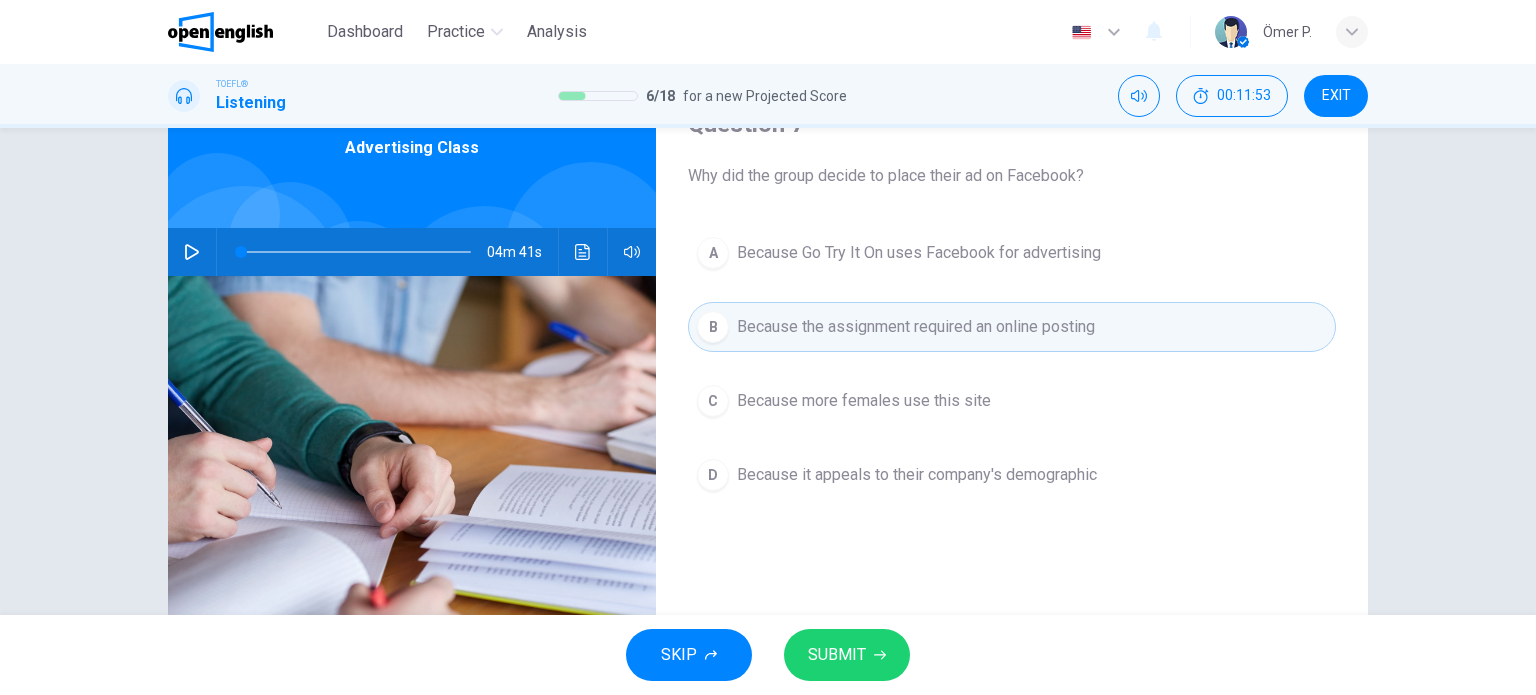 click on "SUBMIT" at bounding box center [847, 655] 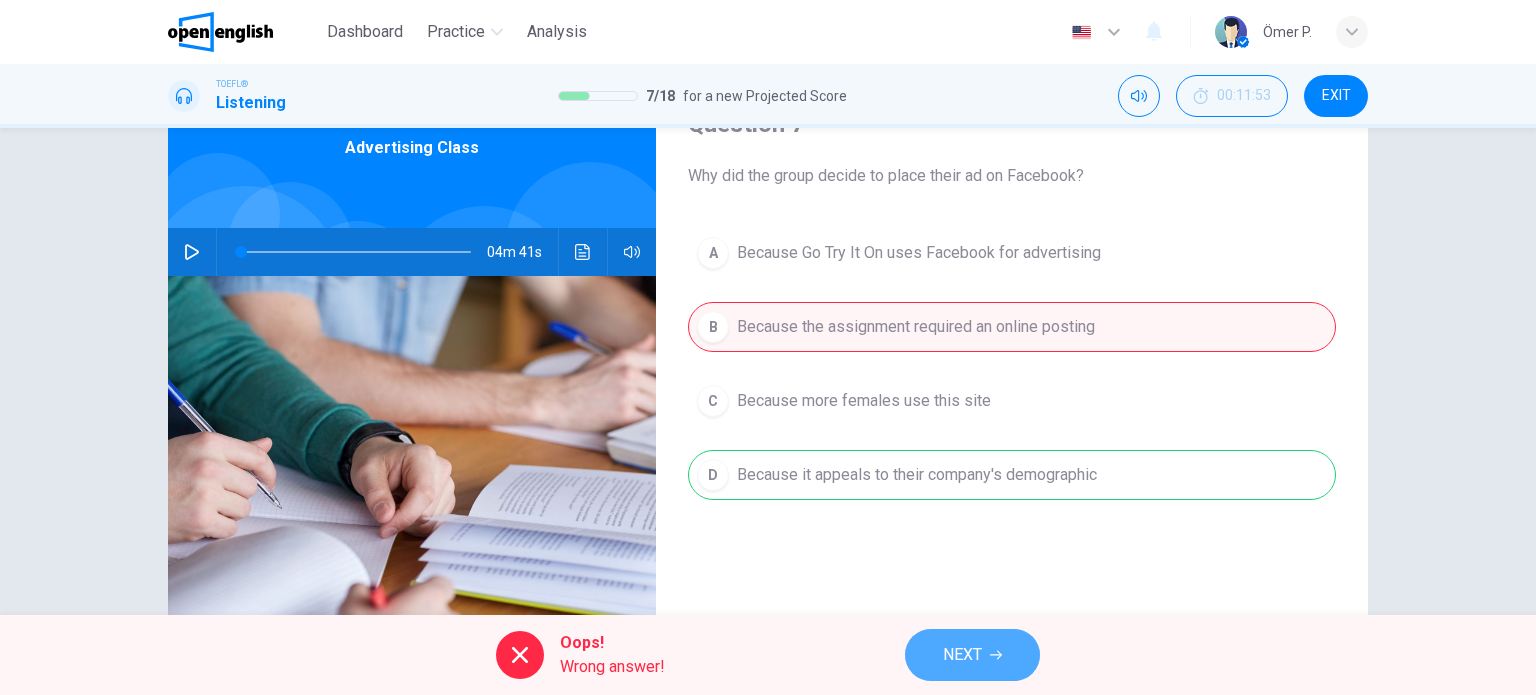 click on "NEXT" at bounding box center (962, 655) 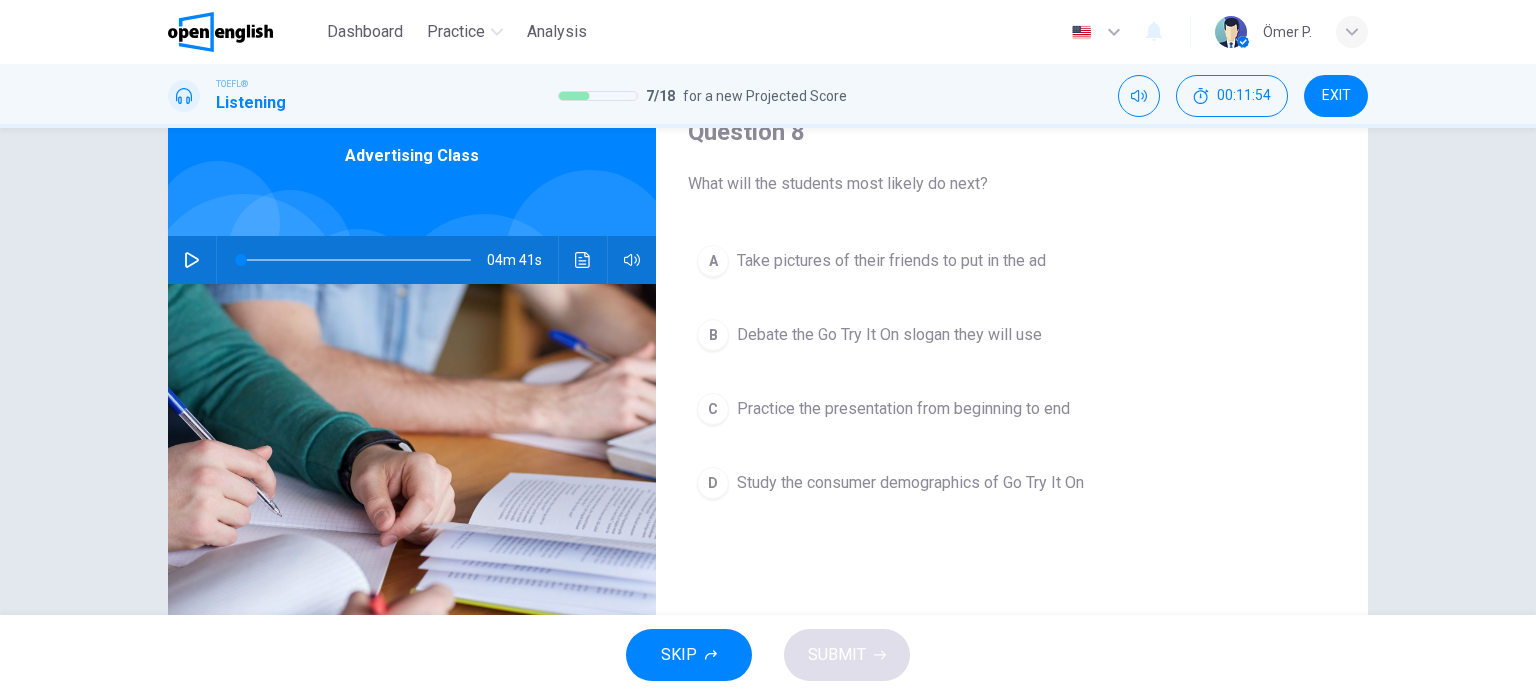 scroll, scrollTop: 100, scrollLeft: 0, axis: vertical 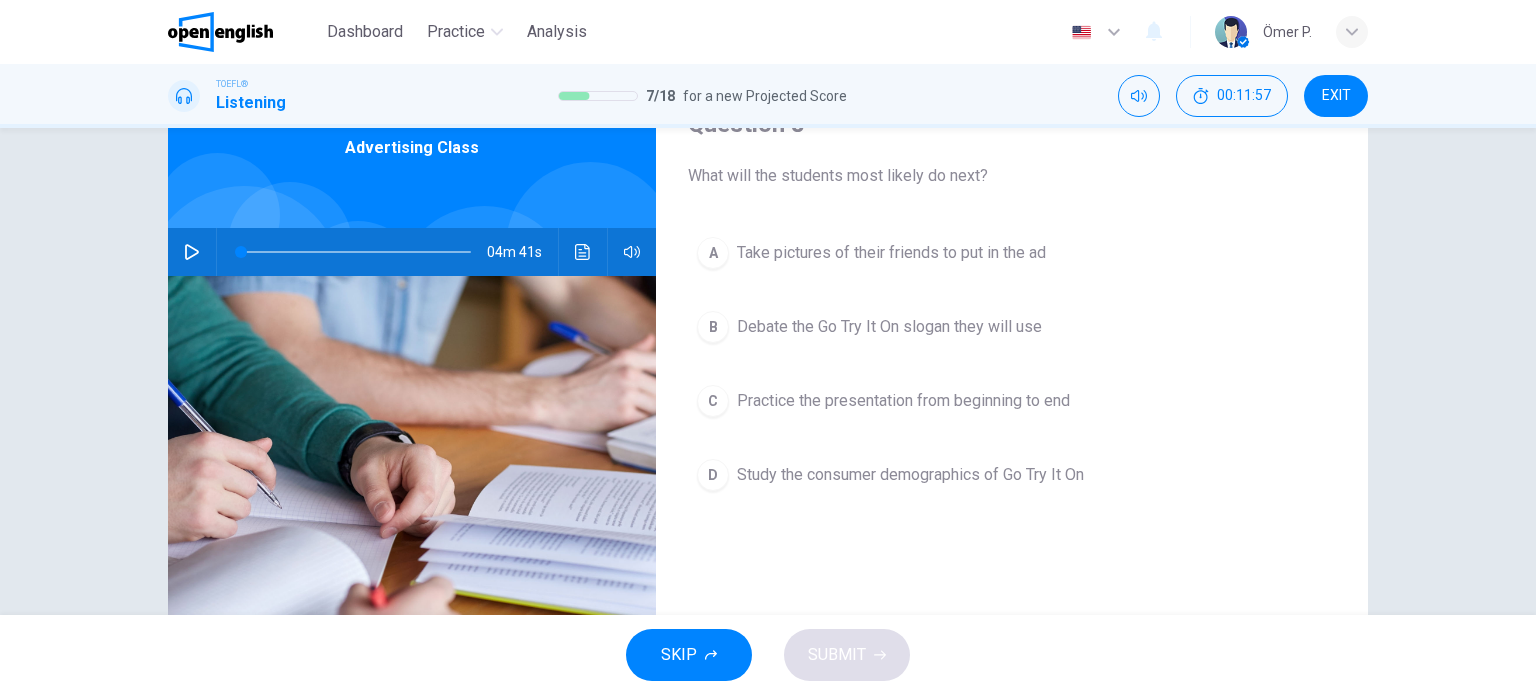 click on "A Take pictures of their friends to put in the ad" at bounding box center [1012, 253] 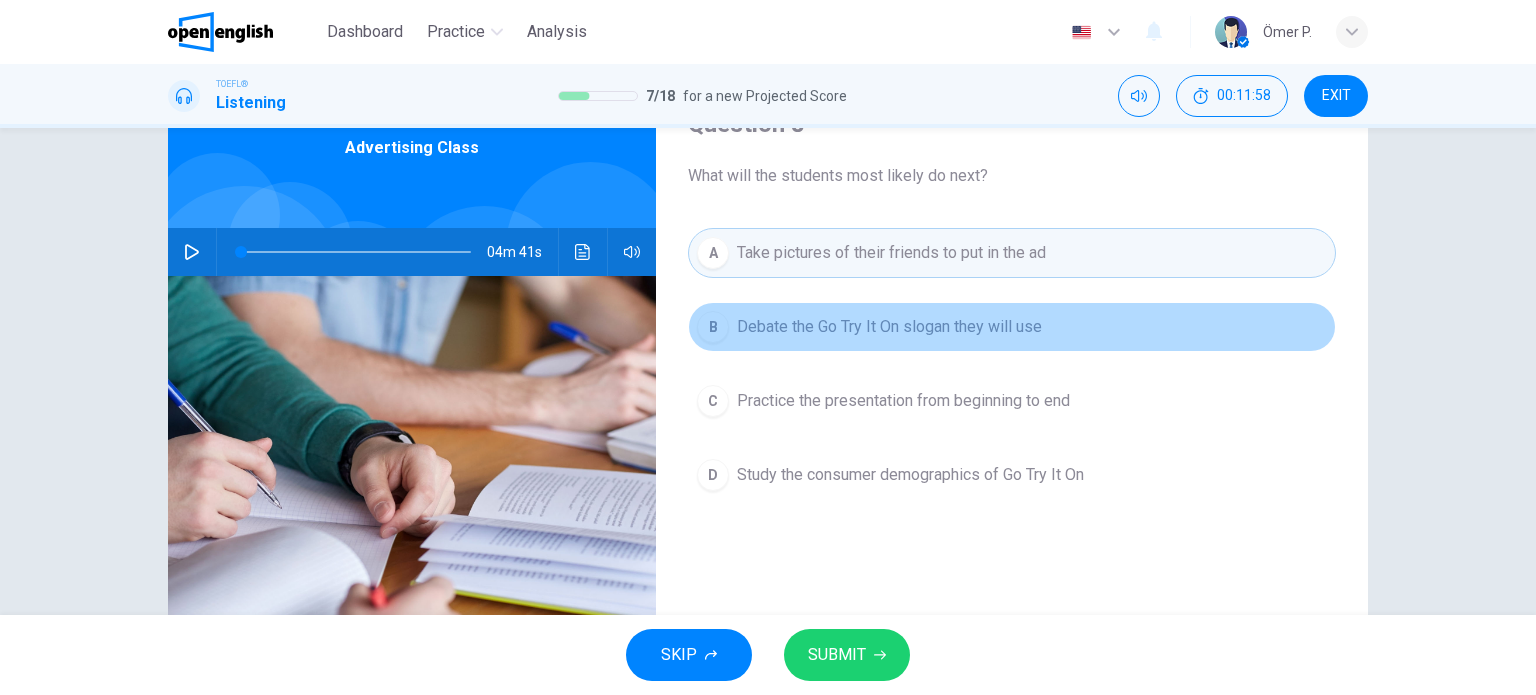 click on "B Debate the Go Try It On slogan they will use" at bounding box center [1012, 327] 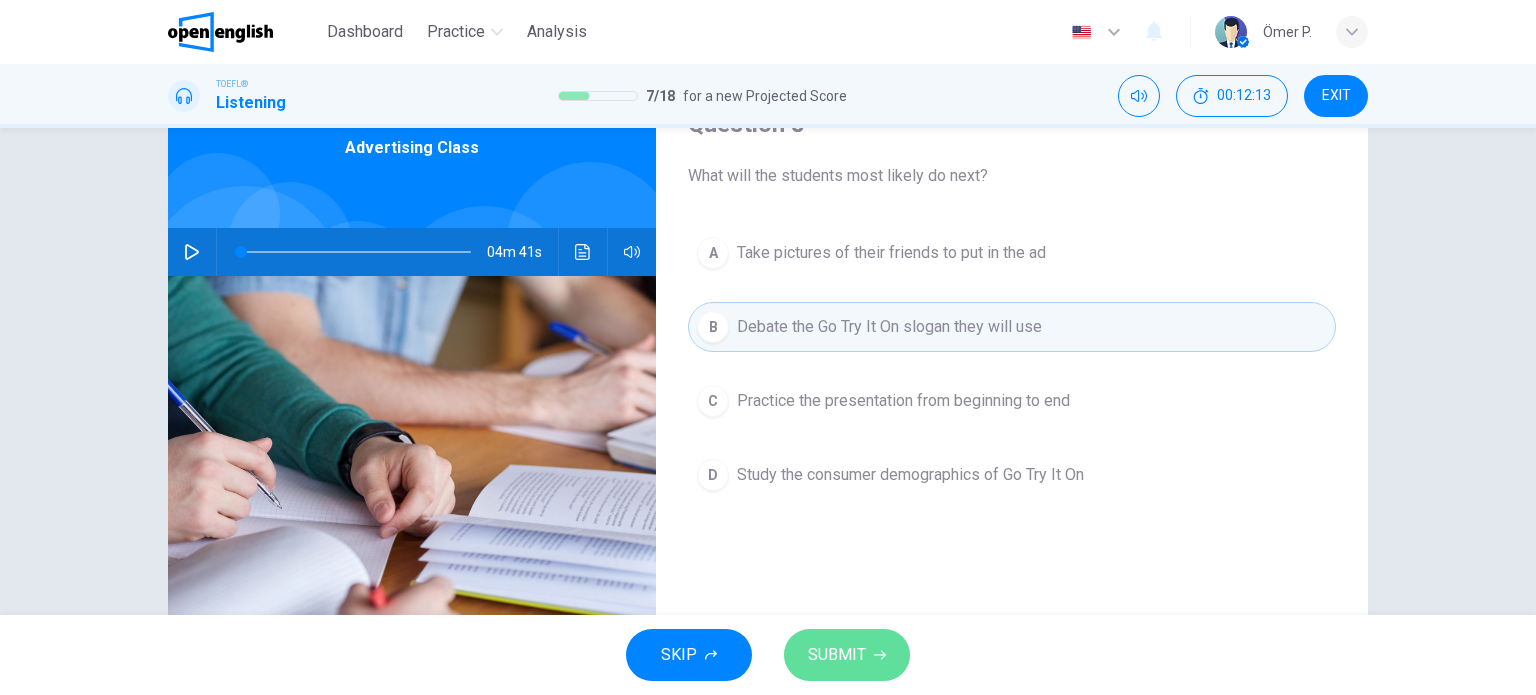 click on "SUBMIT" at bounding box center (837, 655) 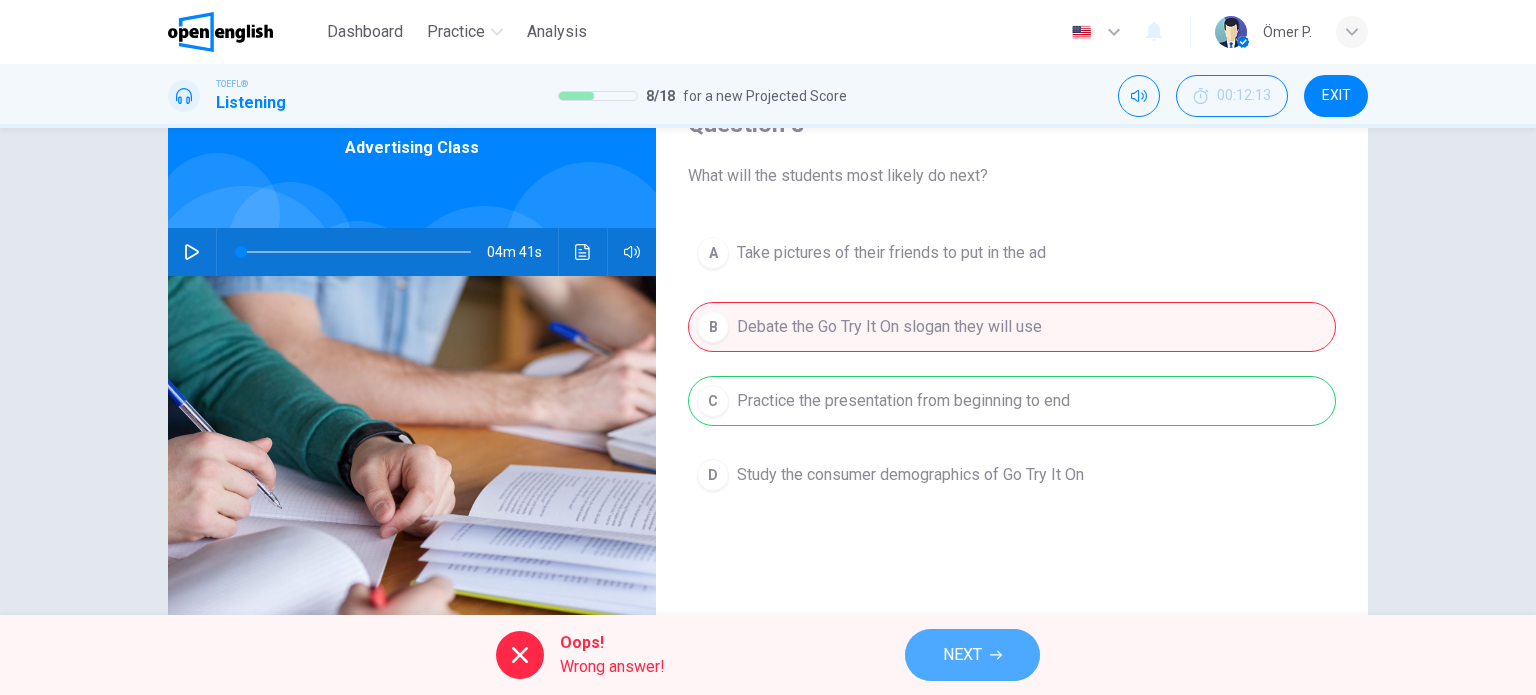 click on "NEXT" at bounding box center (972, 655) 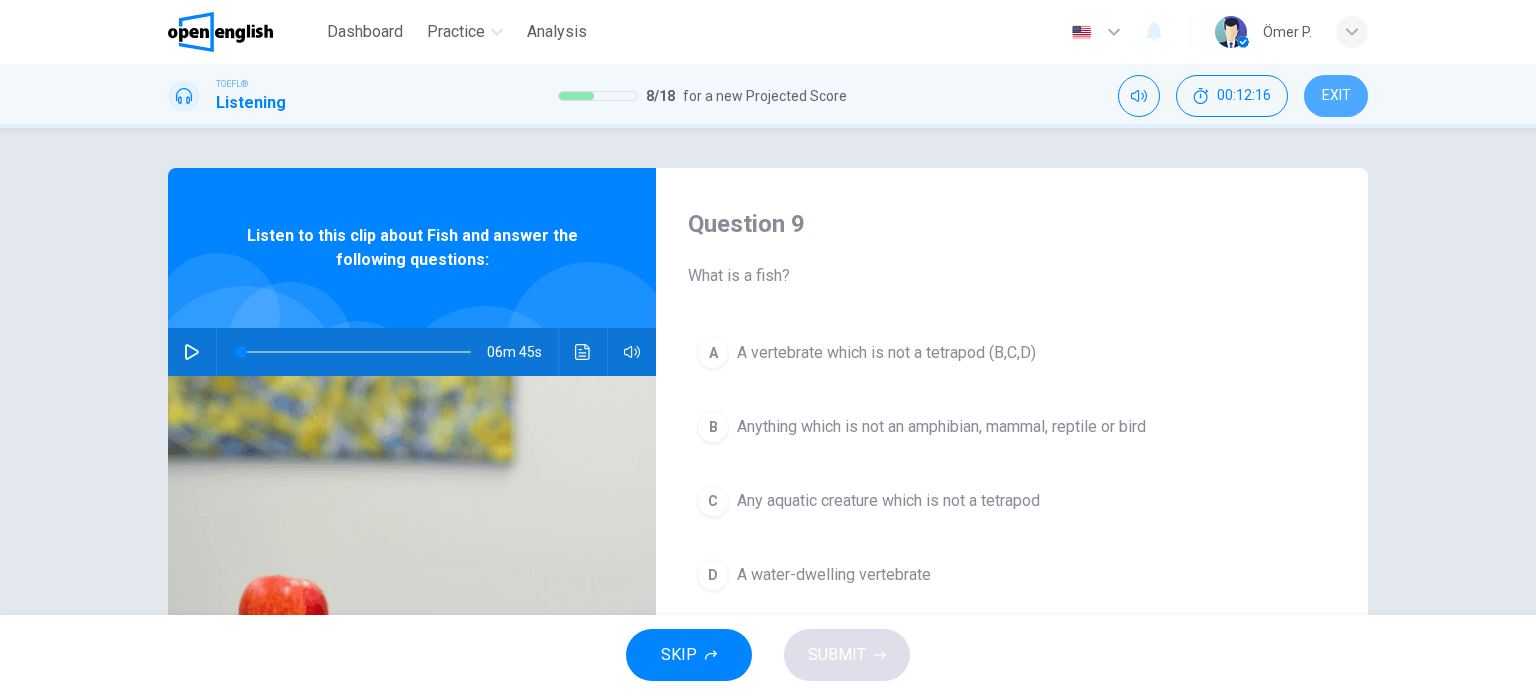 click on "EXIT" at bounding box center [1336, 96] 